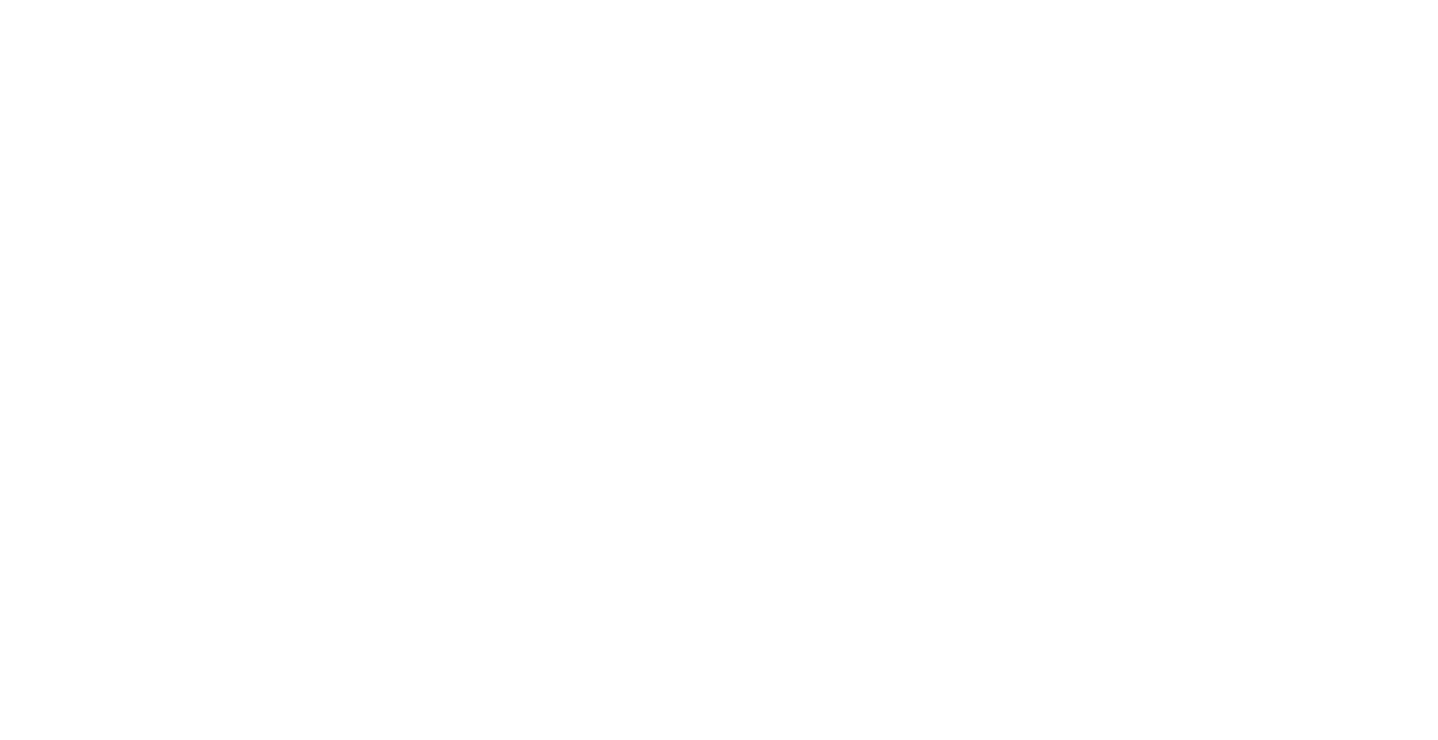 scroll, scrollTop: 0, scrollLeft: 0, axis: both 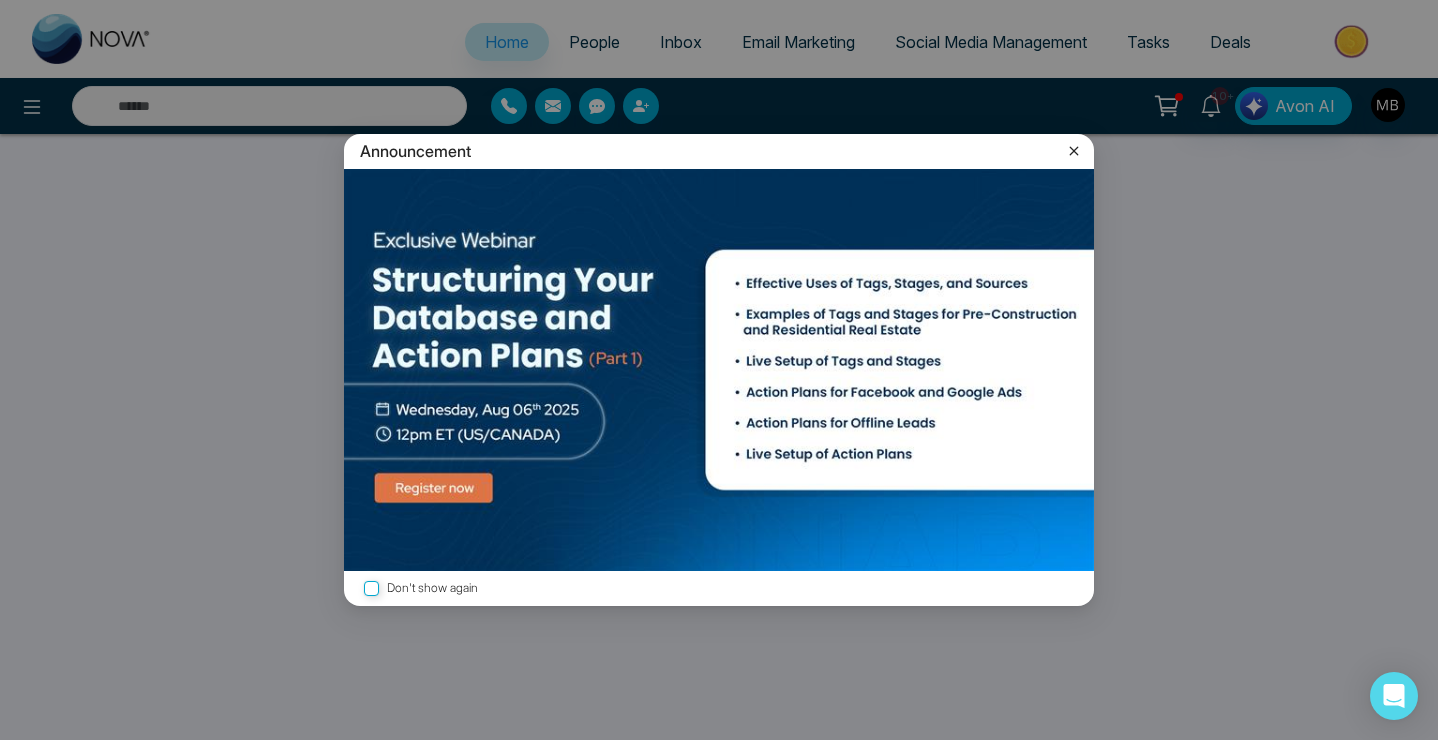 select on "*" 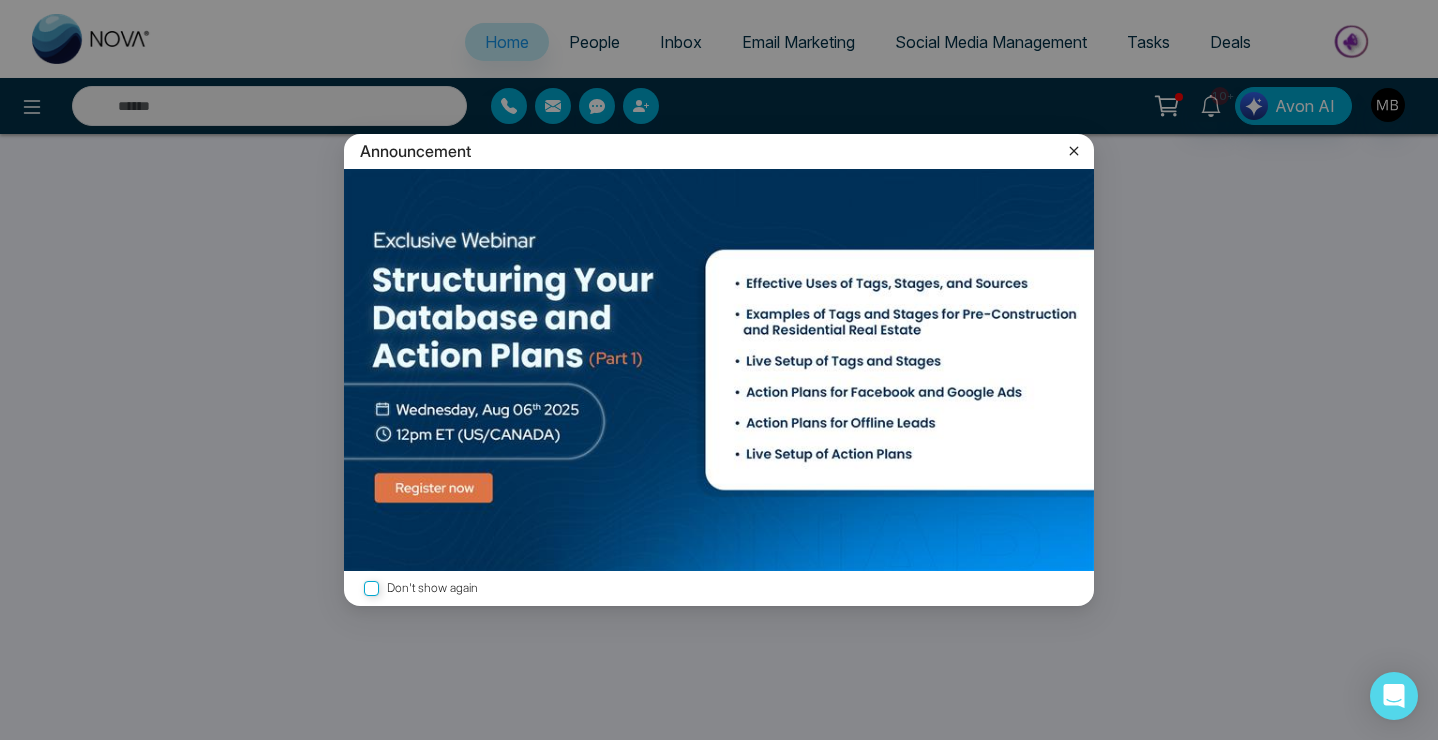 select on "*" 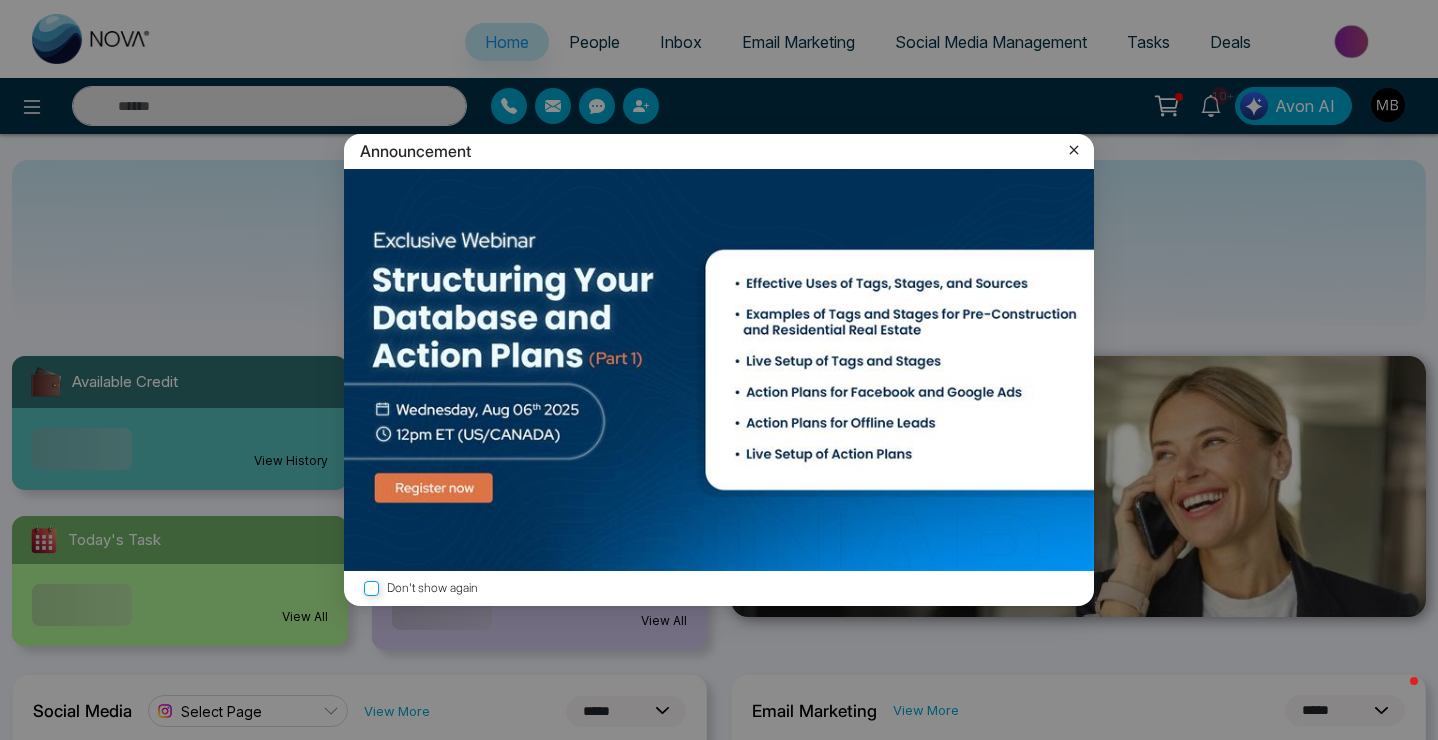click 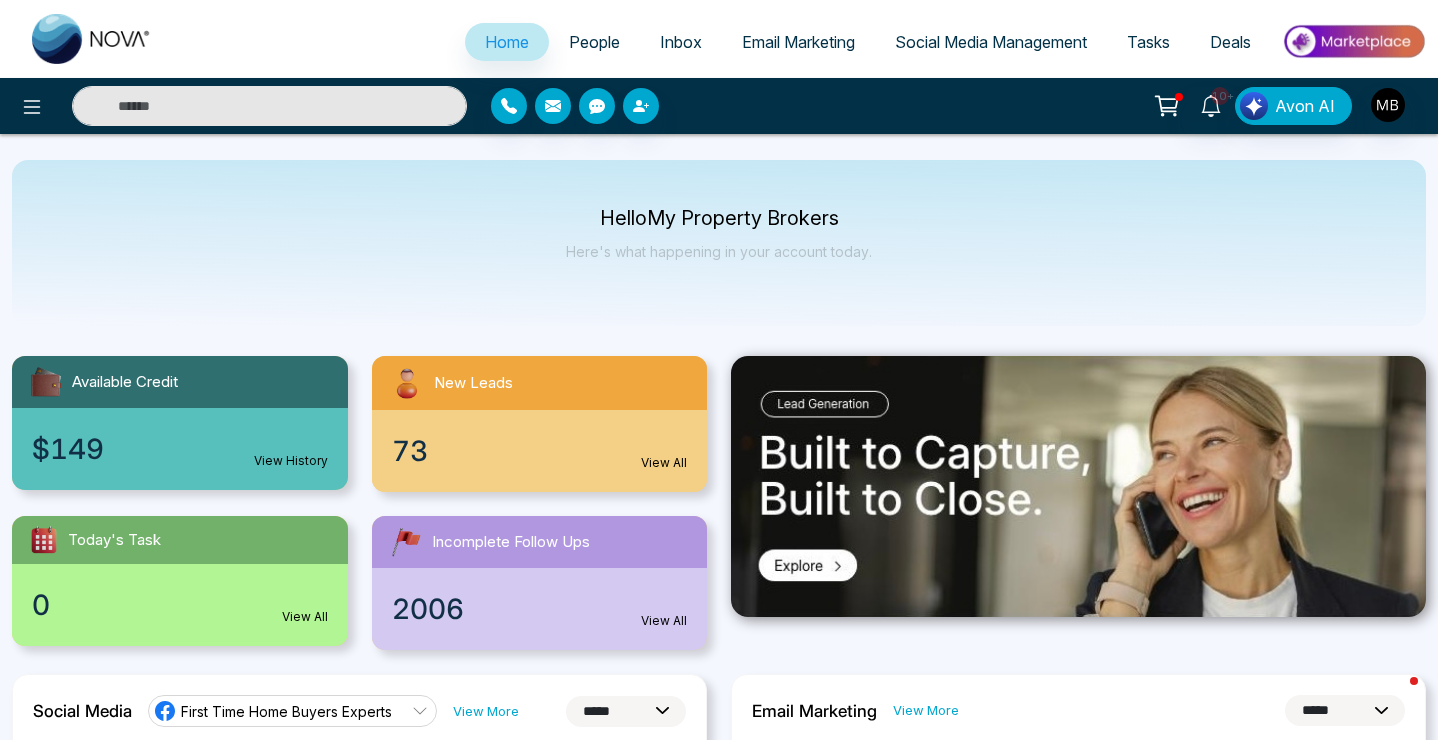click at bounding box center [269, 106] 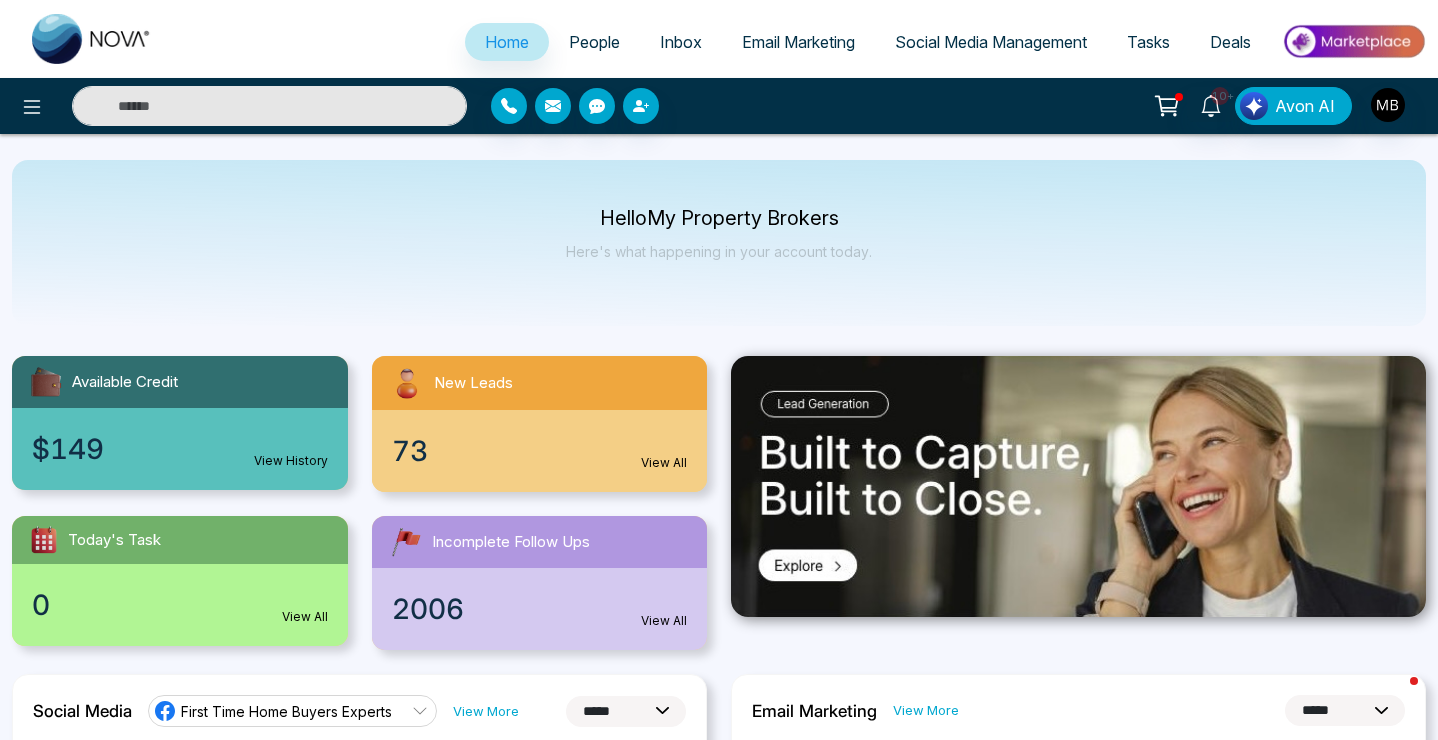 paste on "**********" 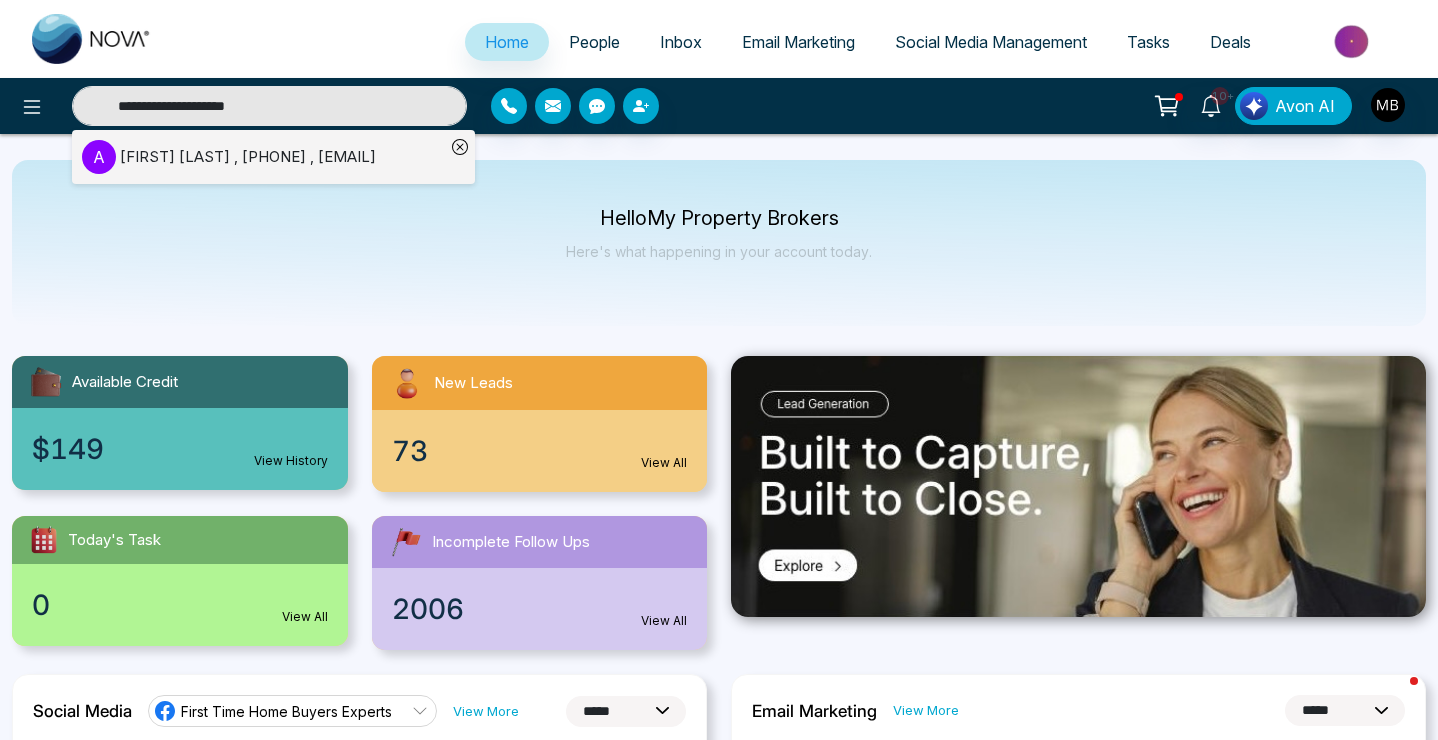 type on "**********" 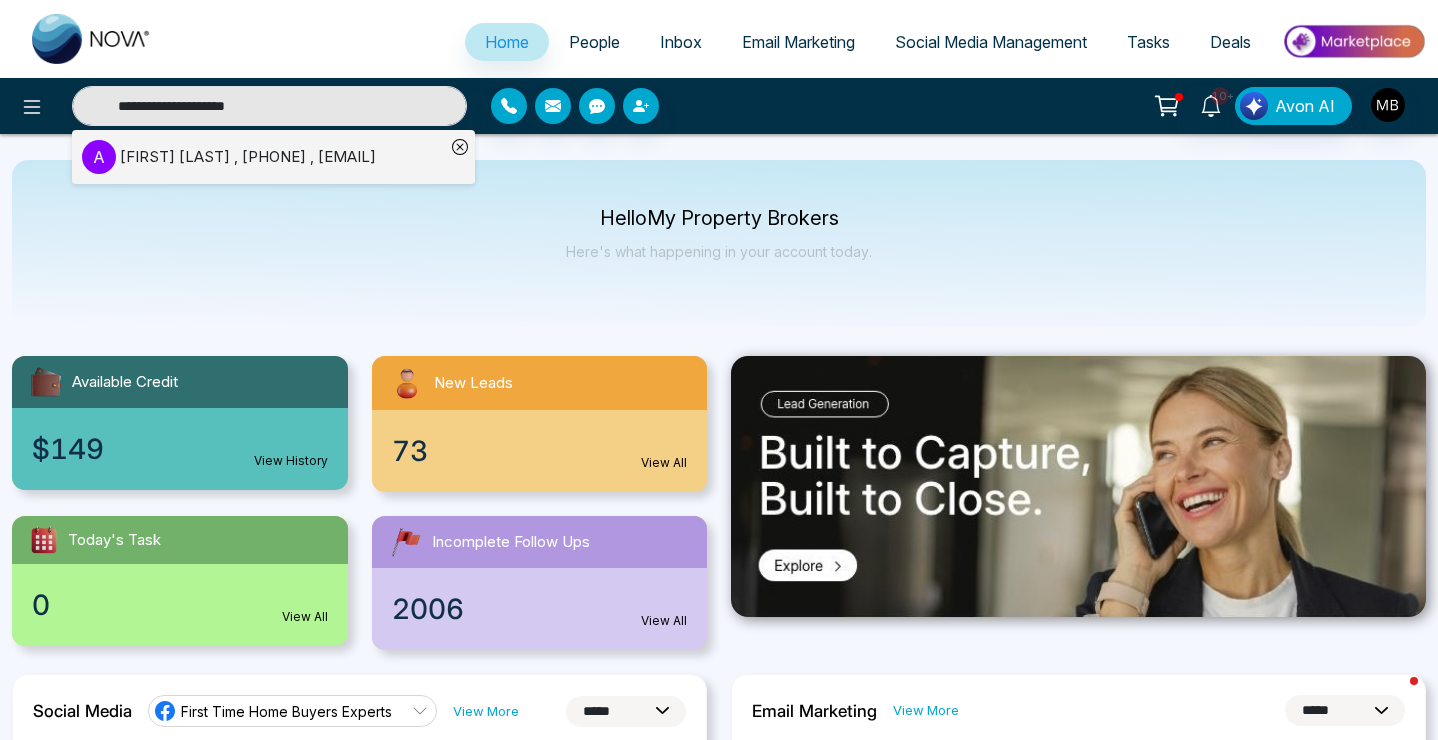 click on "[FIRST] [LAST] , [PHONE] , [EMAIL]" at bounding box center (263, 157) 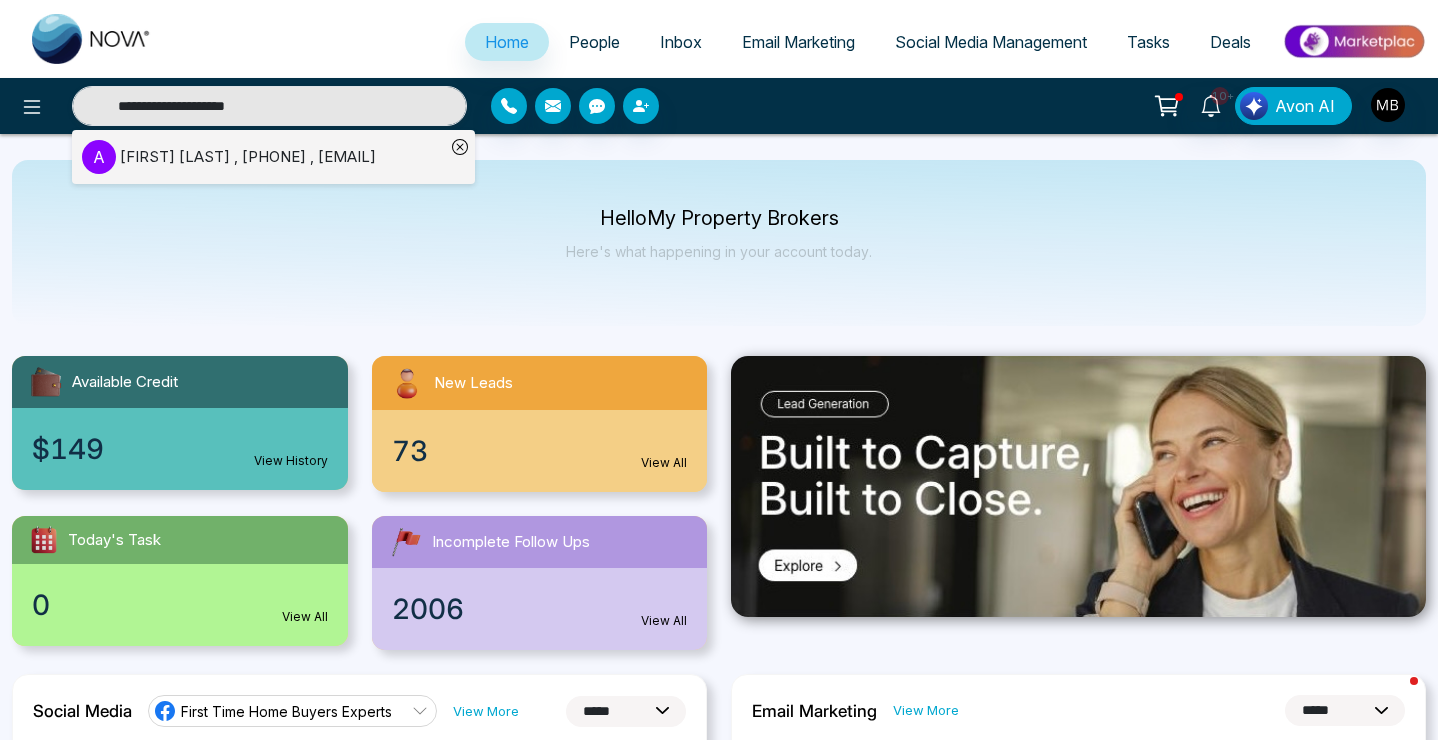 type 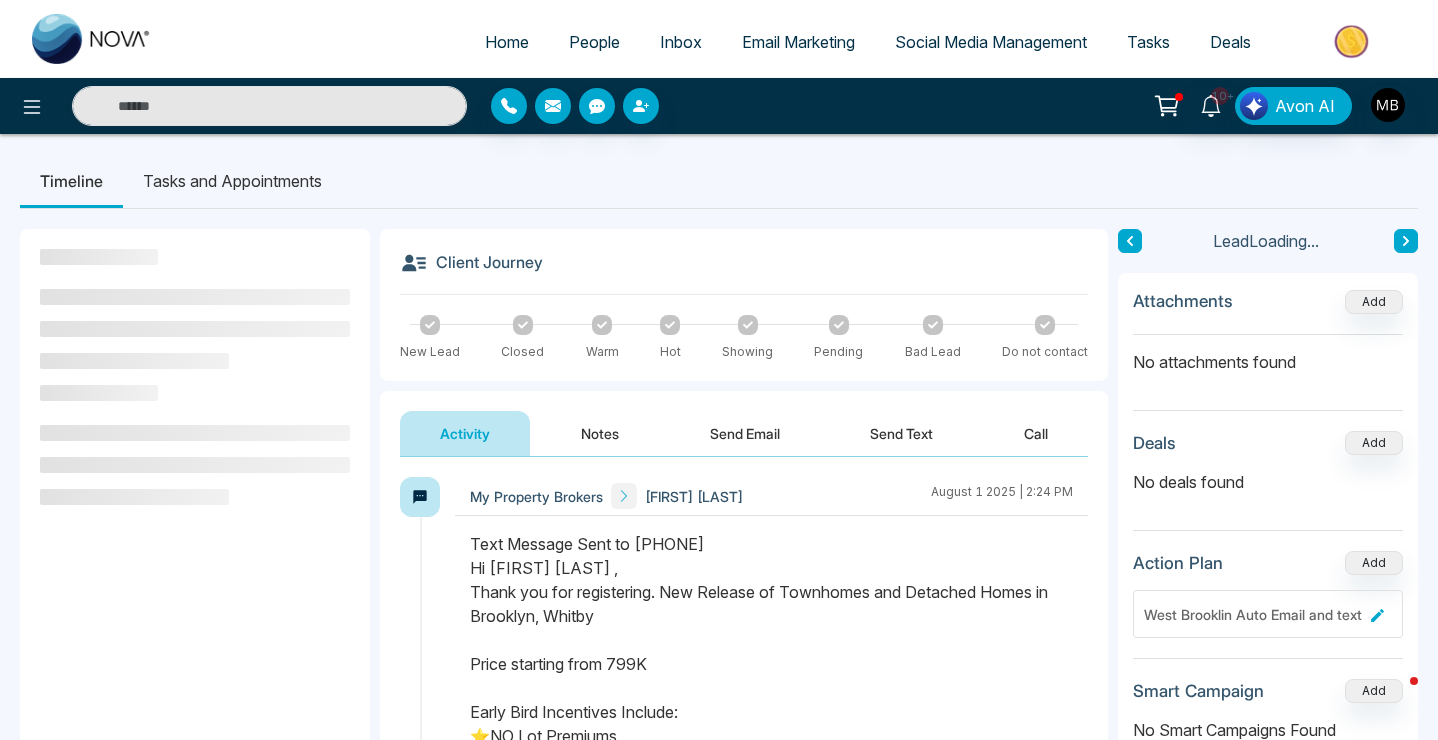 scroll, scrollTop: 406, scrollLeft: 0, axis: vertical 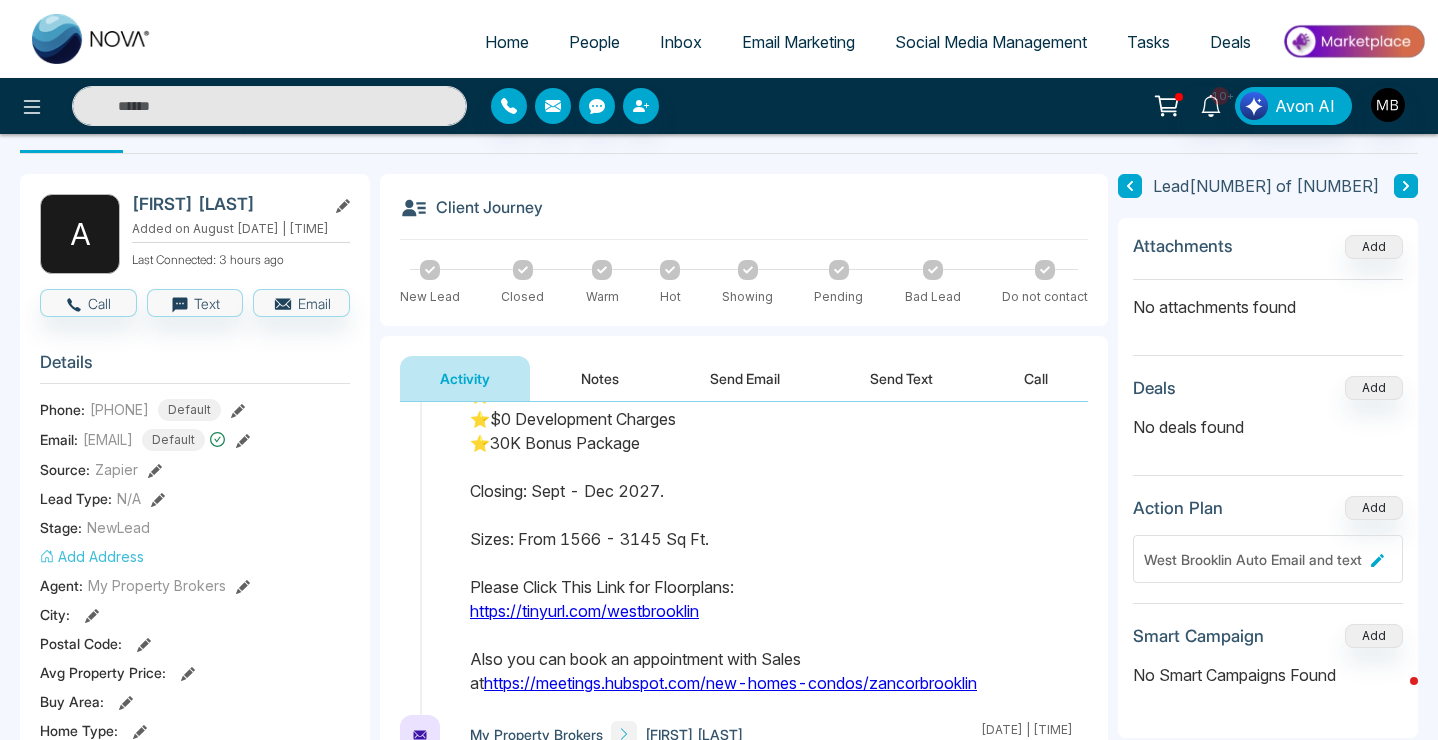 click on "Send Email" at bounding box center [745, 378] 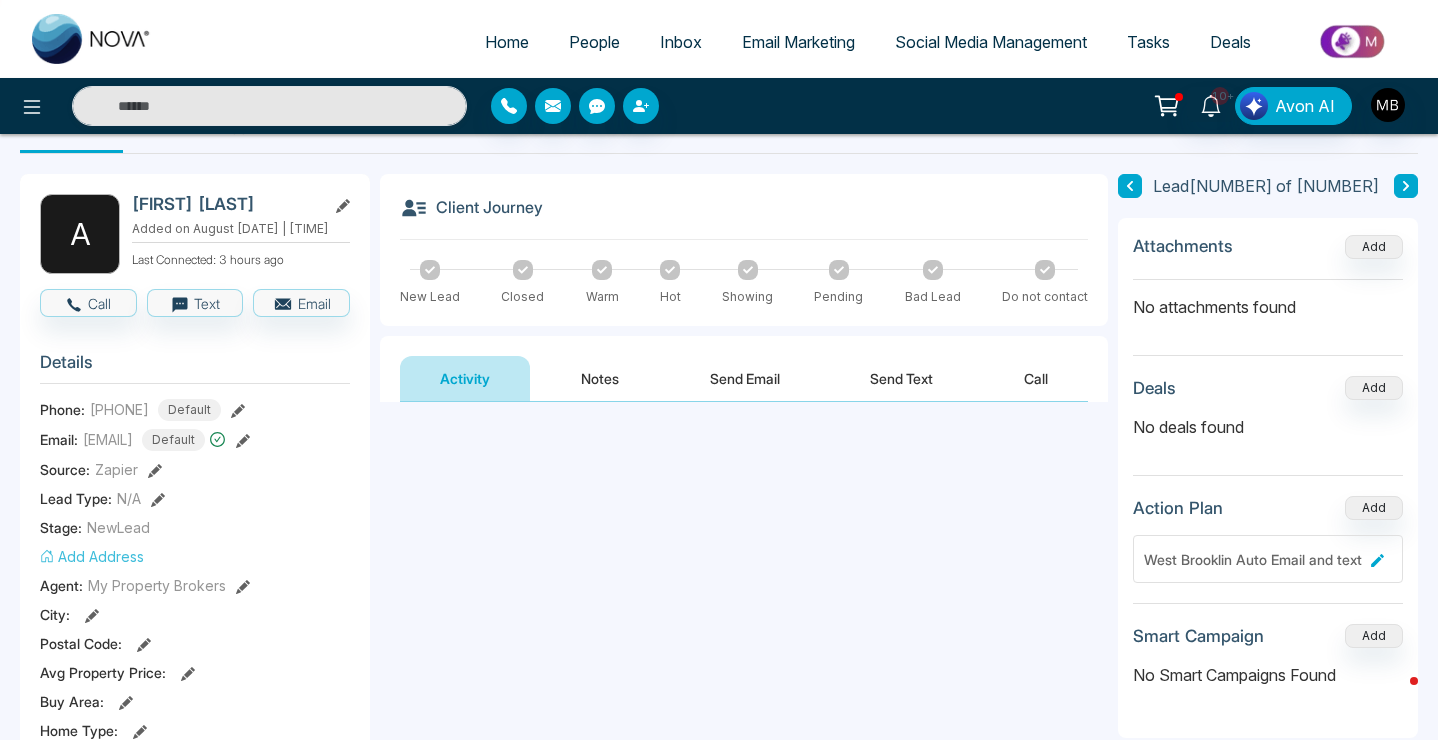 scroll, scrollTop: 0, scrollLeft: 0, axis: both 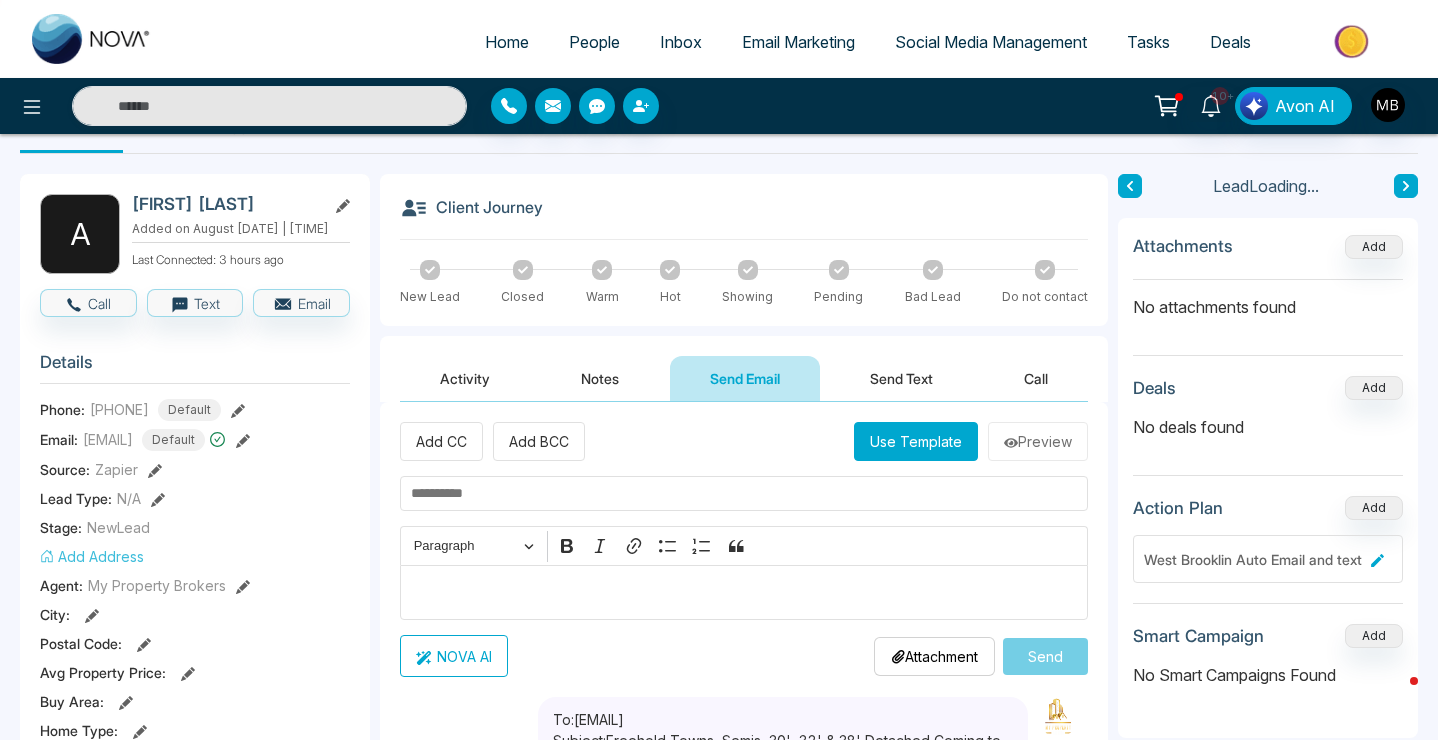 click on "Use Template" at bounding box center (916, 441) 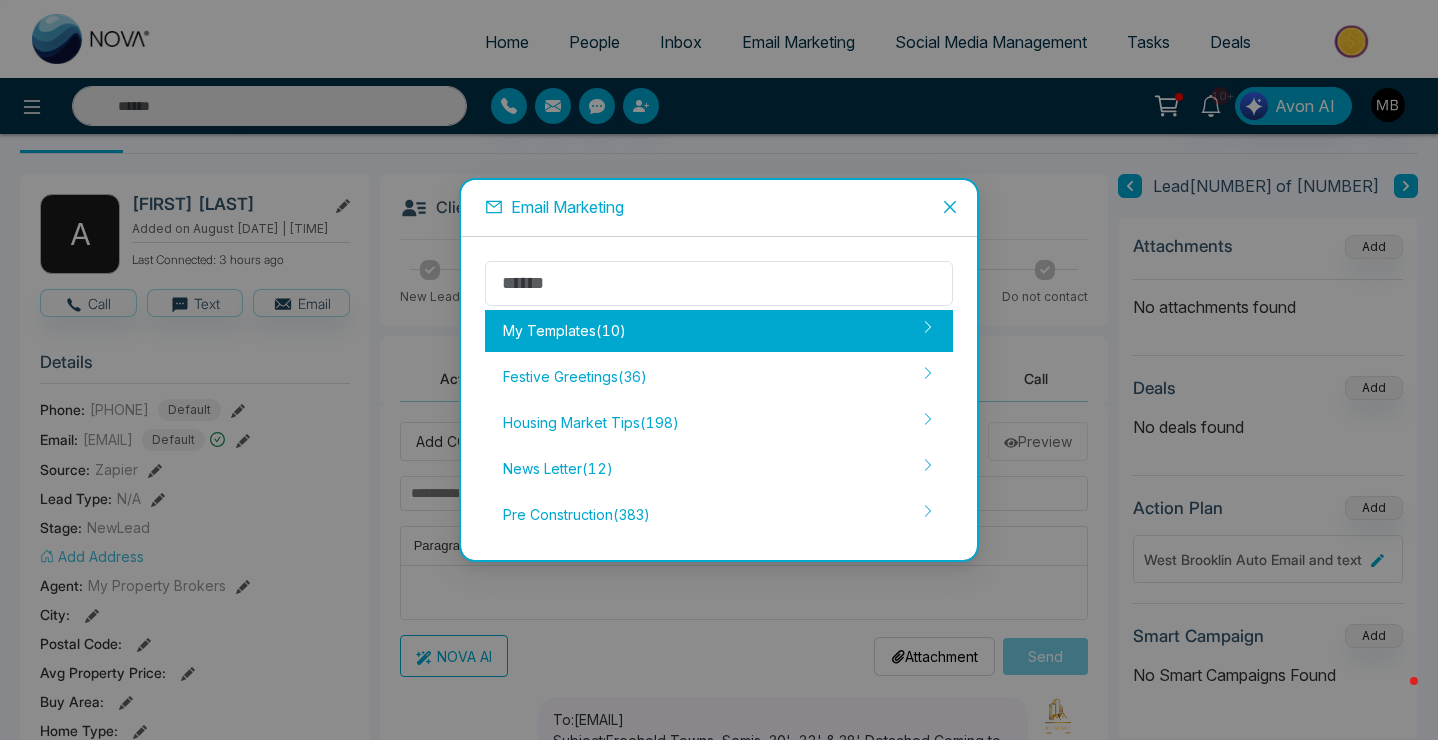 click on "My Templates  ( 10 )" at bounding box center (719, 331) 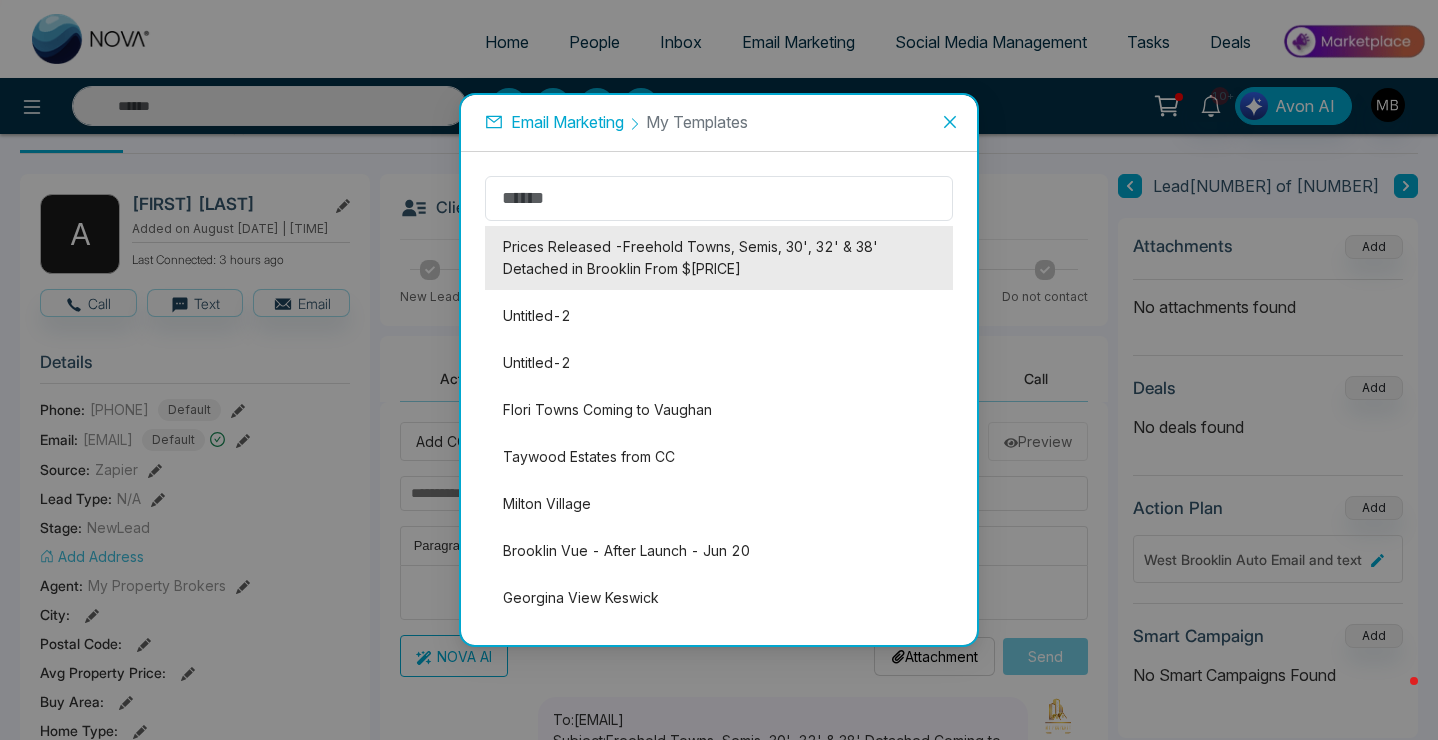 click on "Prices Released -Freehold Towns, Semis, 30', 32' & 38' Detached in Brooklin From $[PRICE]" at bounding box center [719, 258] 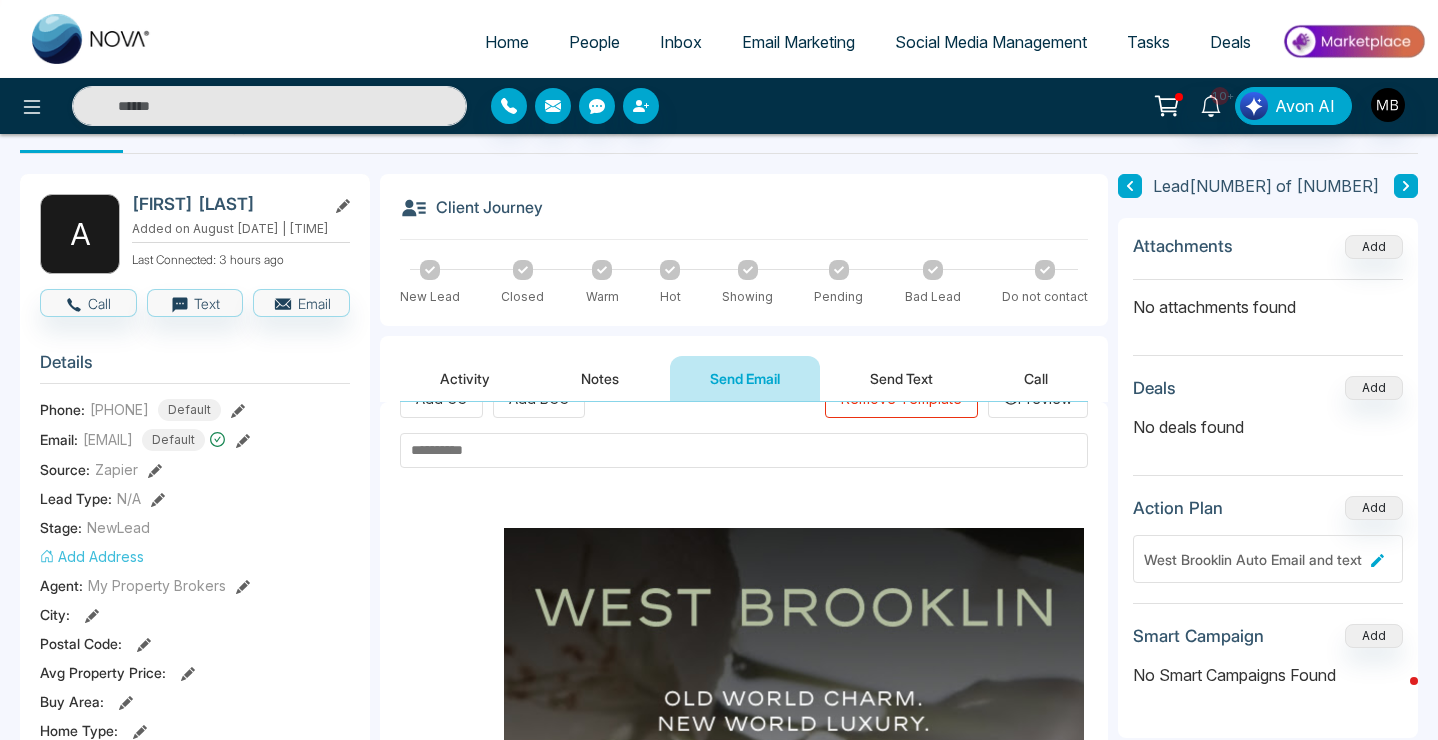 scroll, scrollTop: 63, scrollLeft: 0, axis: vertical 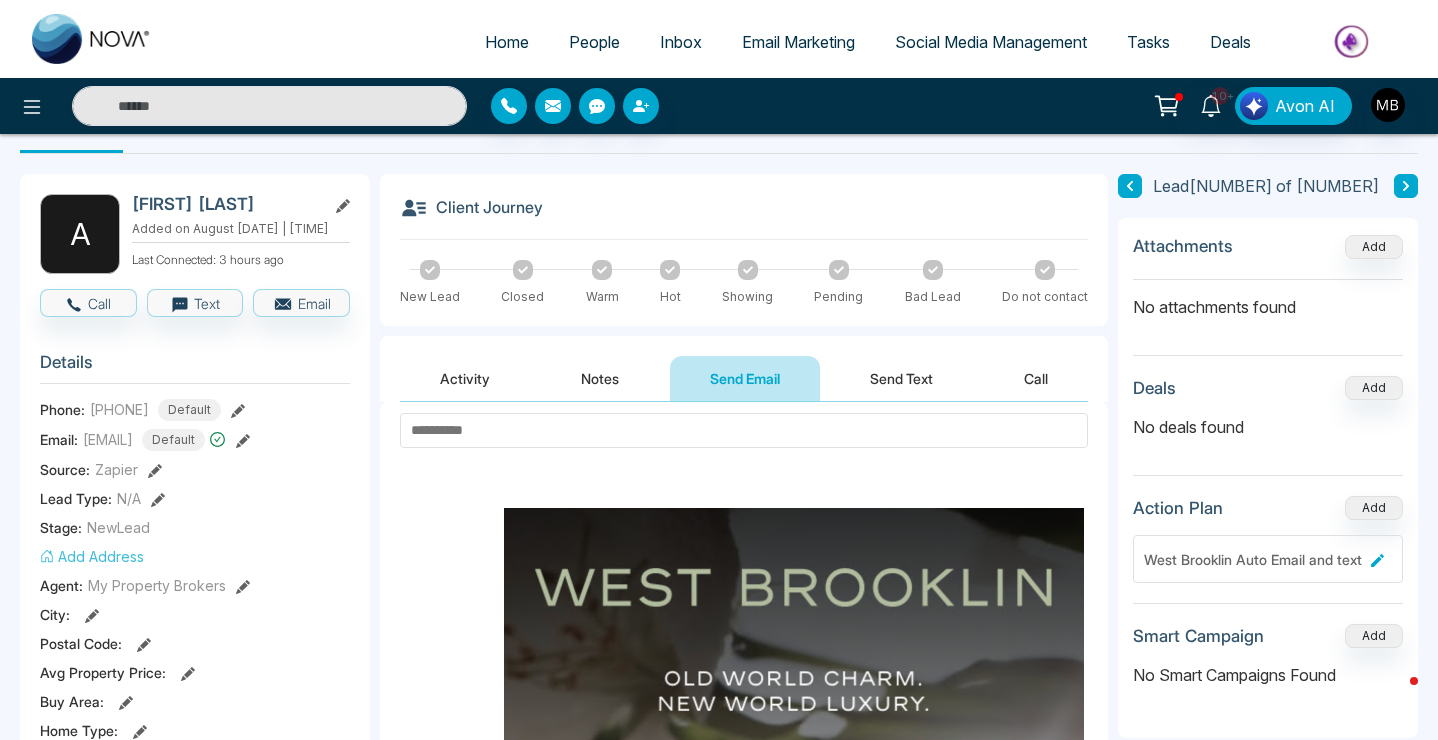 click at bounding box center [744, 430] 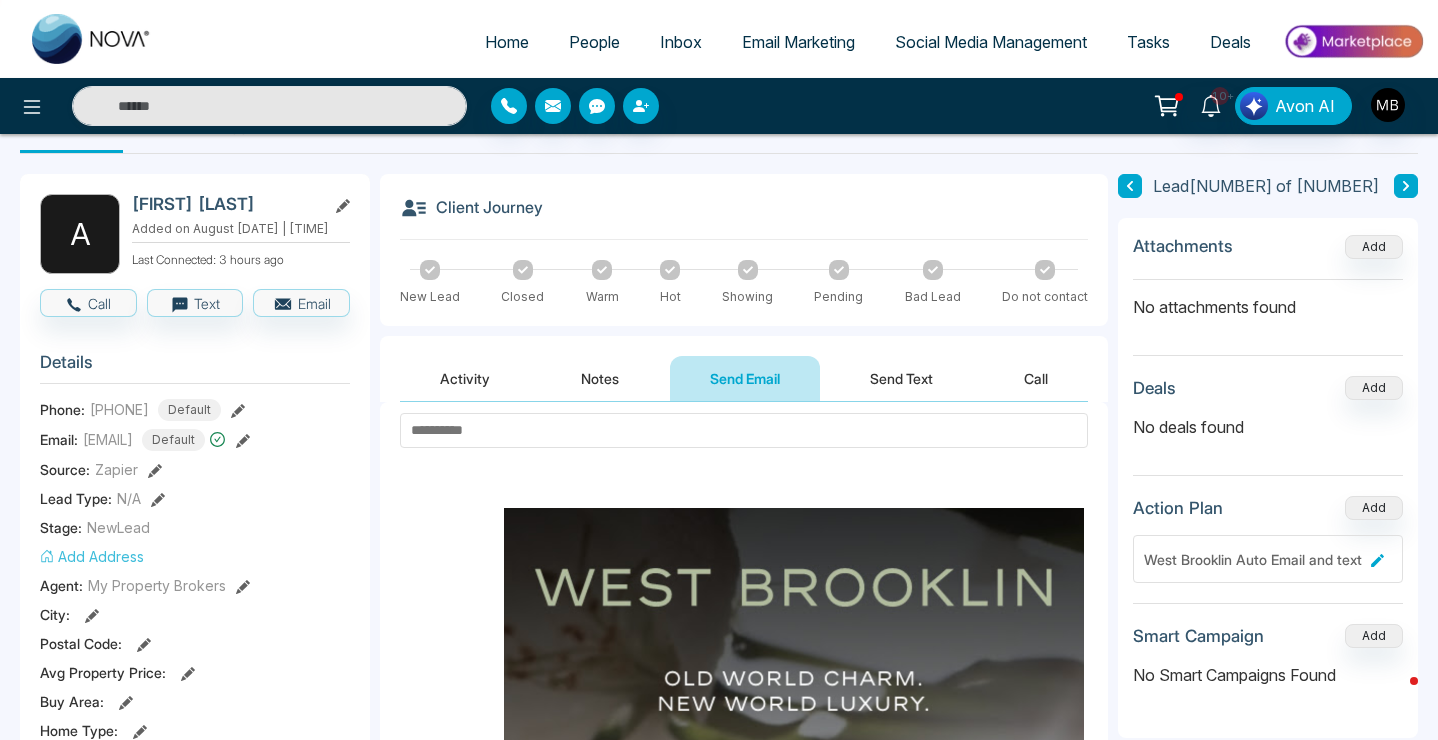 paste on "**********" 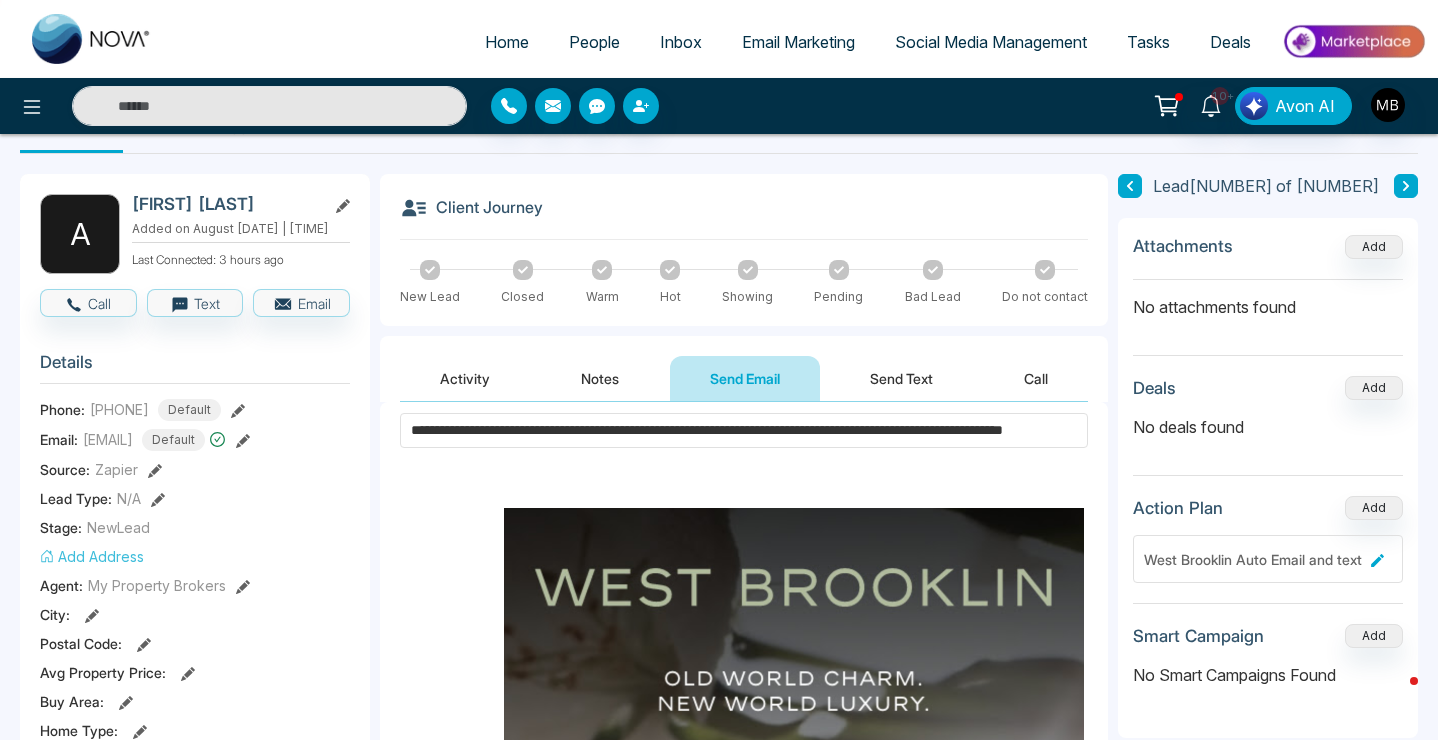 scroll, scrollTop: 0, scrollLeft: 139, axis: horizontal 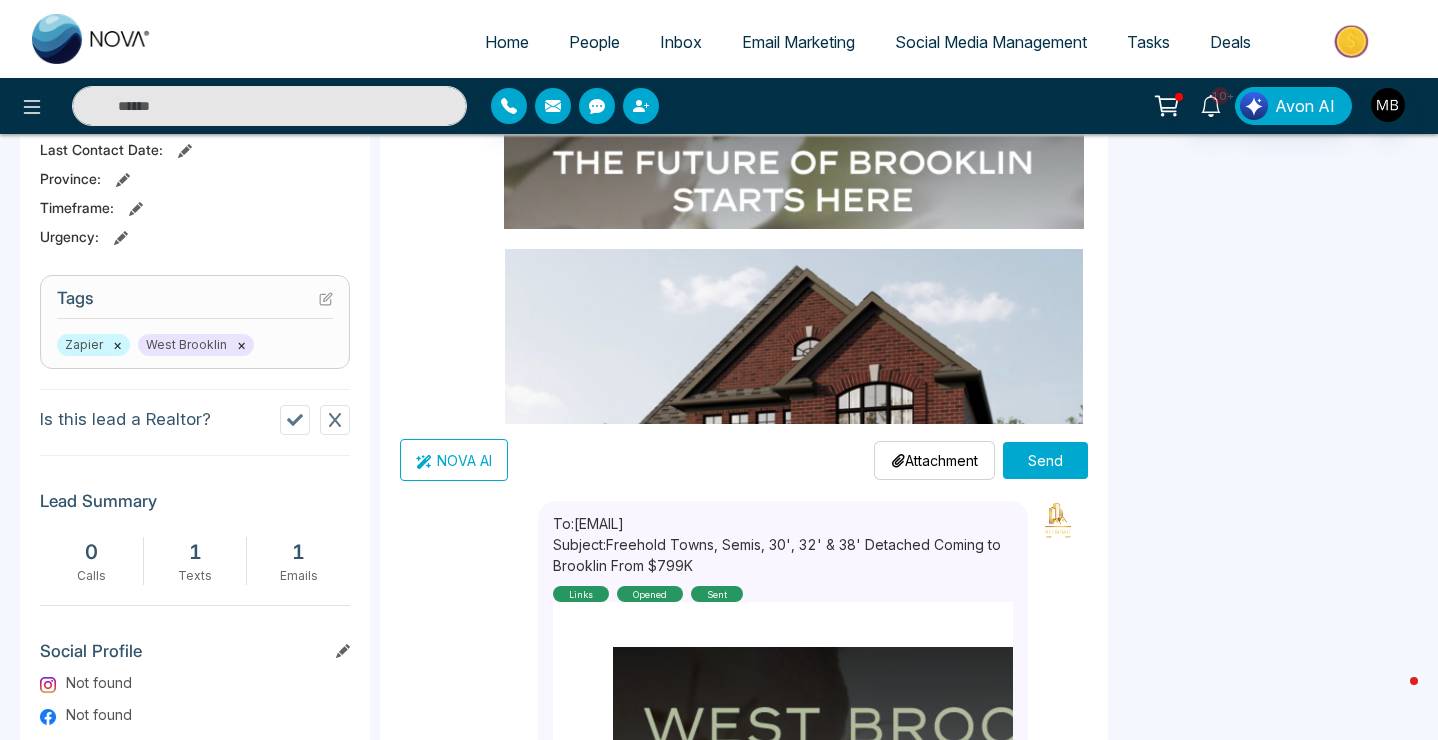 type on "**********" 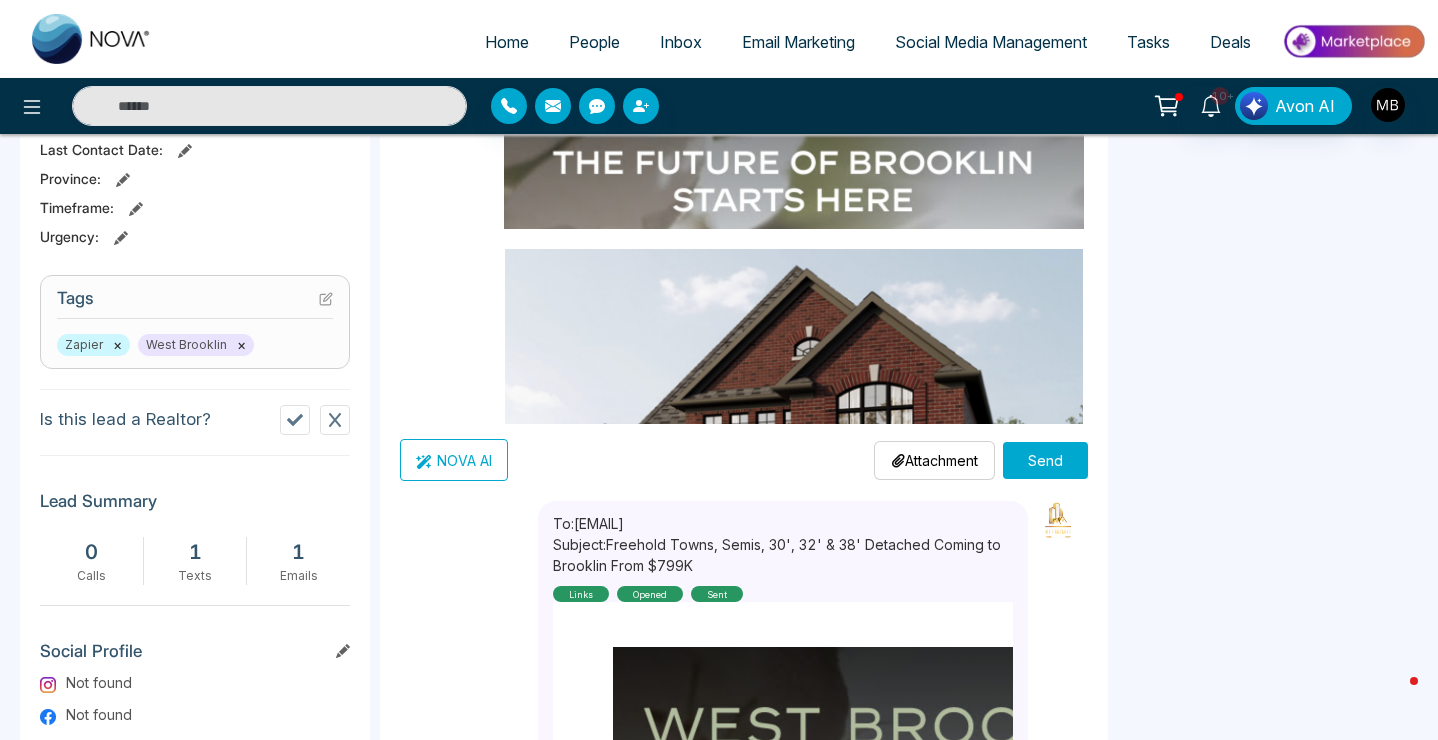 scroll, scrollTop: 0, scrollLeft: 0, axis: both 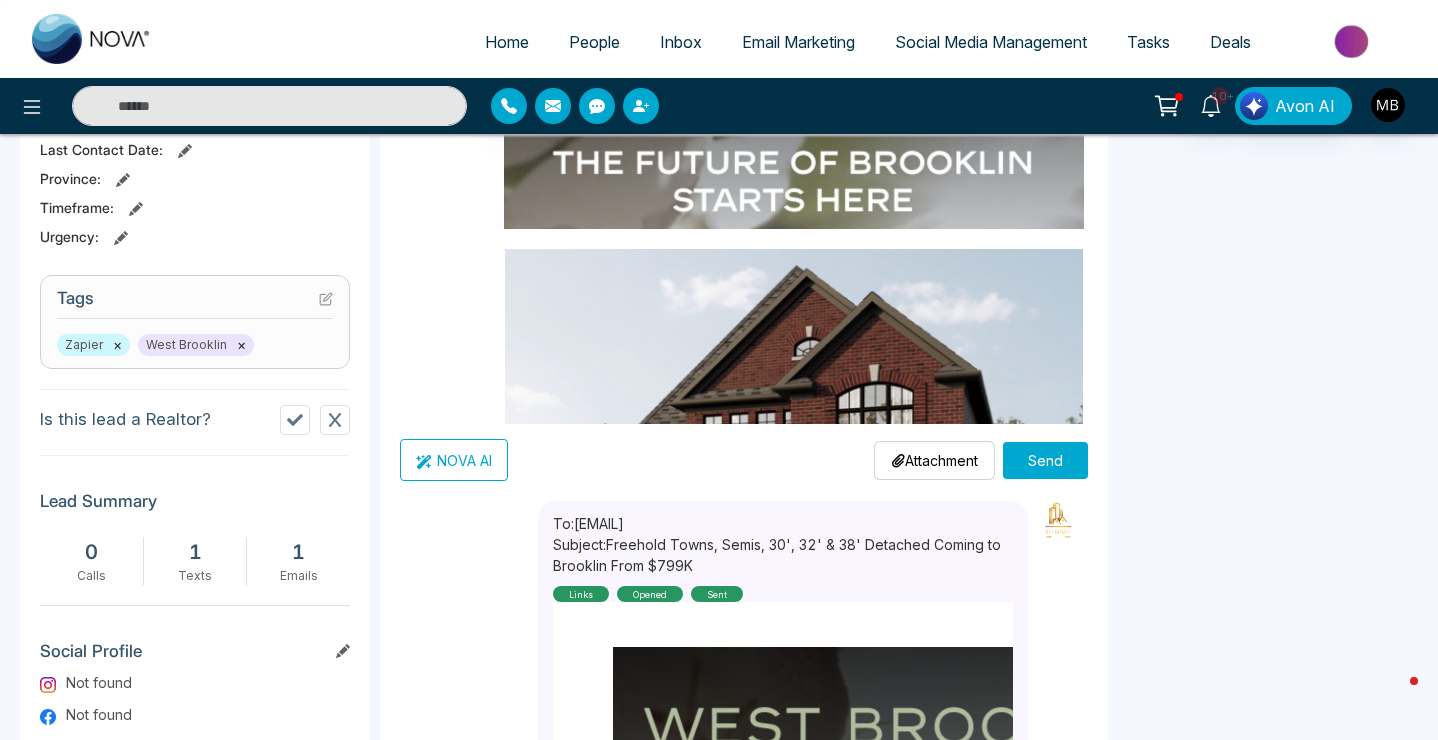 click on "Send" at bounding box center (1045, 460) 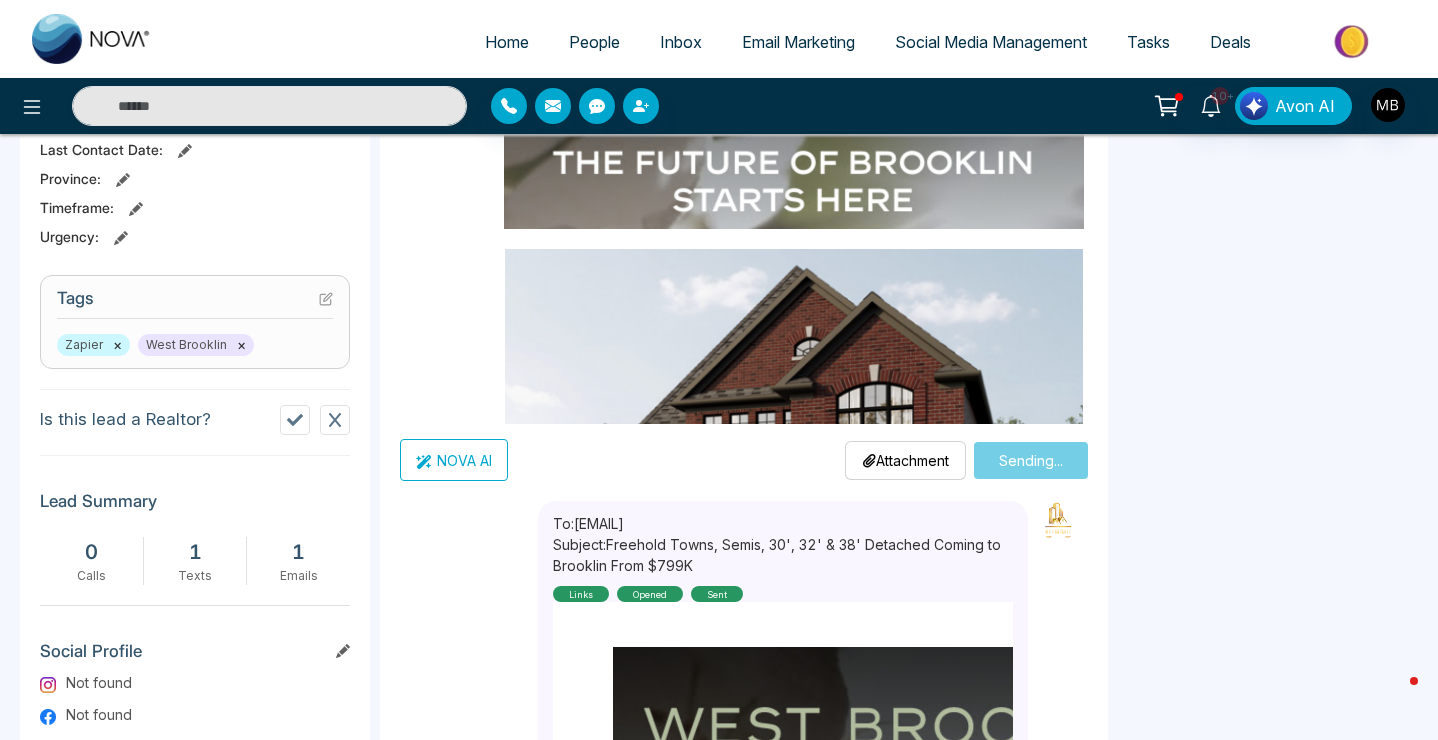 type 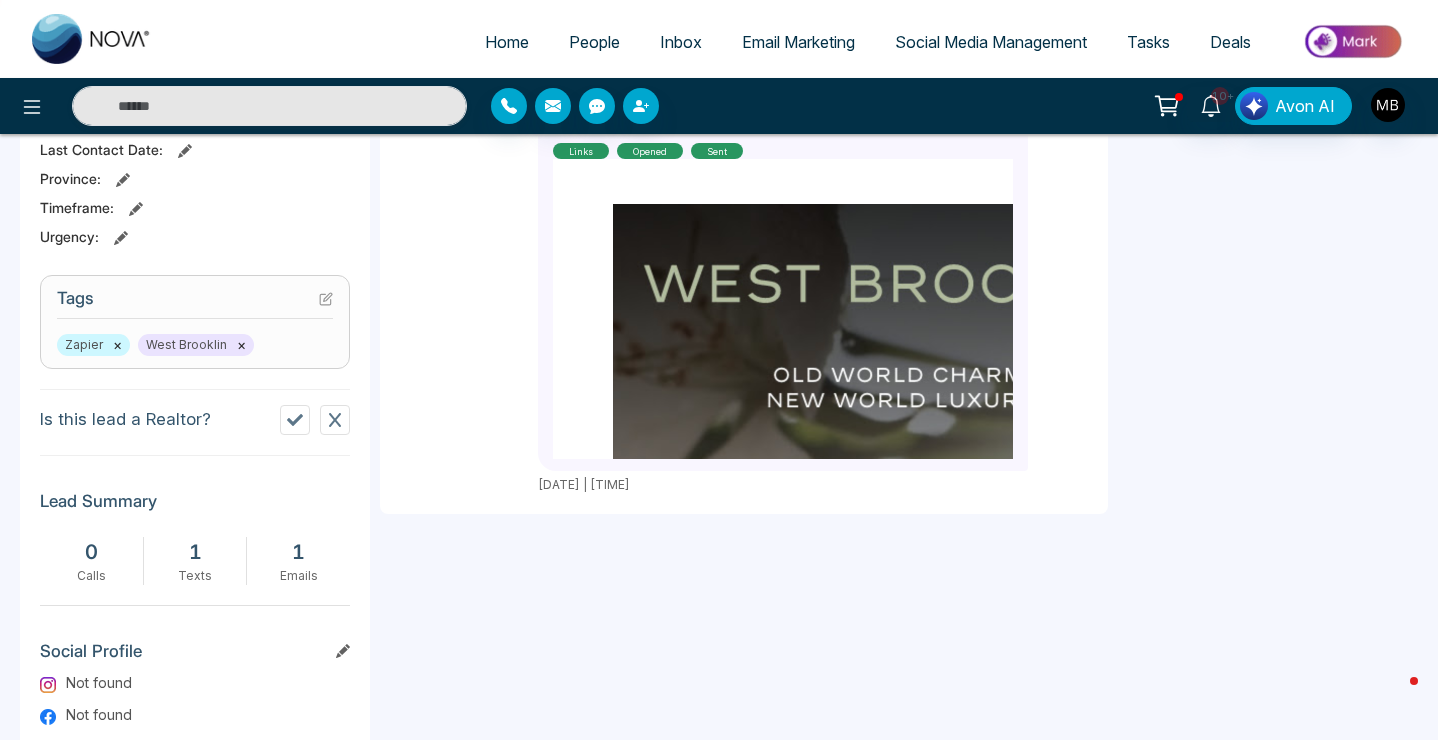 scroll, scrollTop: 0, scrollLeft: 0, axis: both 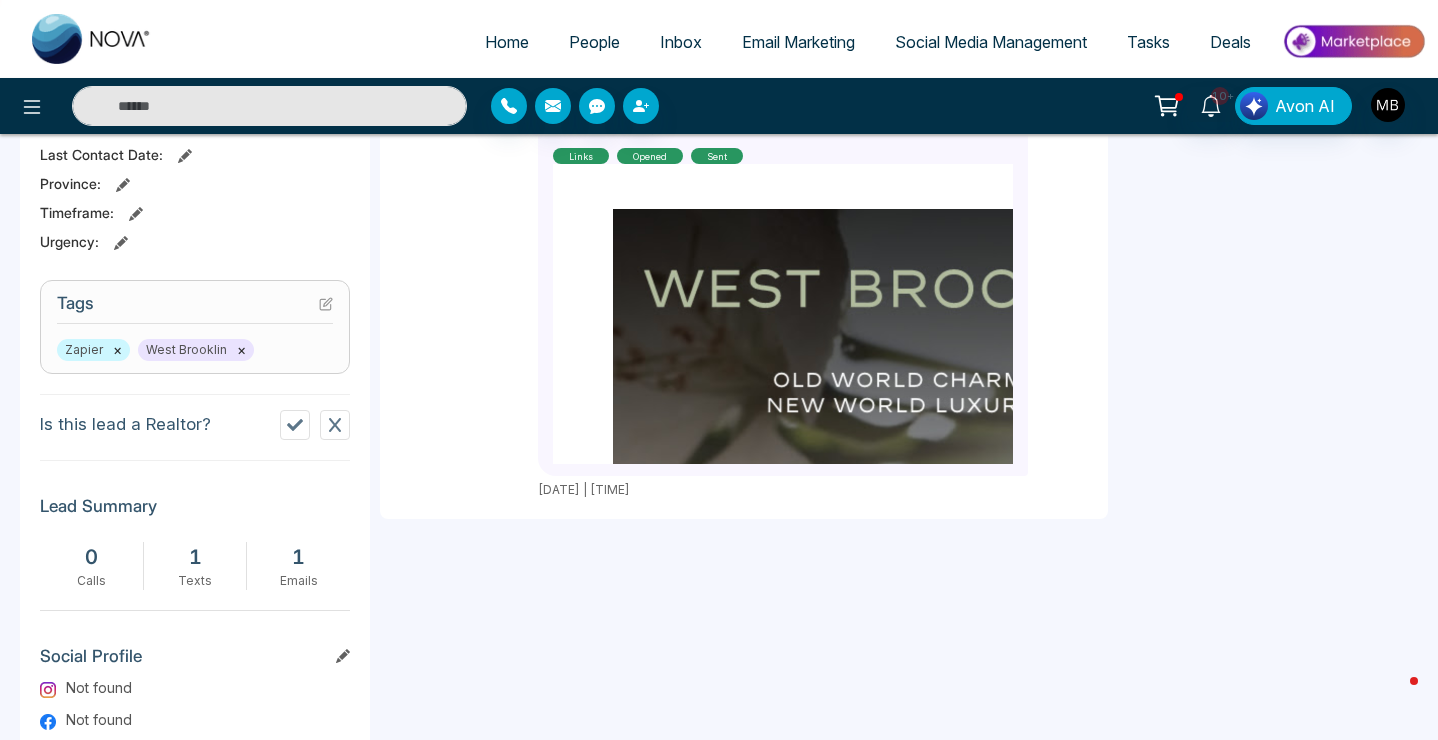 click at bounding box center [269, 106] 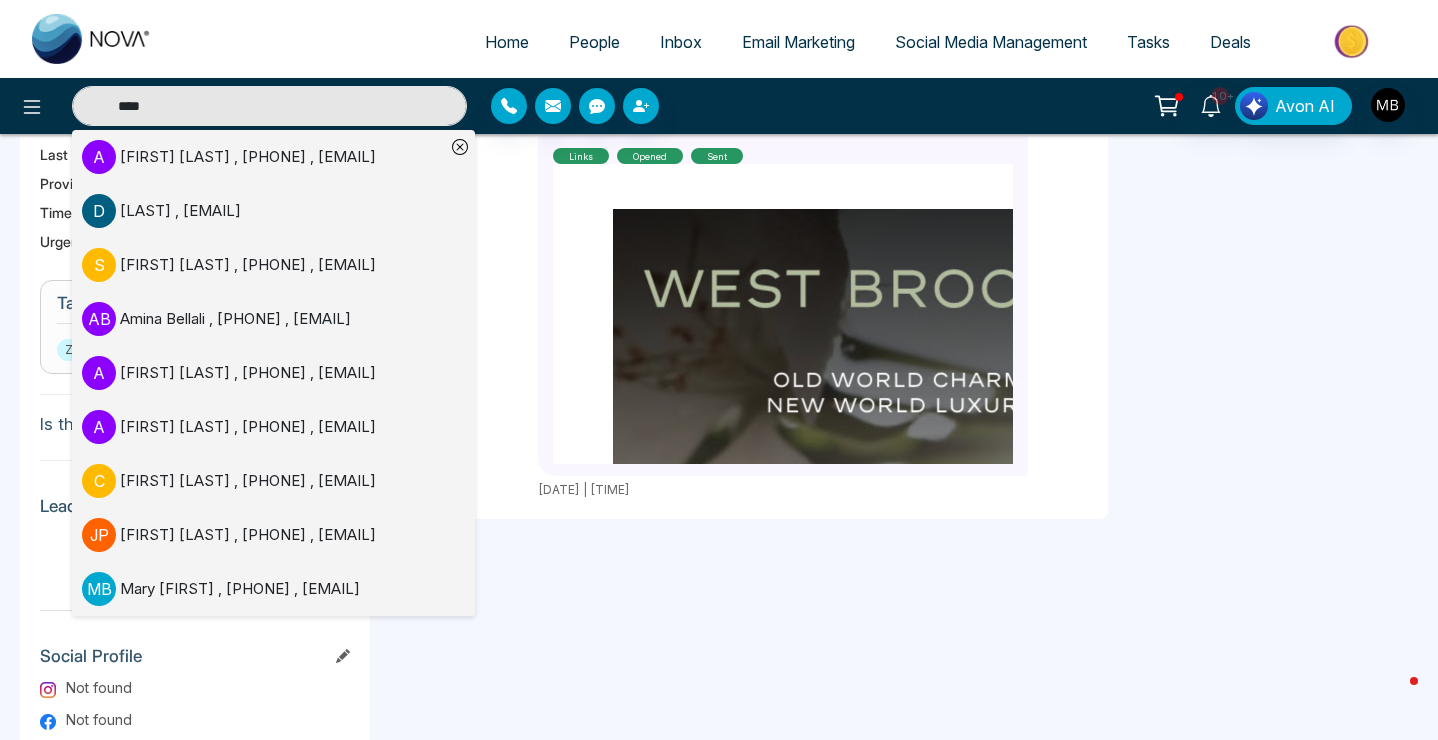 type on "****" 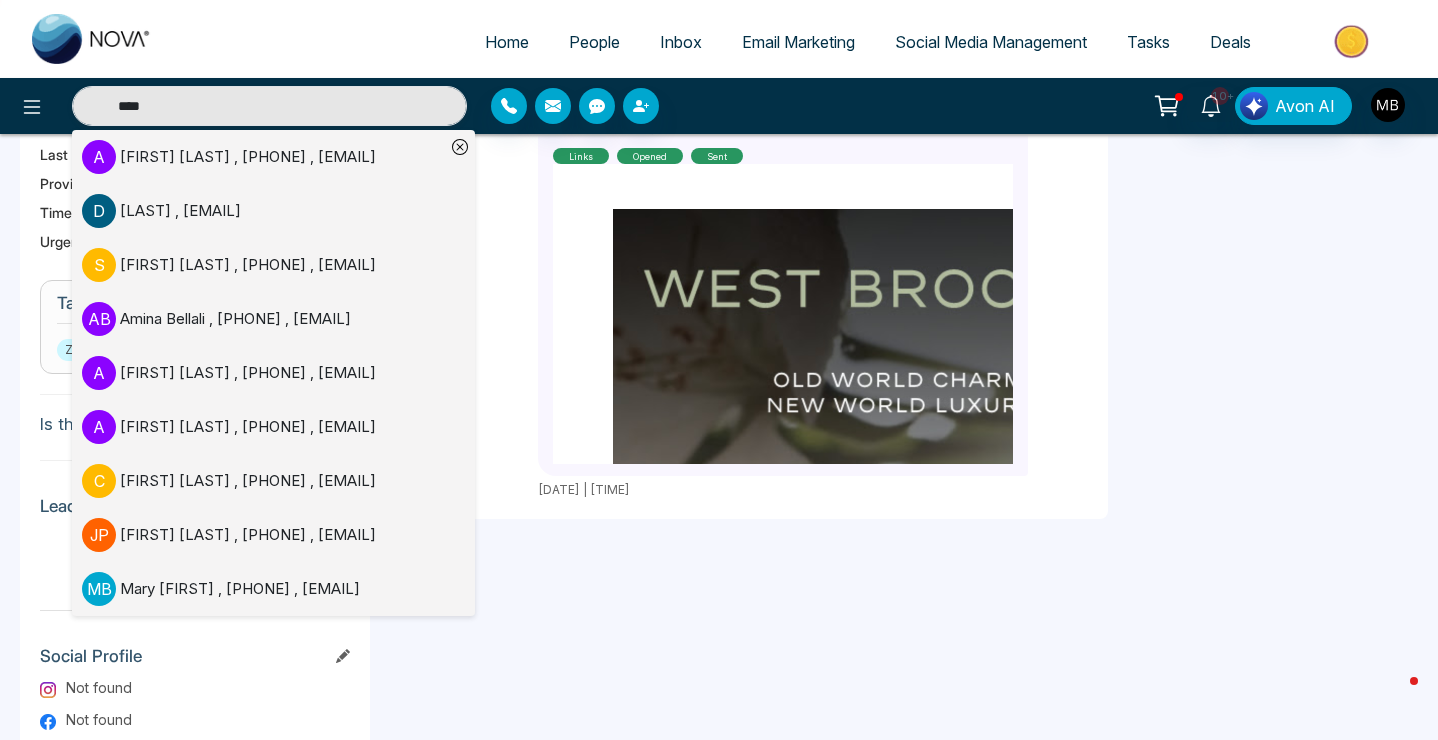 click on "[FIRST] [LAST]   , [PHONE]   , [EMAIL]" at bounding box center (248, 157) 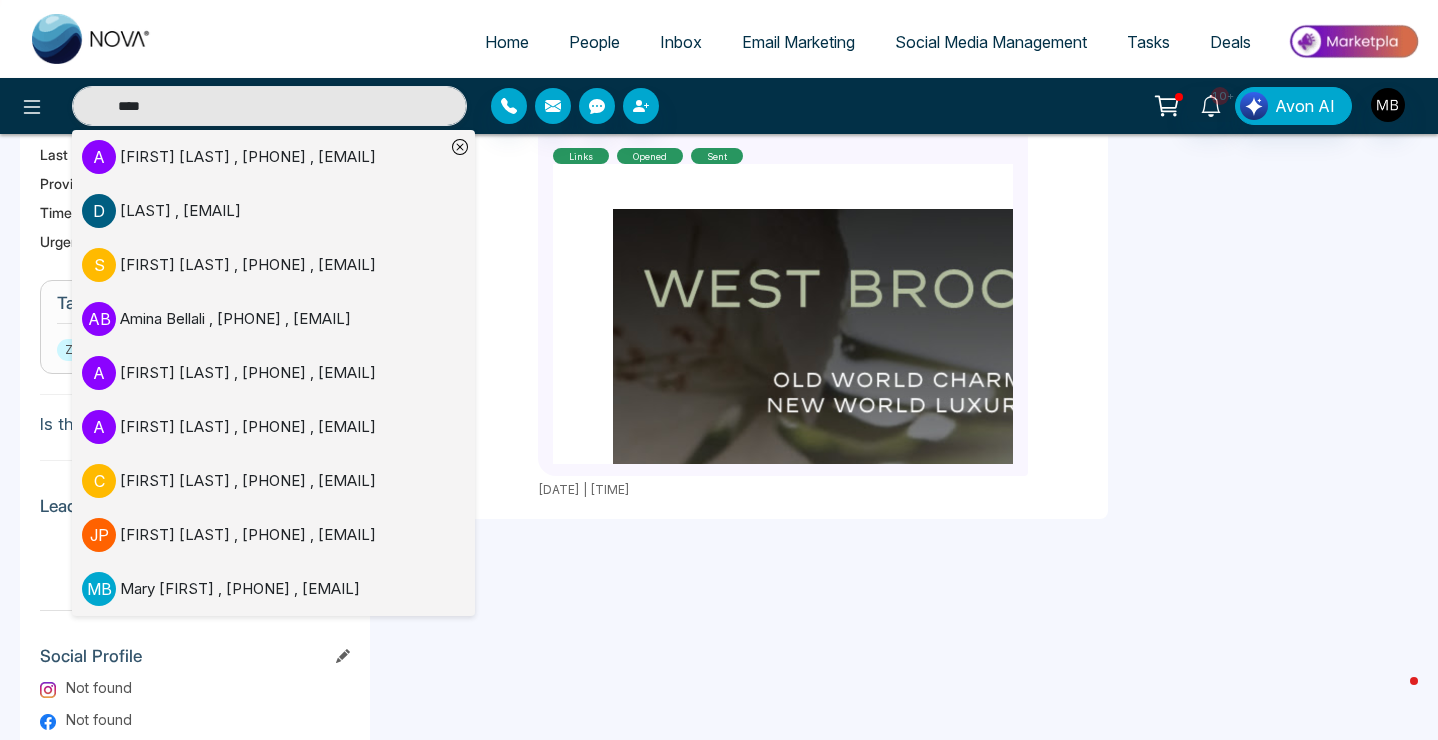 type 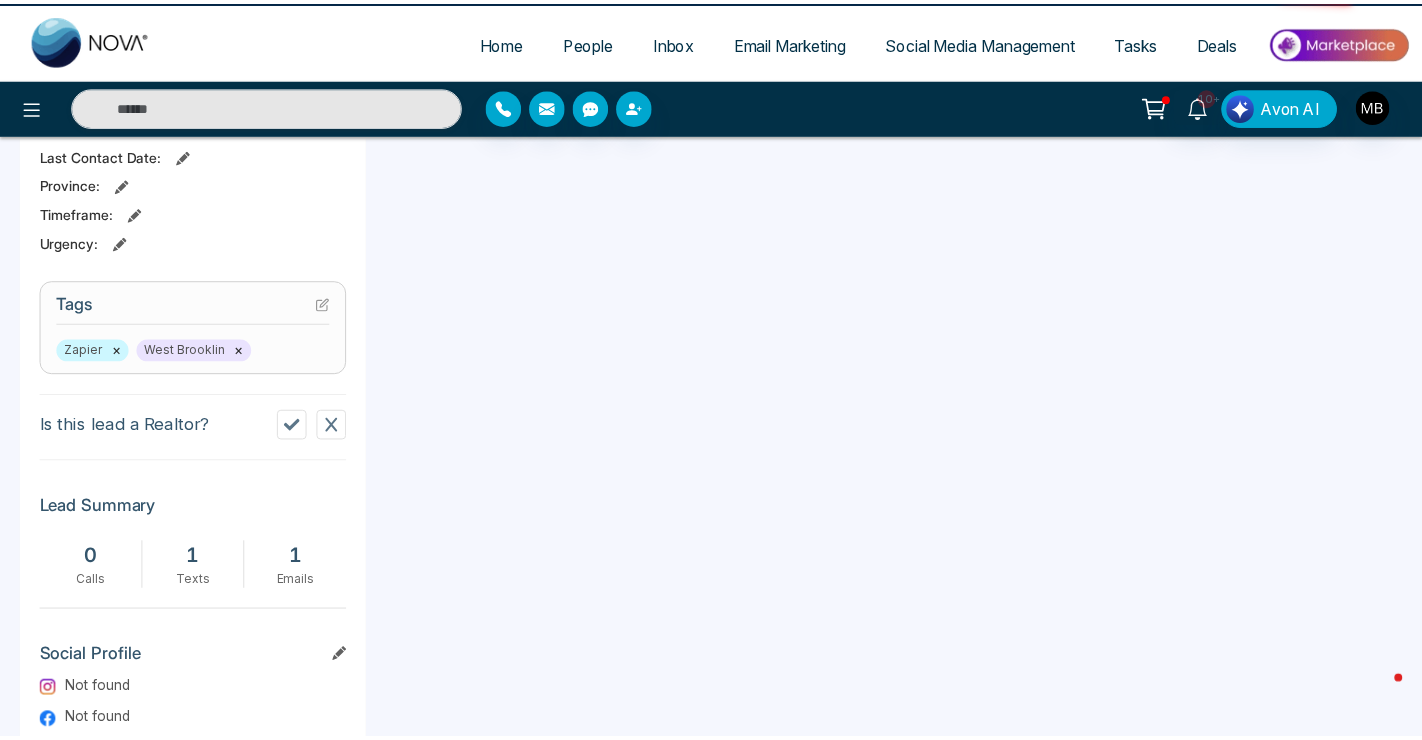scroll, scrollTop: 0, scrollLeft: 0, axis: both 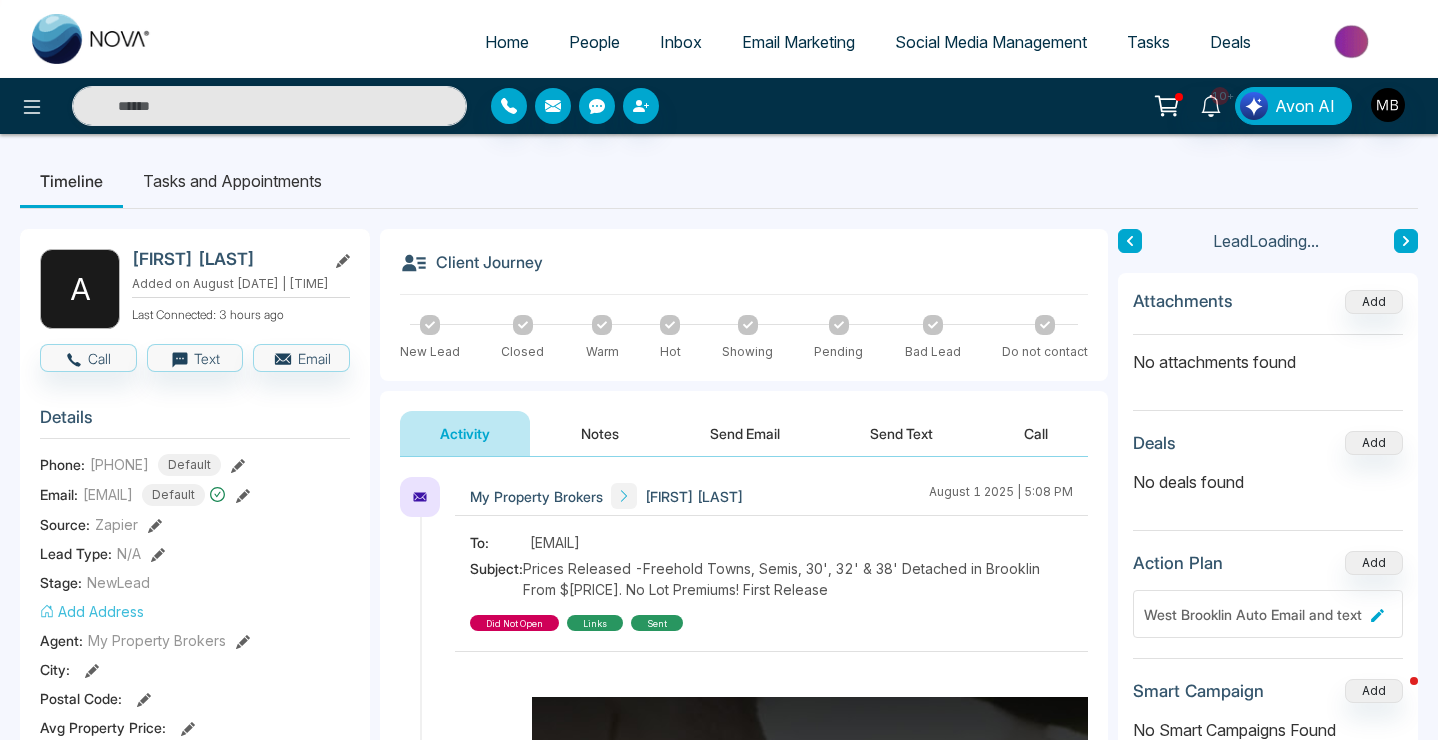 click on "Activity Notes Send Email Send Text Call" at bounding box center [744, 424] 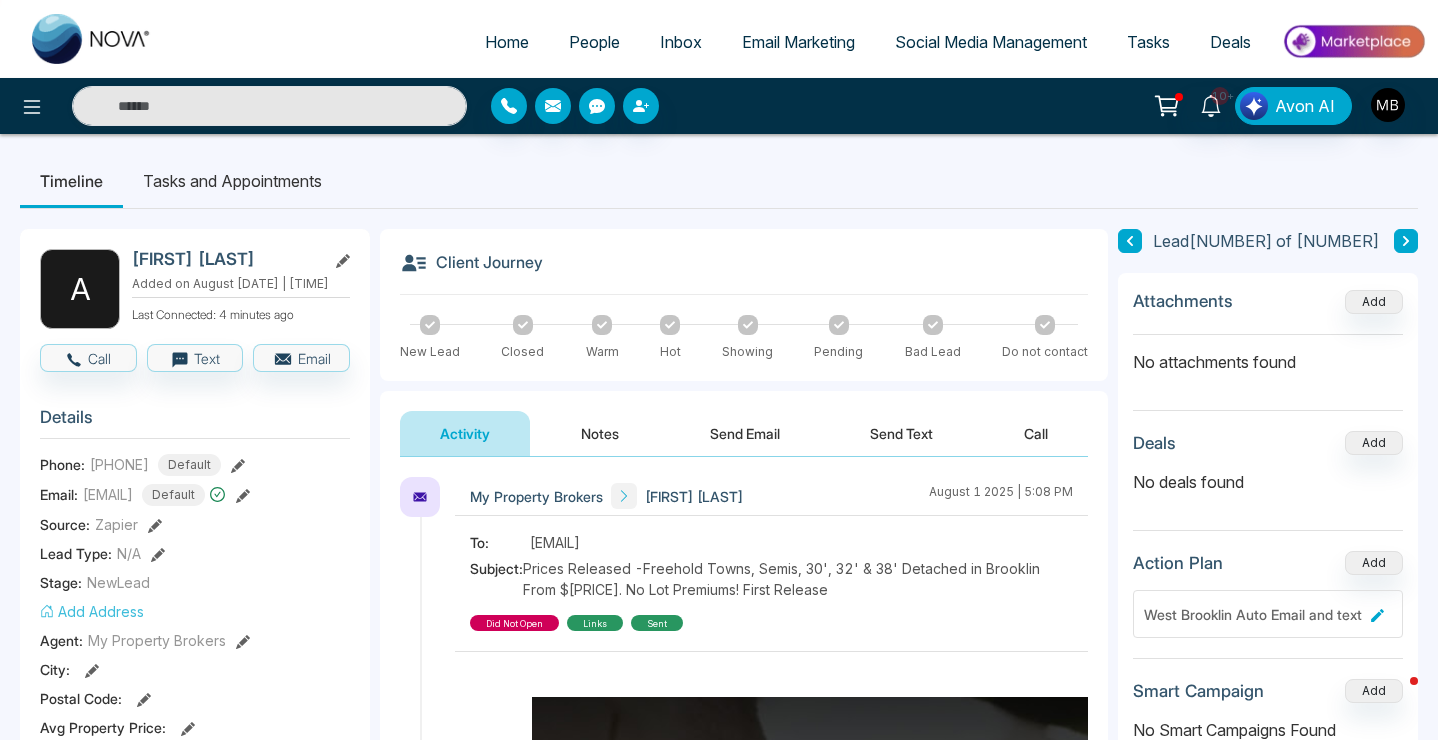 click on "Notes" at bounding box center [600, 433] 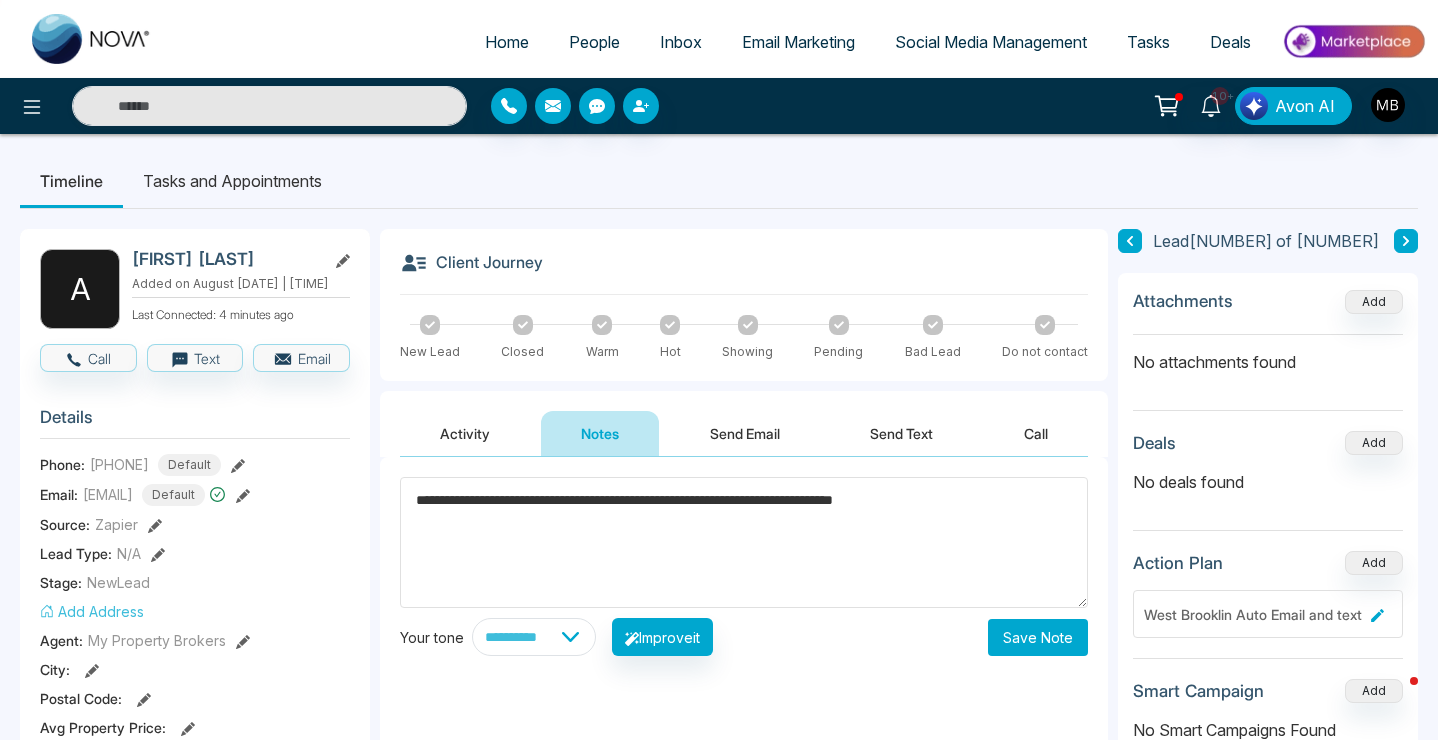 type on "**********" 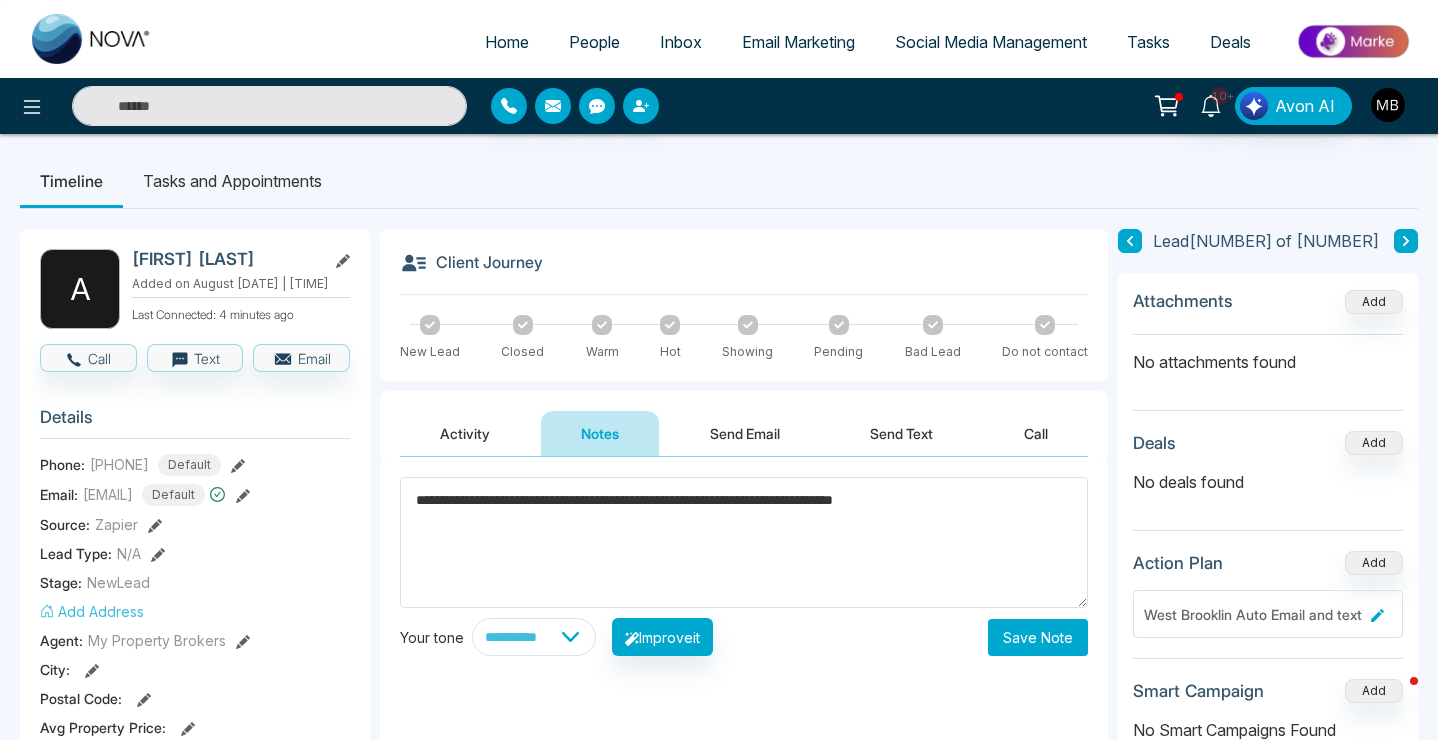 click on "Save Note" at bounding box center (1038, 637) 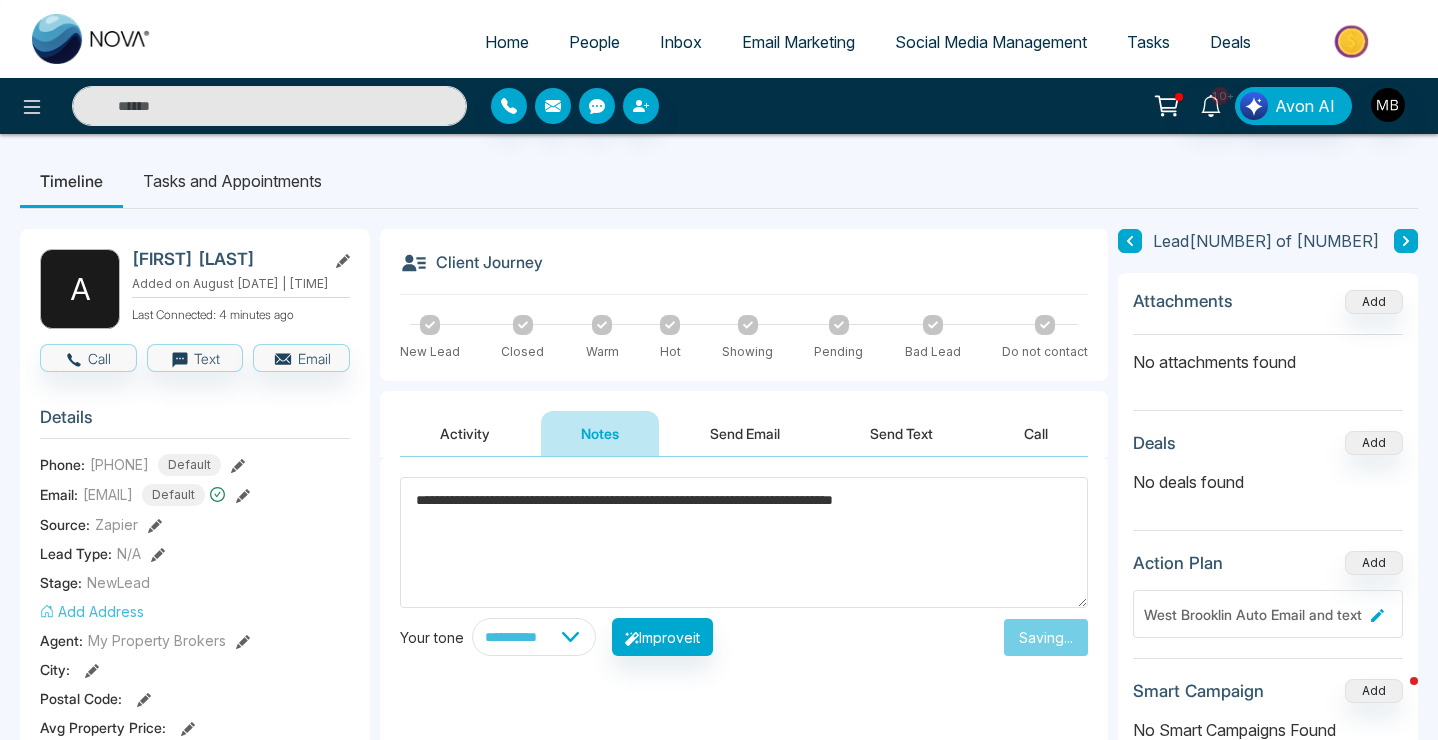type 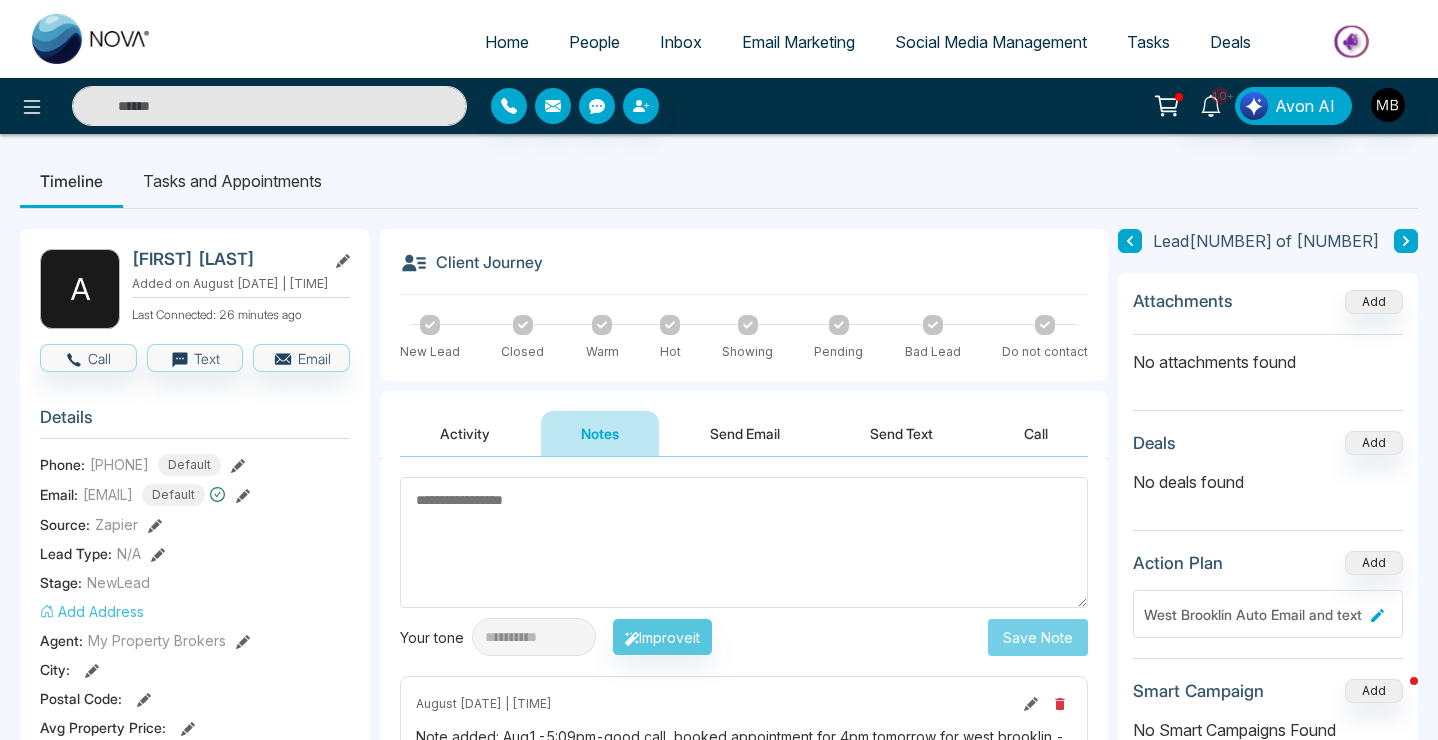 click at bounding box center (269, 106) 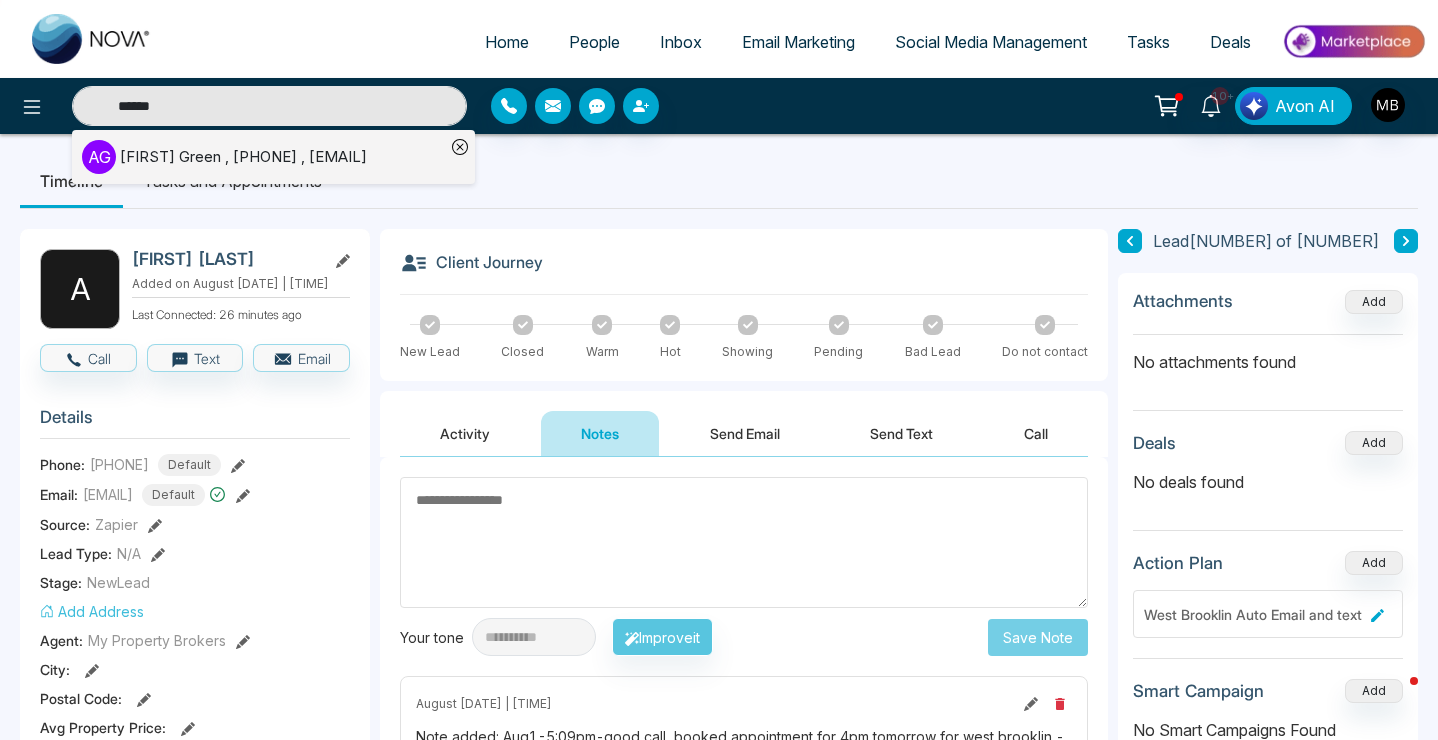 type on "******" 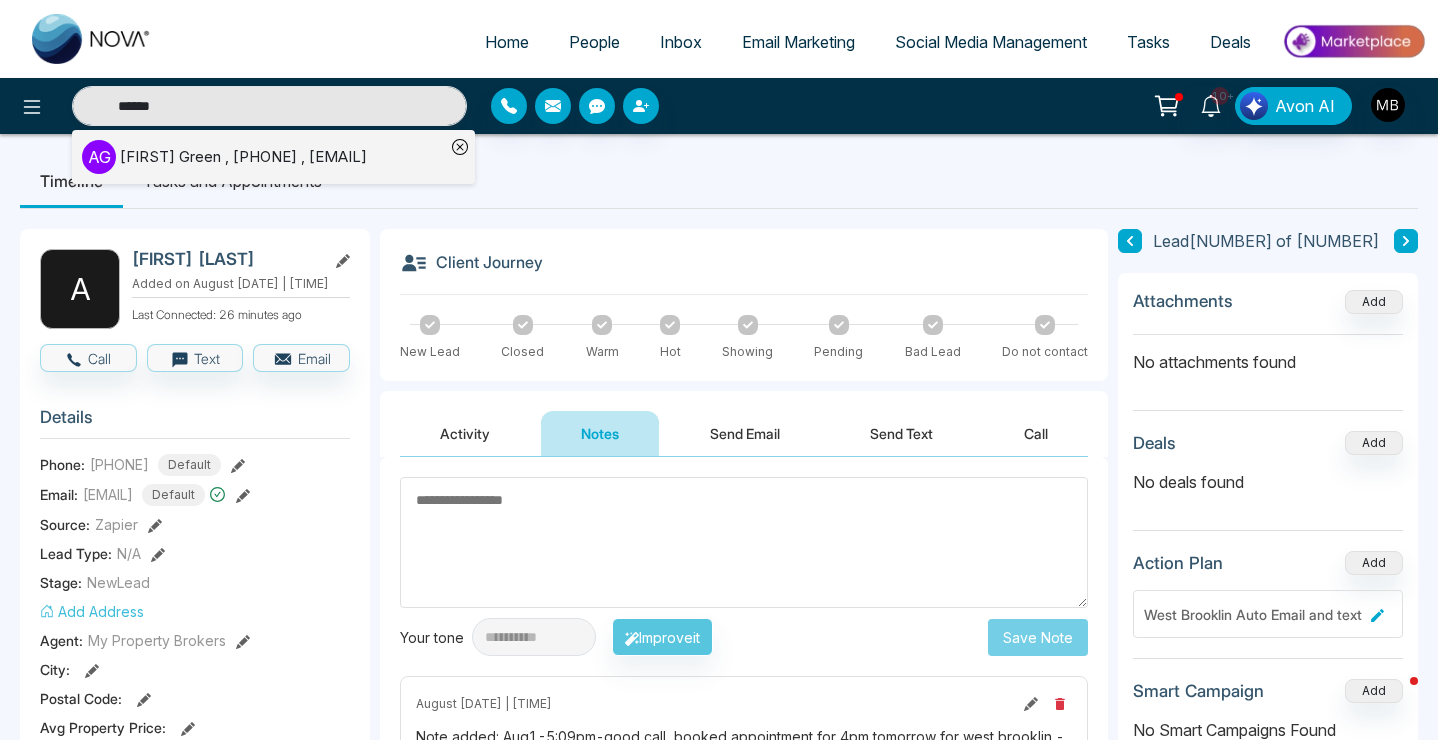 click on "[FIRST] [LAST] , [PHONE] , [EMAIL]" at bounding box center (243, 157) 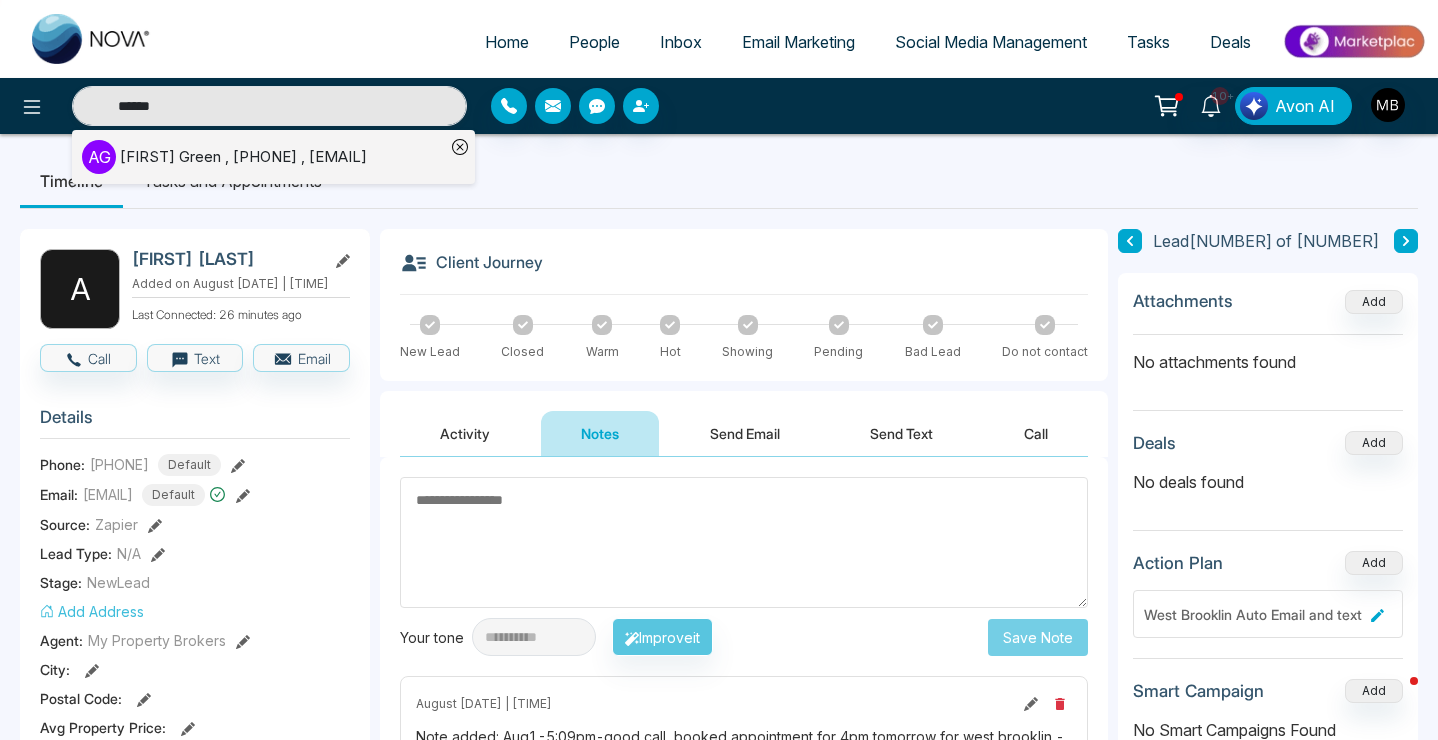 type 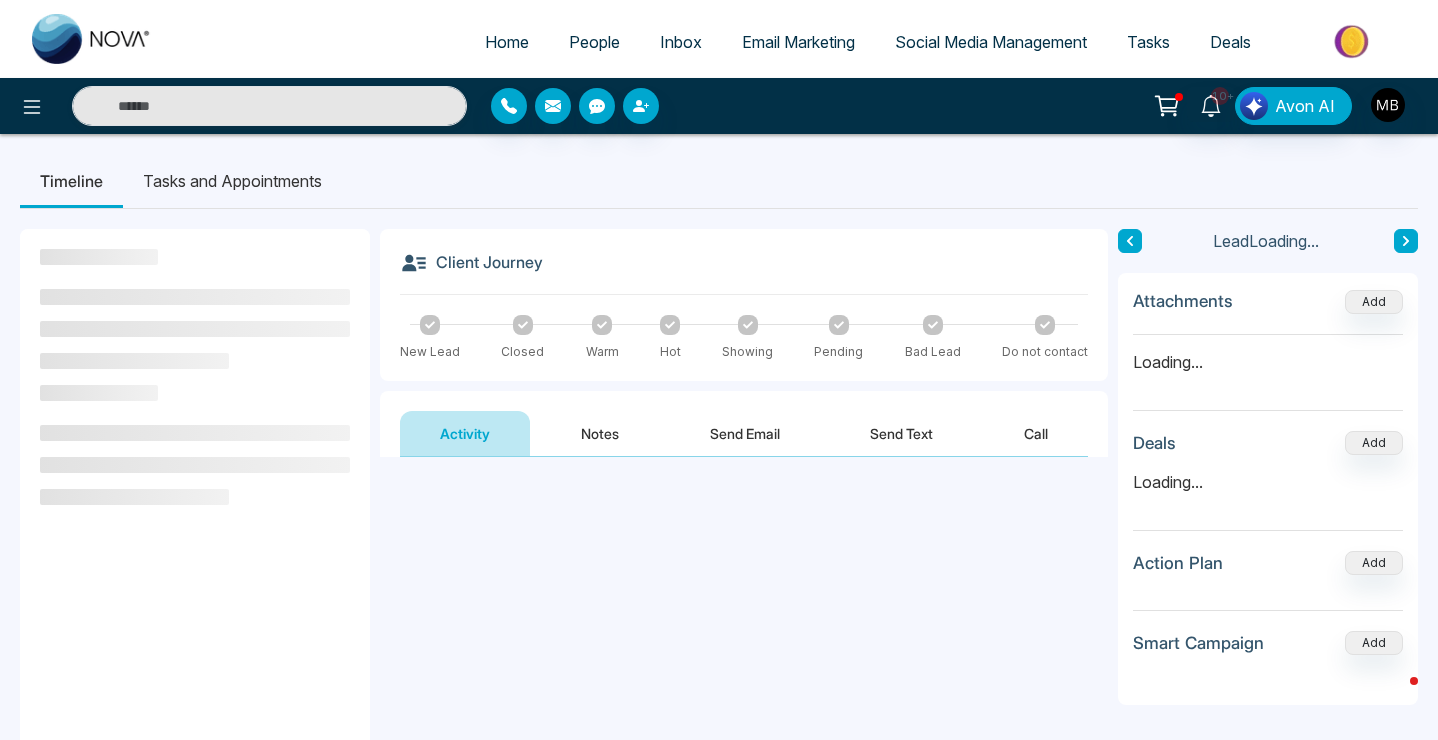 click on "Notes" at bounding box center [600, 433] 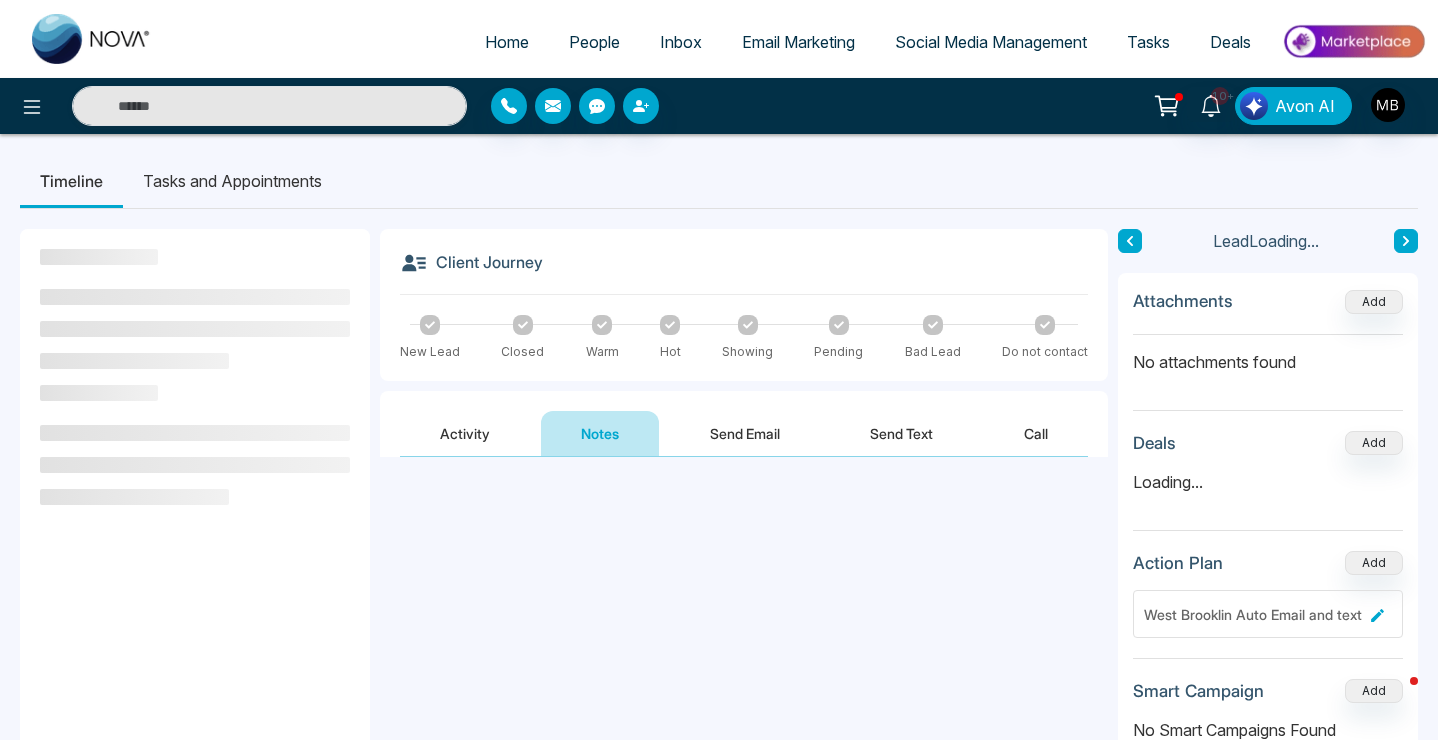 click at bounding box center [744, 551] 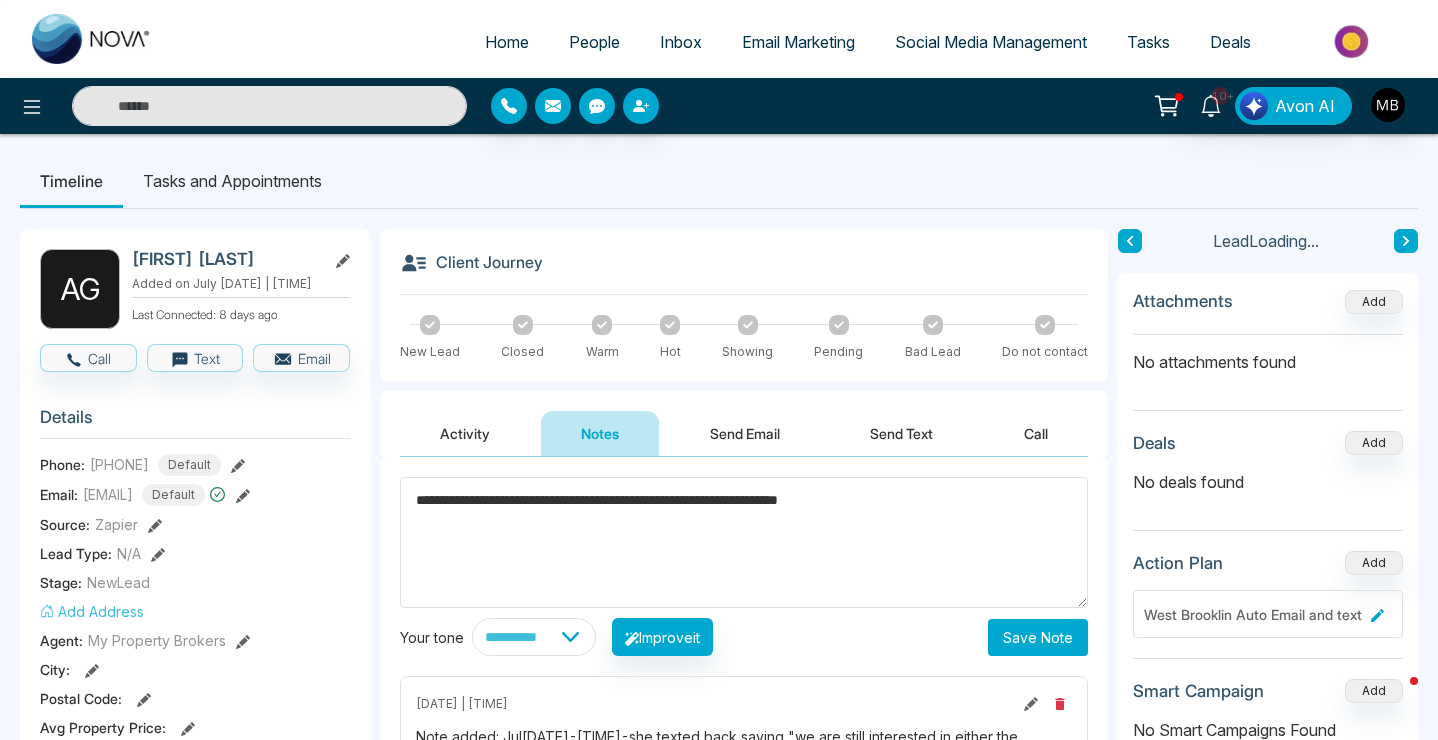 type on "**********" 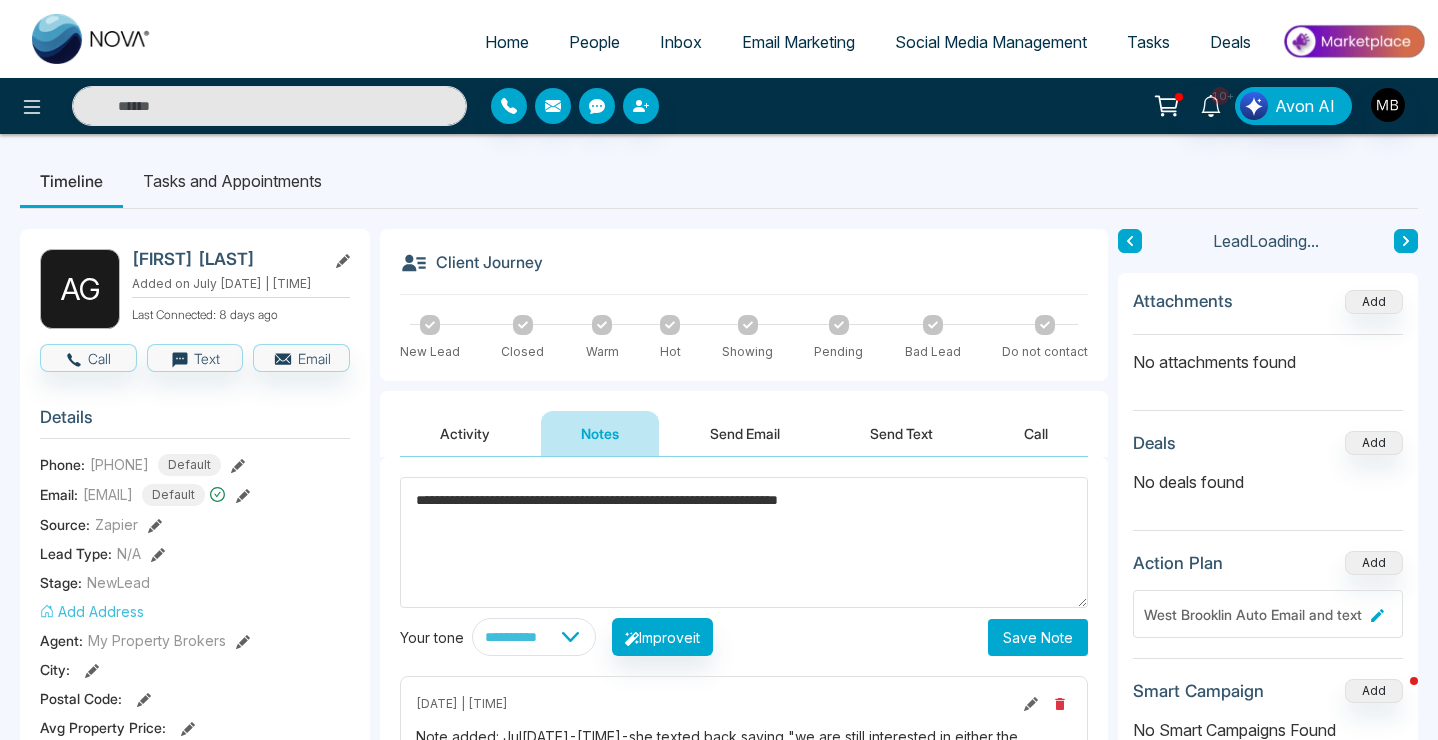 click on "Save Note" at bounding box center (1038, 637) 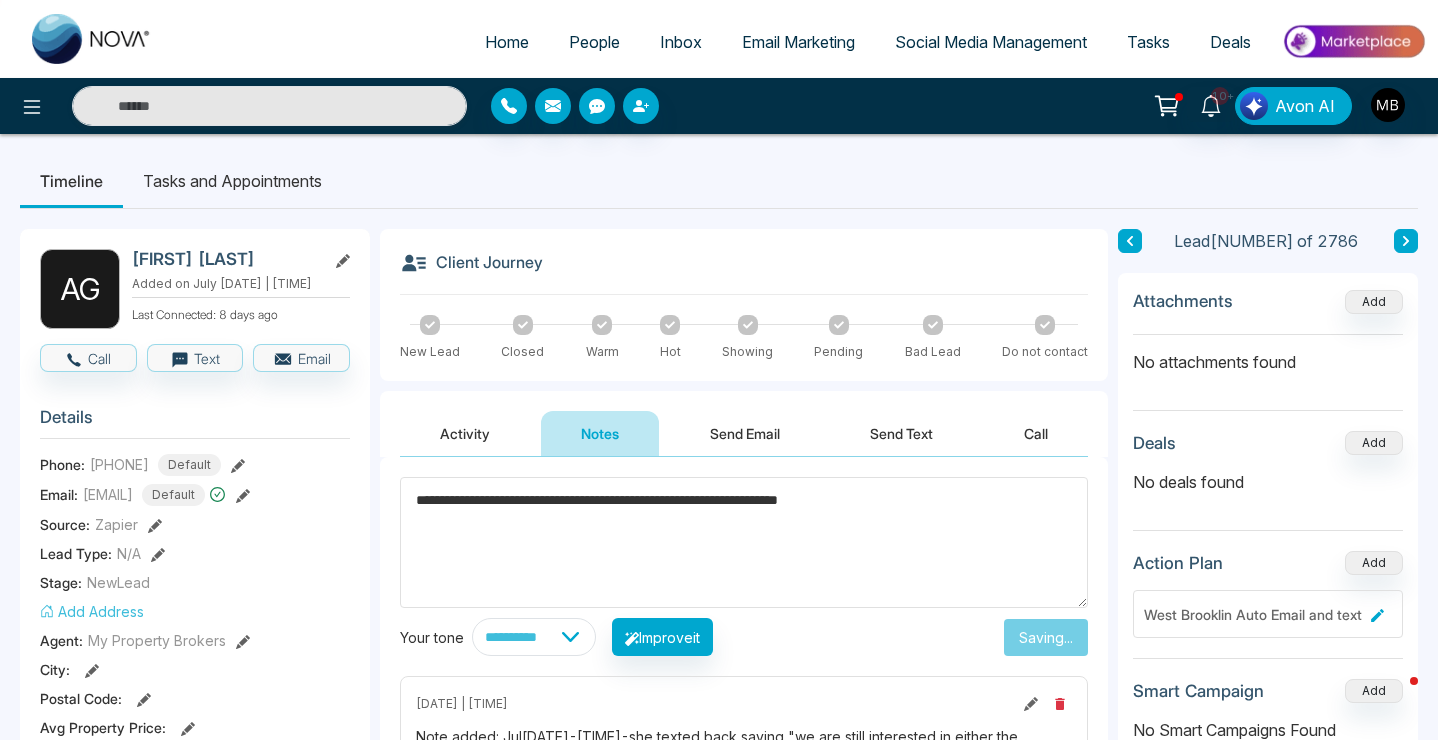 type 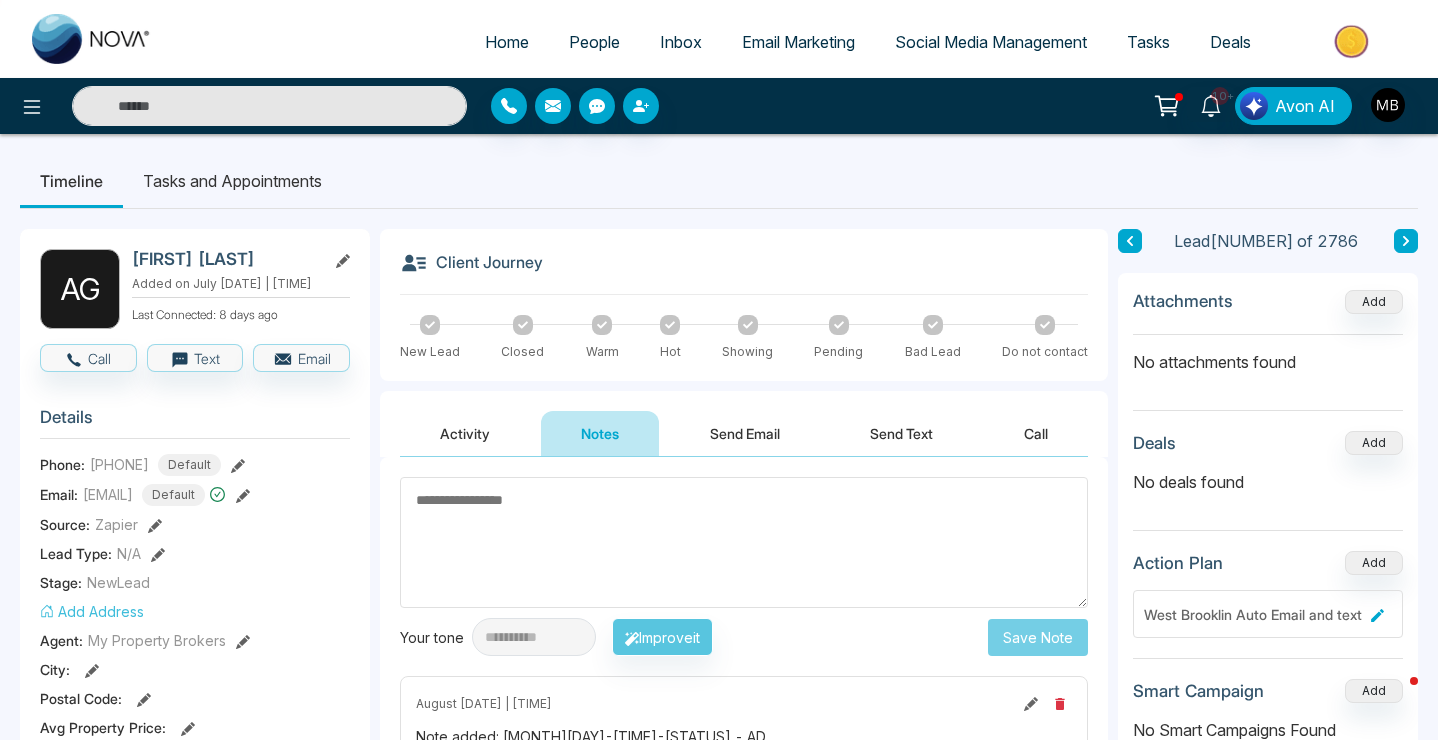 click at bounding box center [269, 106] 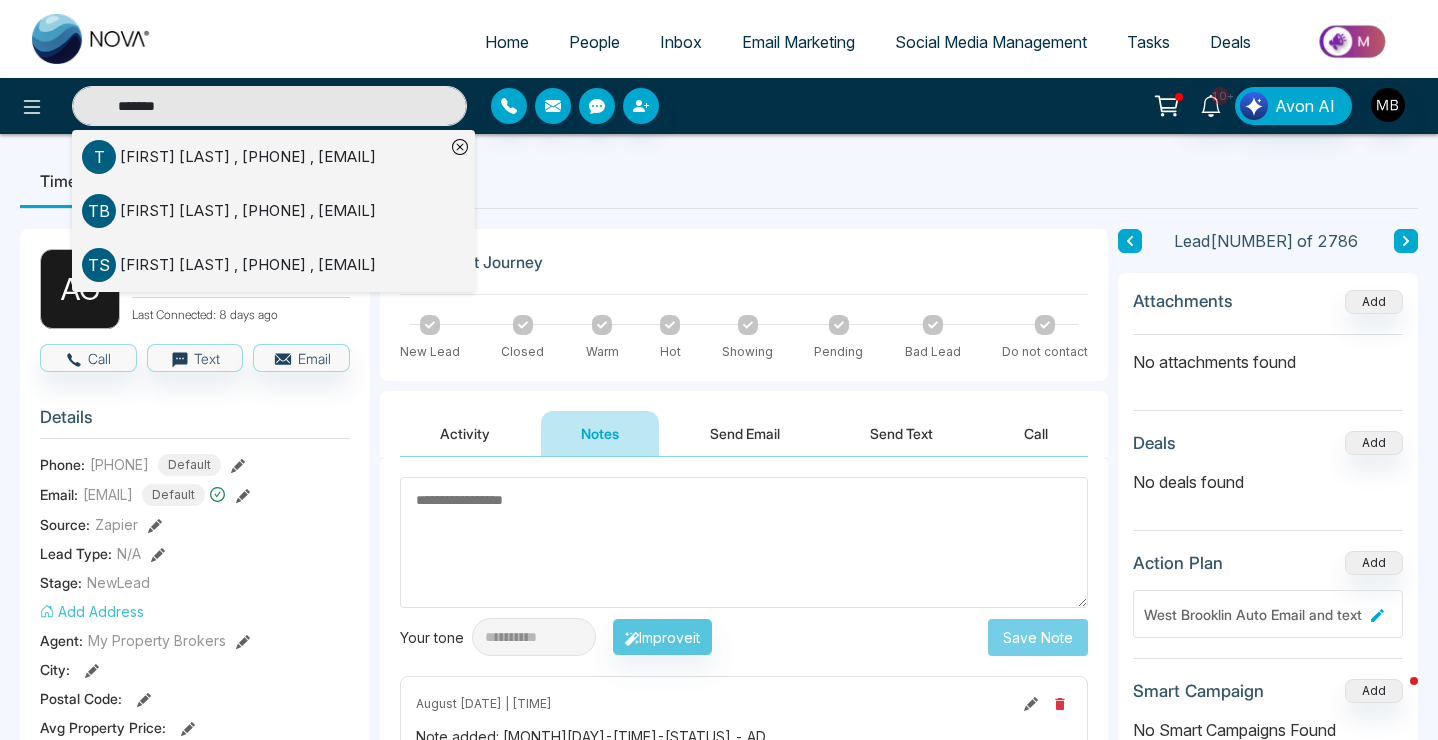type on "******" 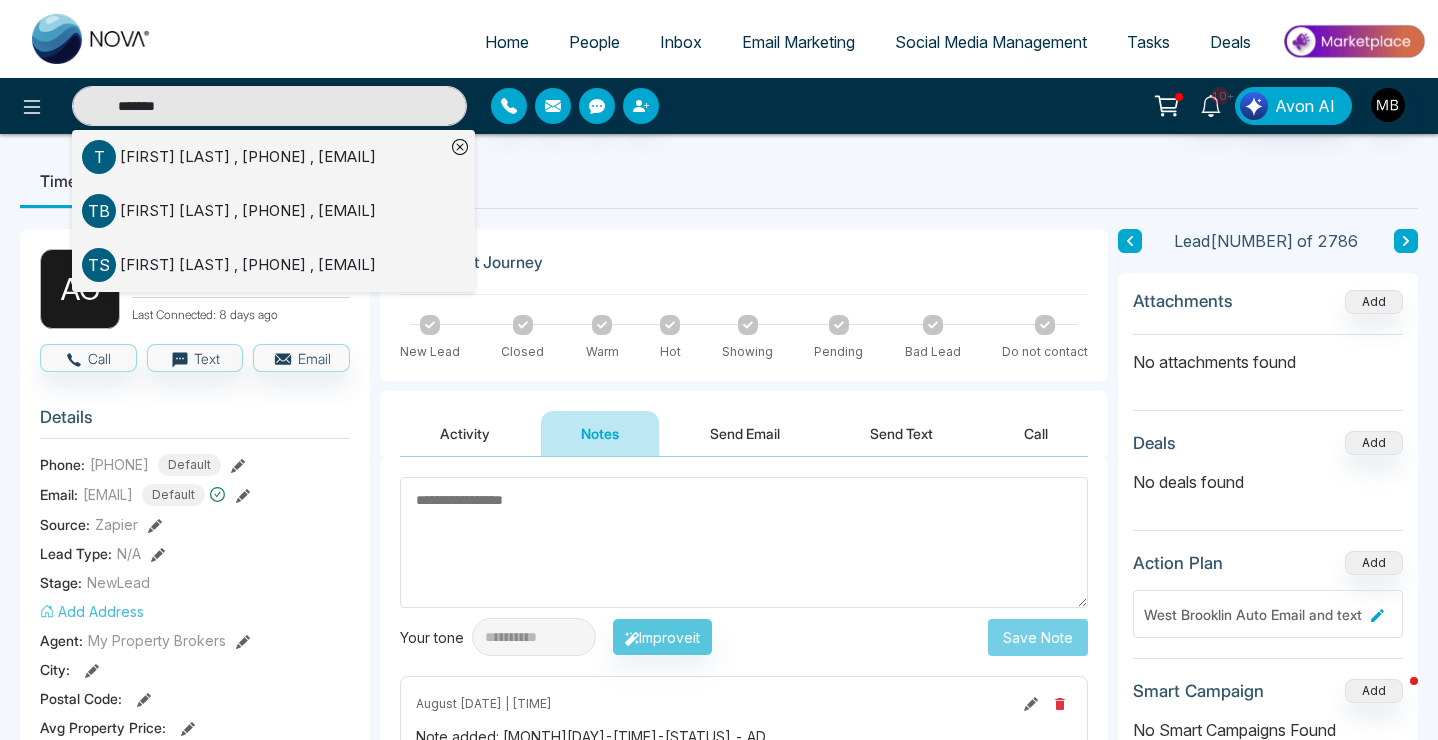 click on "[FIRST] [LAST]   , [PHONE]   , [EMAIL]" at bounding box center [248, 211] 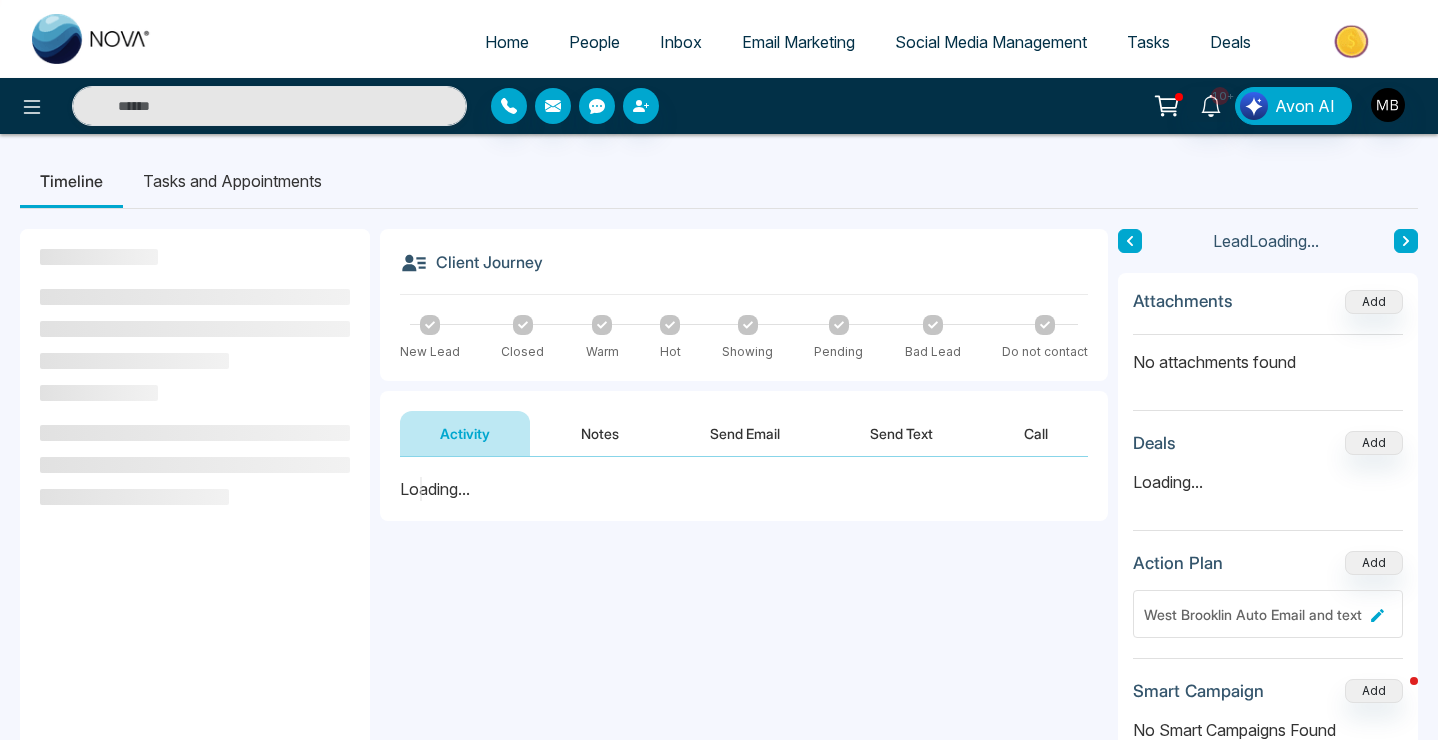 click on "Notes" at bounding box center [600, 433] 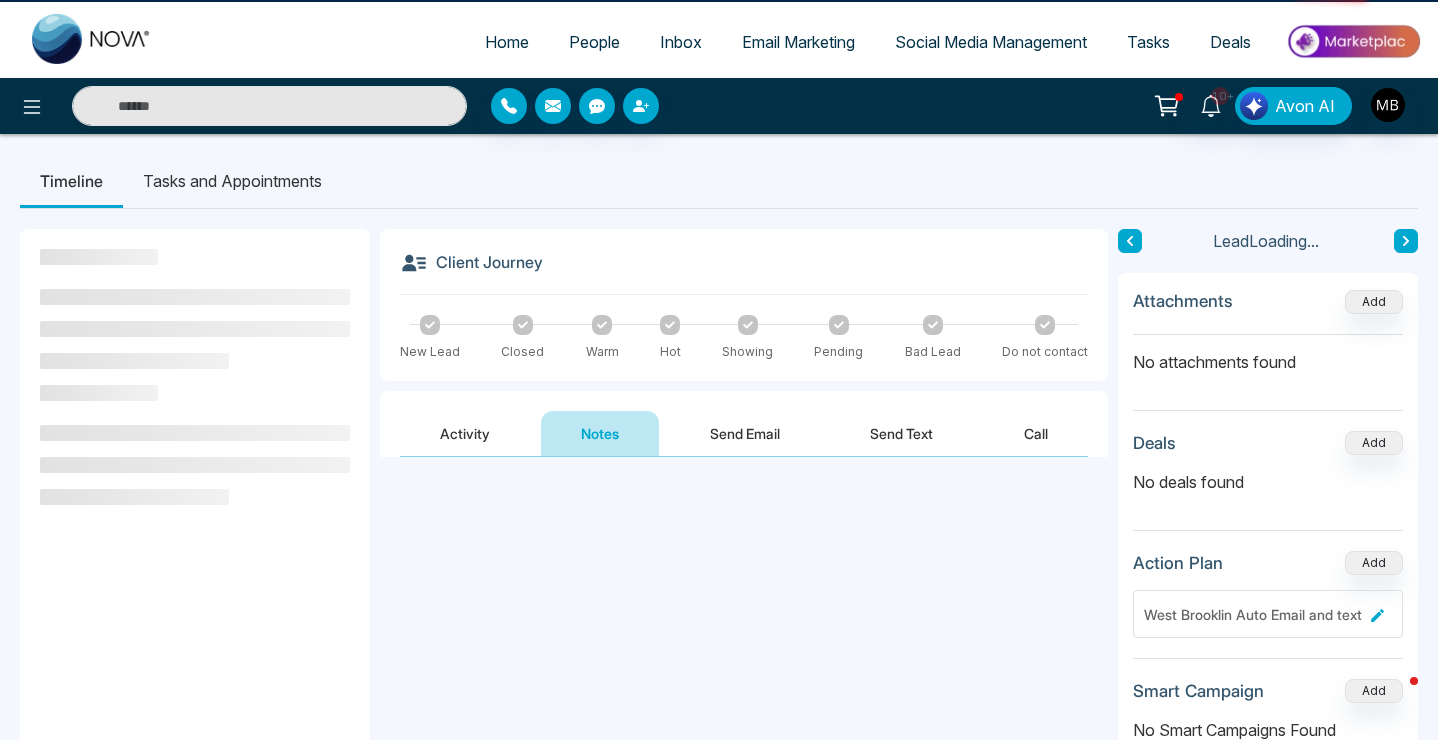 click at bounding box center (744, 554) 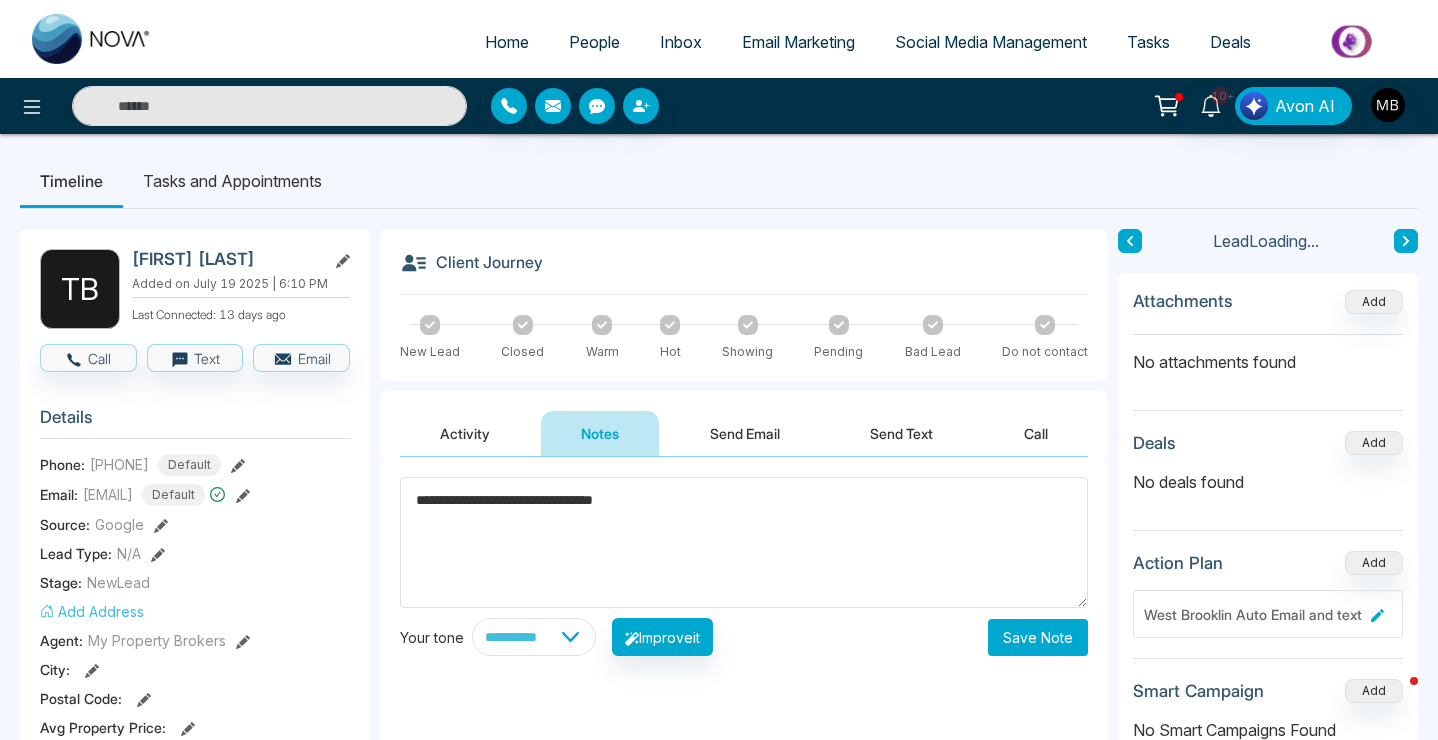 type on "**********" 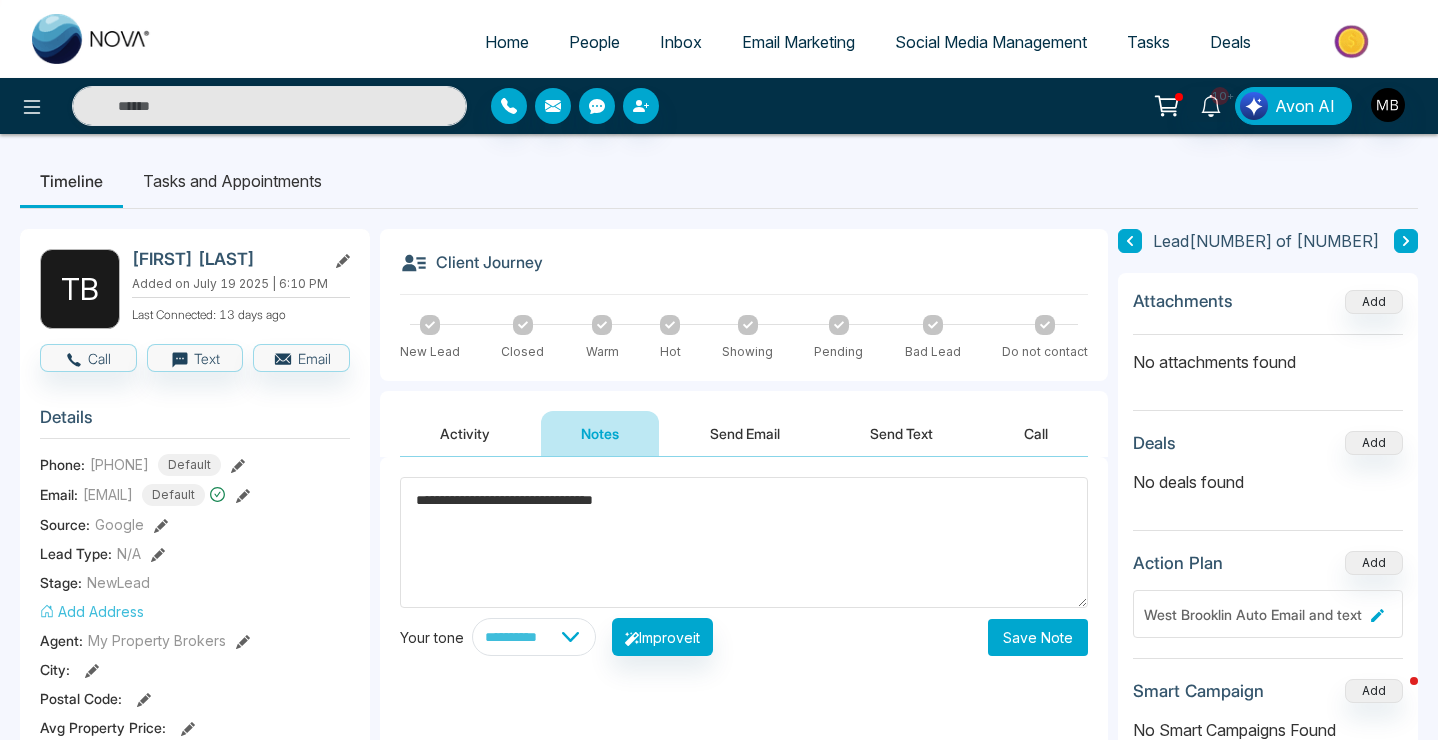 click on "Save Note" at bounding box center (1038, 637) 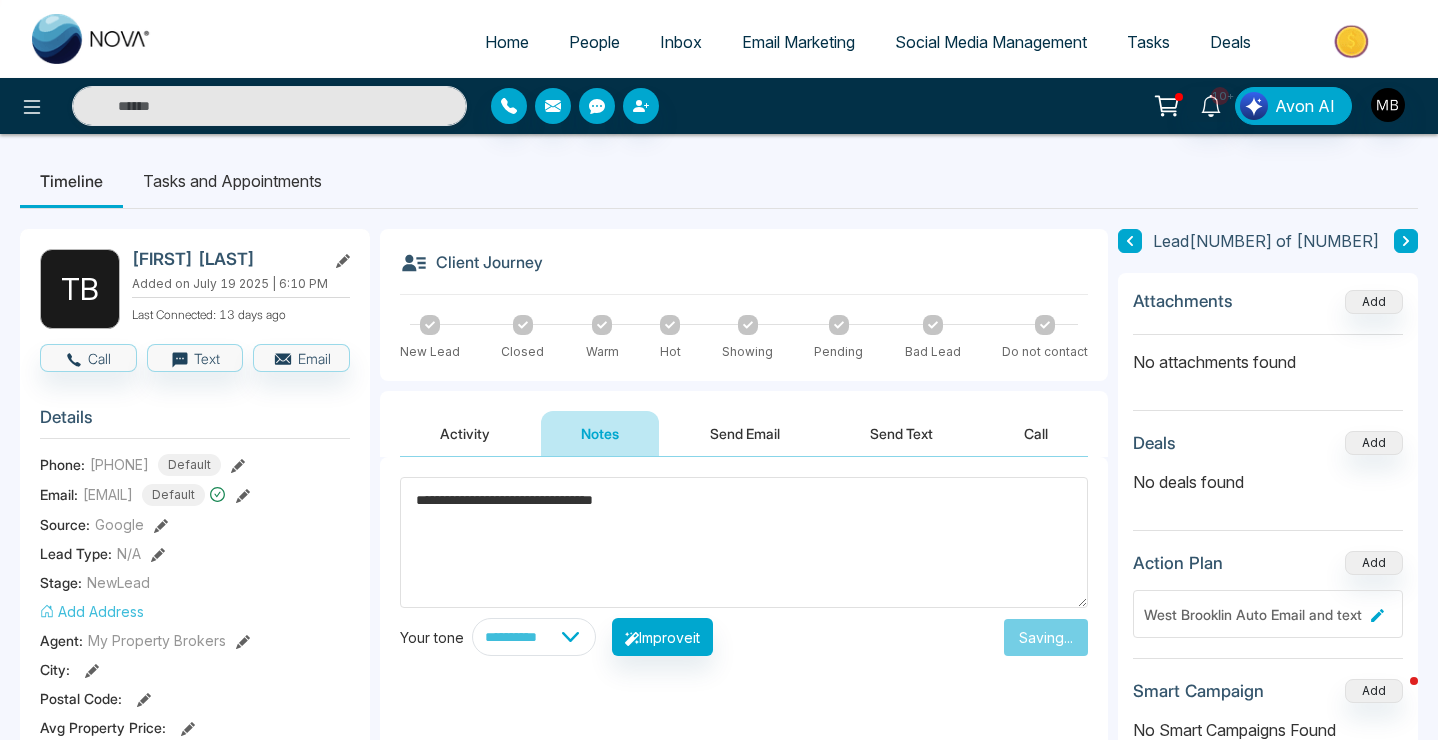type 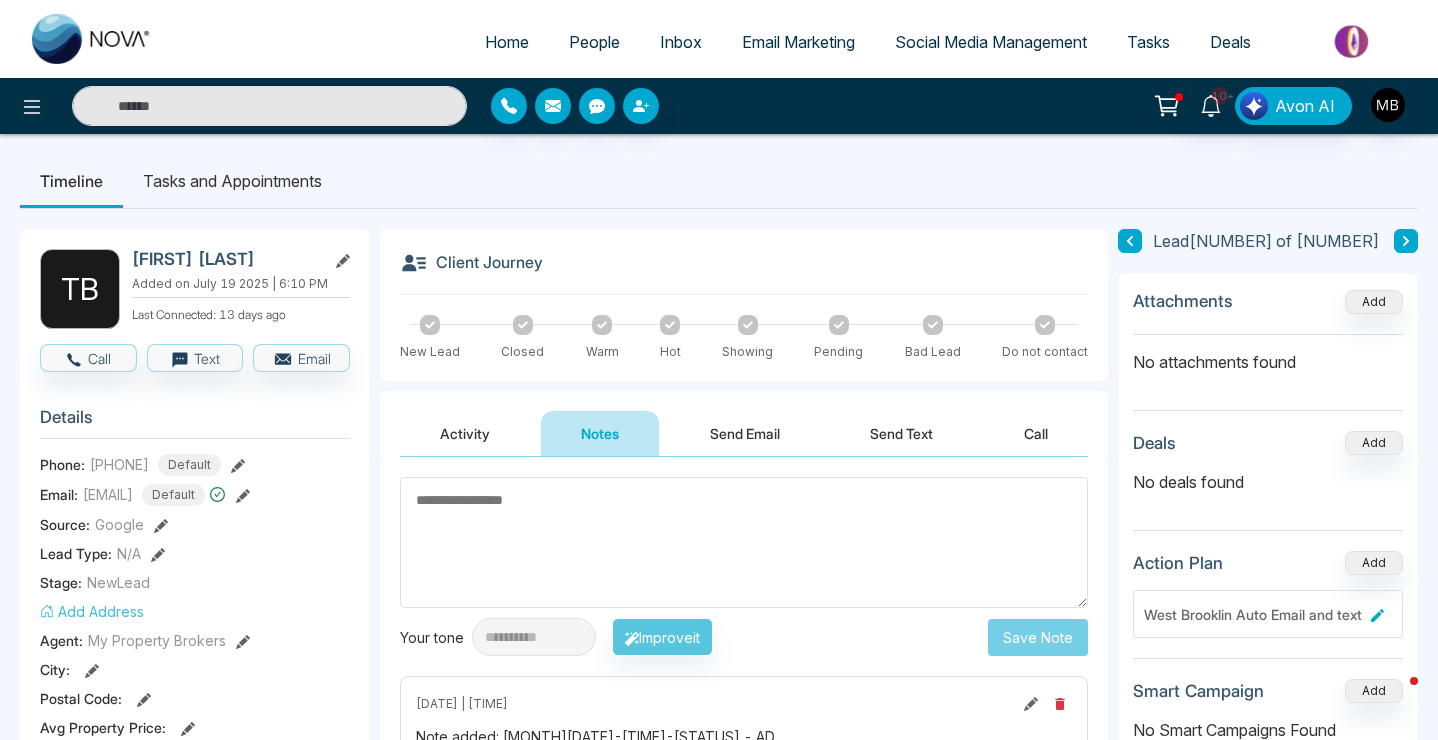 click on "10+ Avon AI" at bounding box center (719, 106) 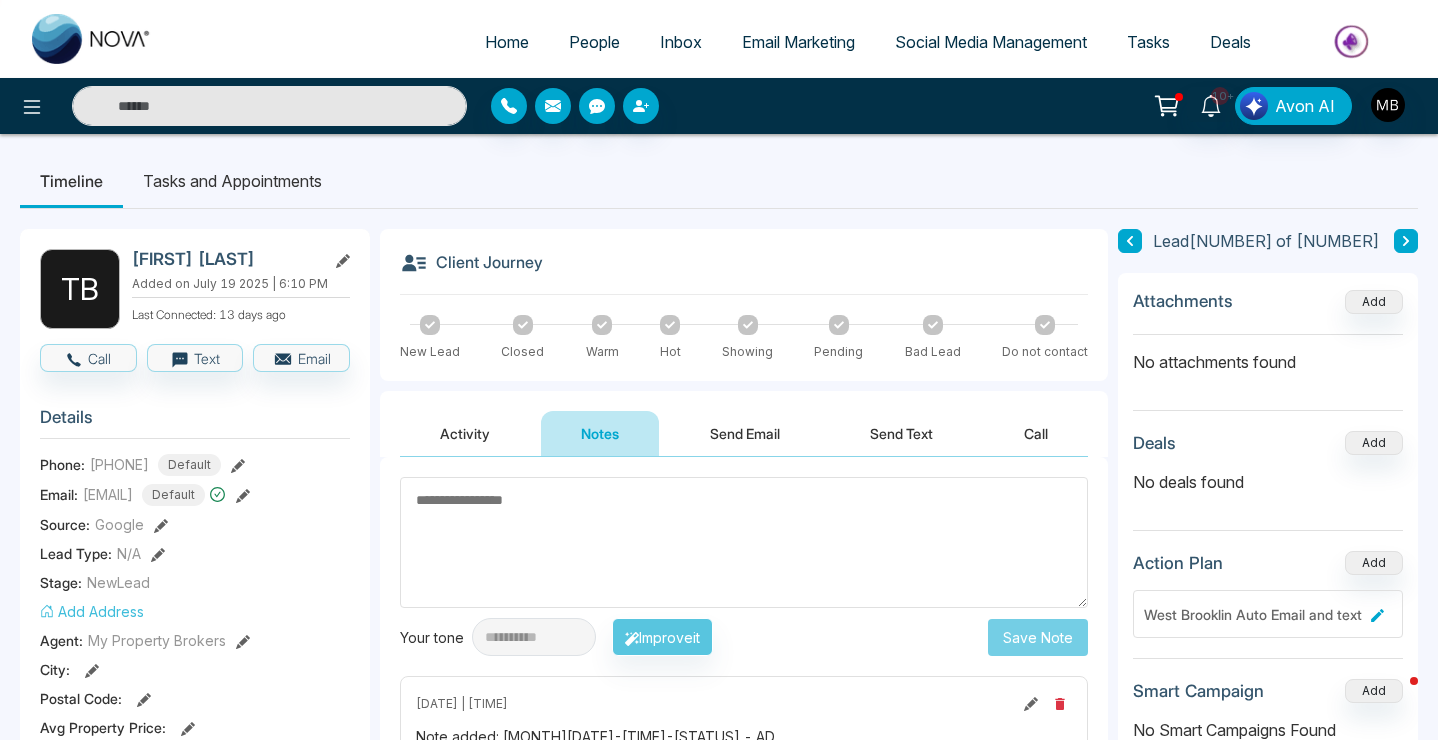 click at bounding box center (269, 106) 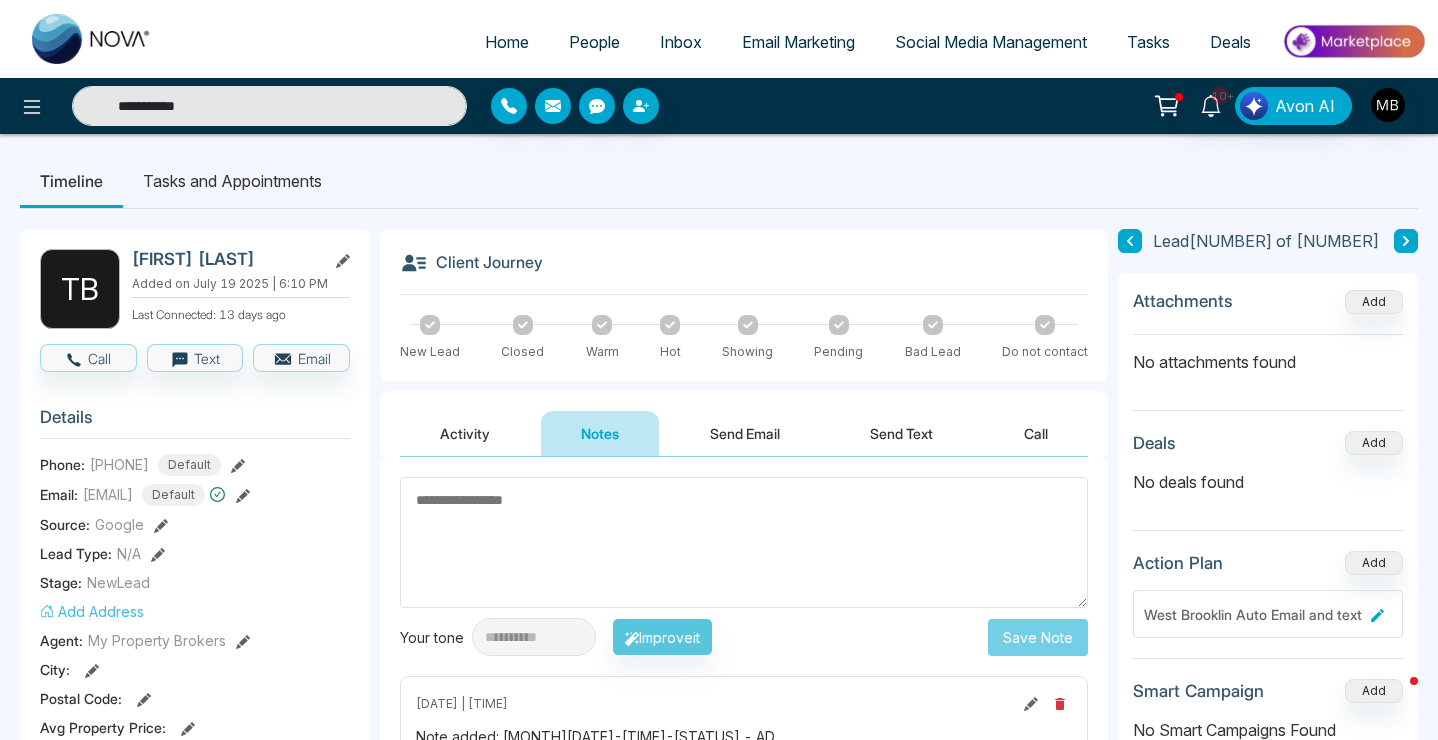 type on "**********" 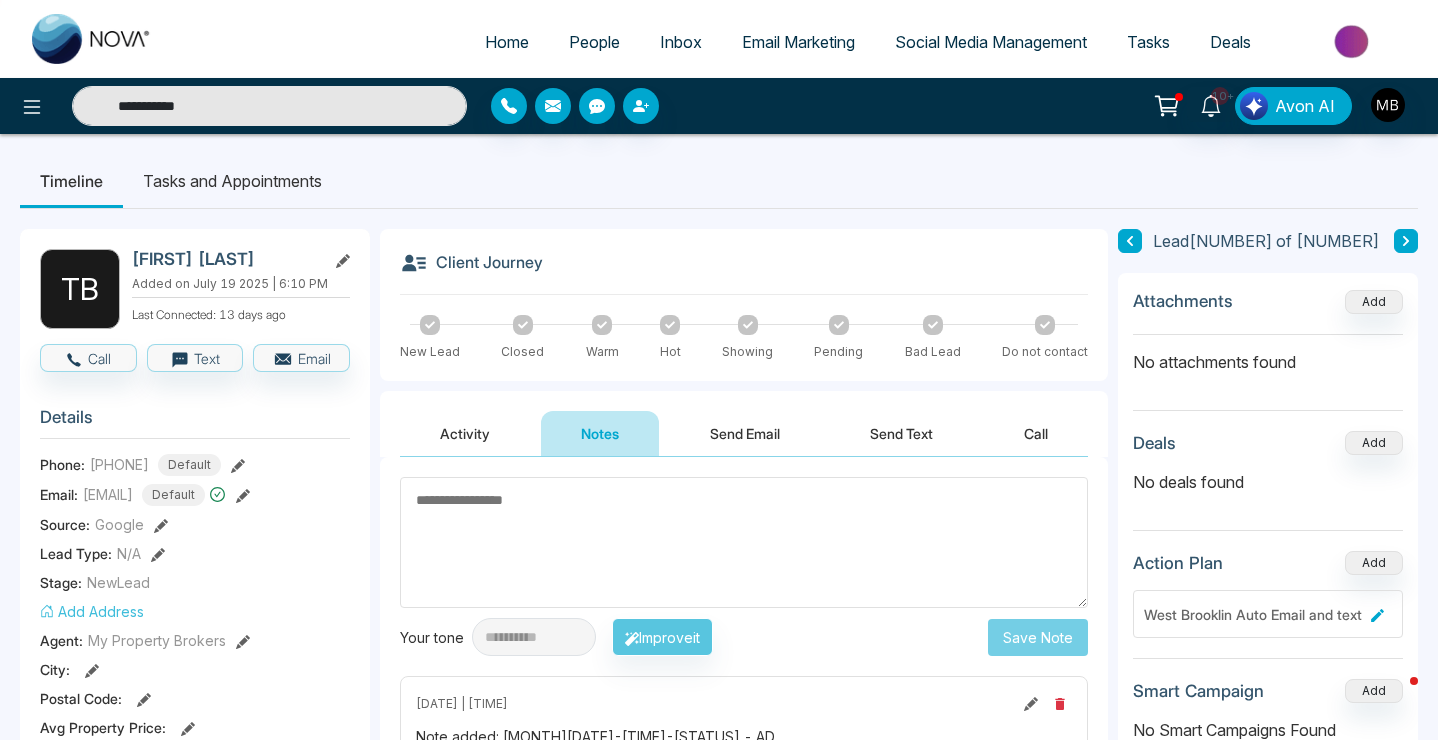 click on "**********" at bounding box center (269, 106) 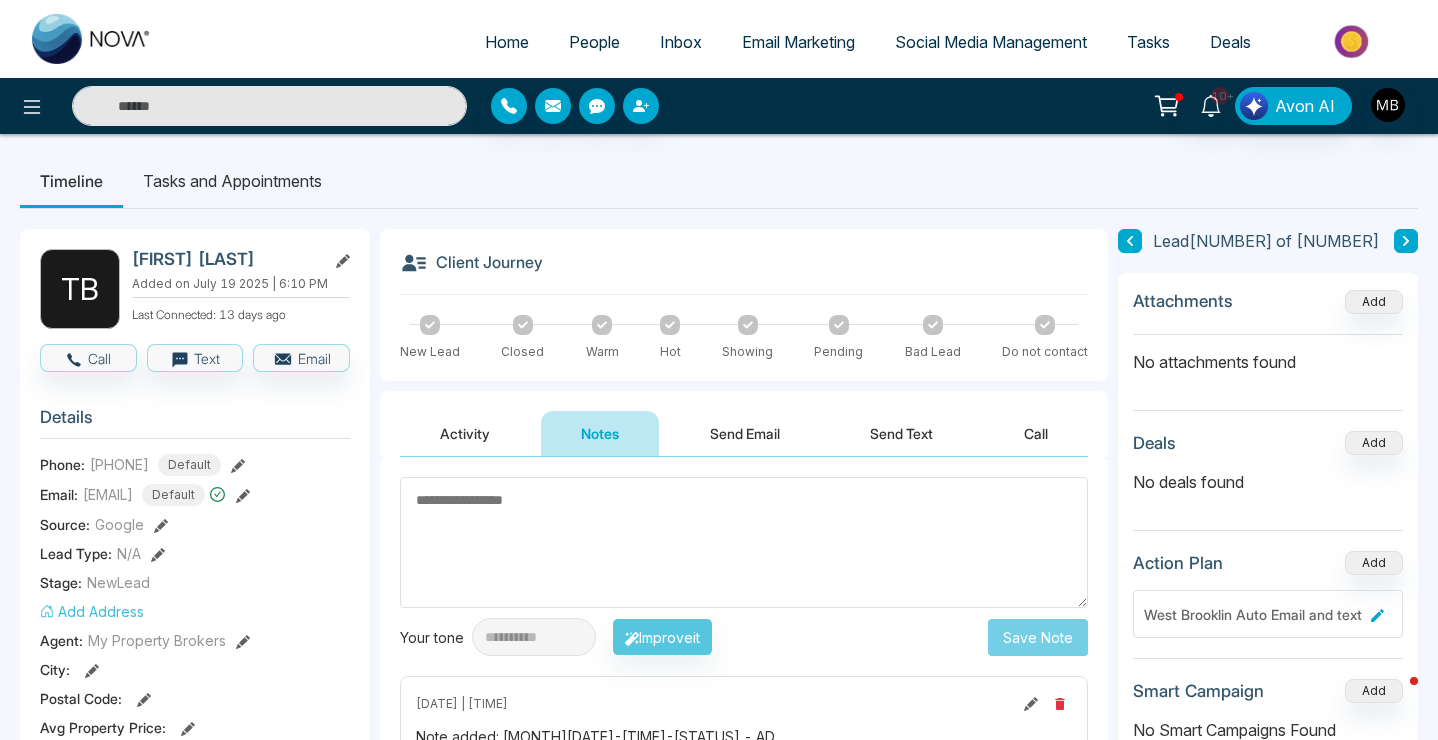 paste on "**********" 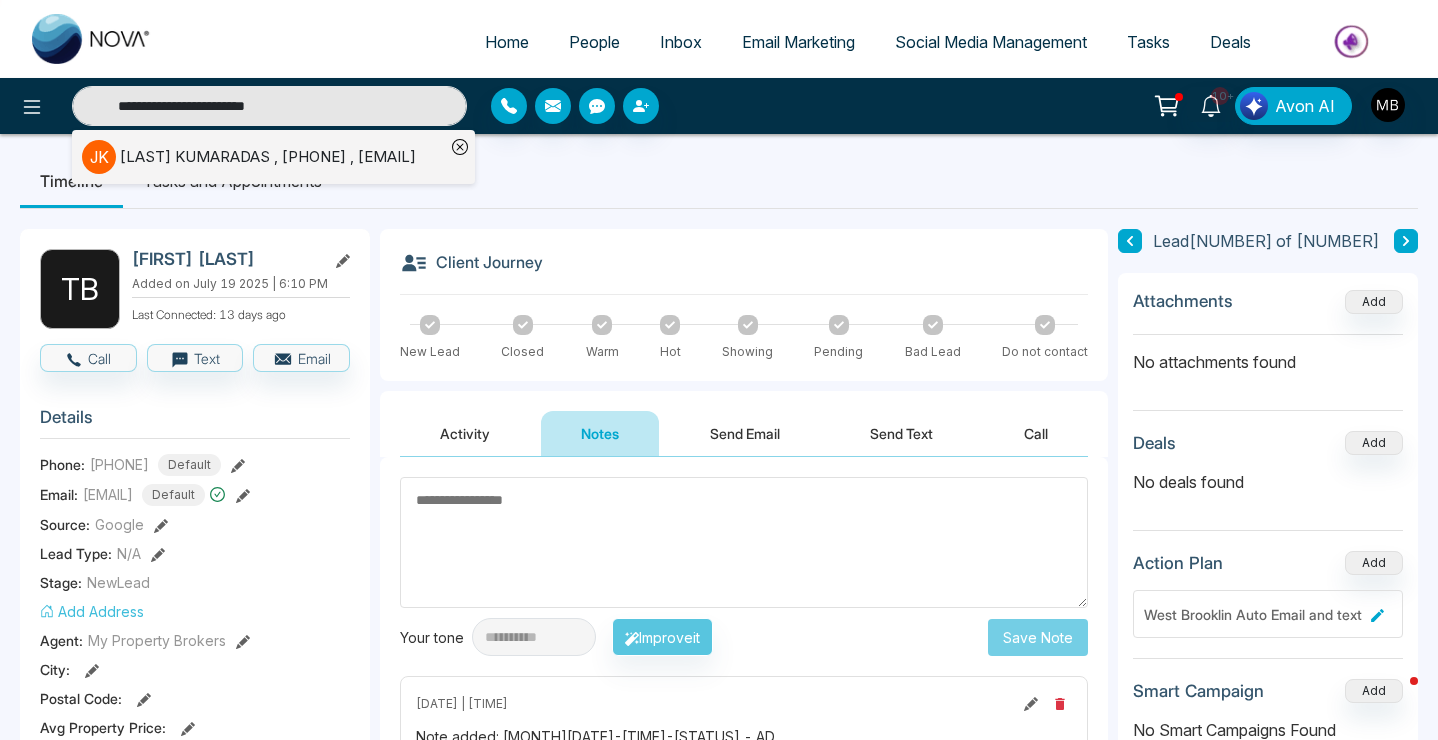 type on "**********" 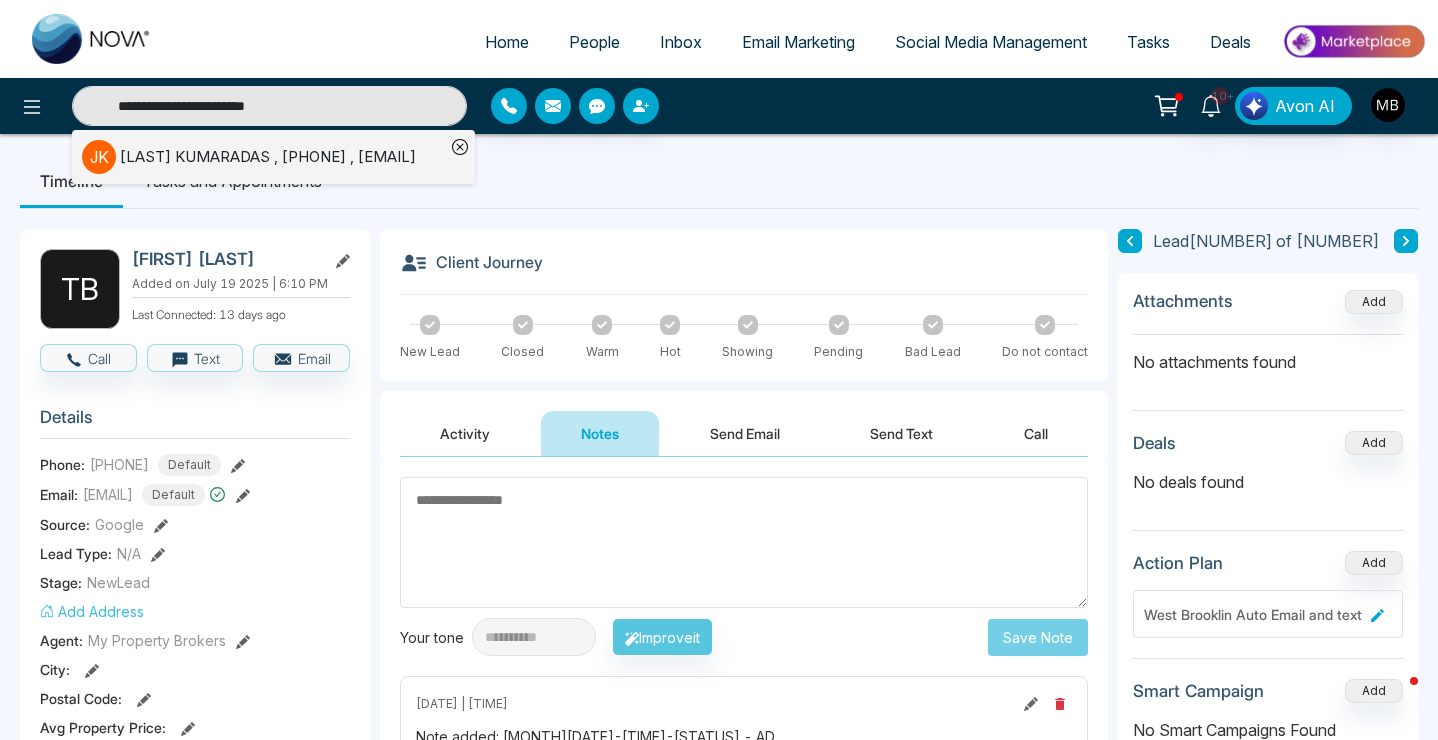 click on "[FIRST] [LAST] , [PHONE] , [EMAIL]" at bounding box center (268, 157) 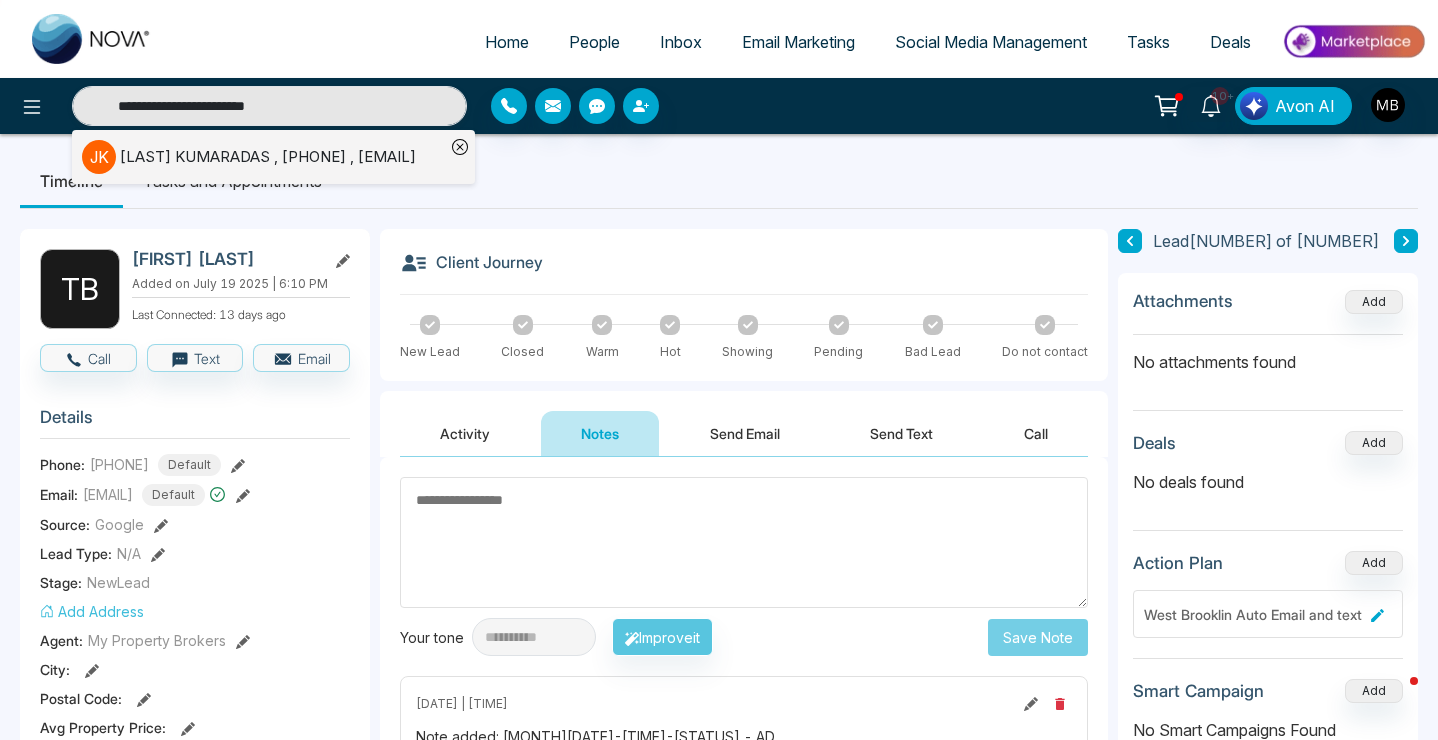 type 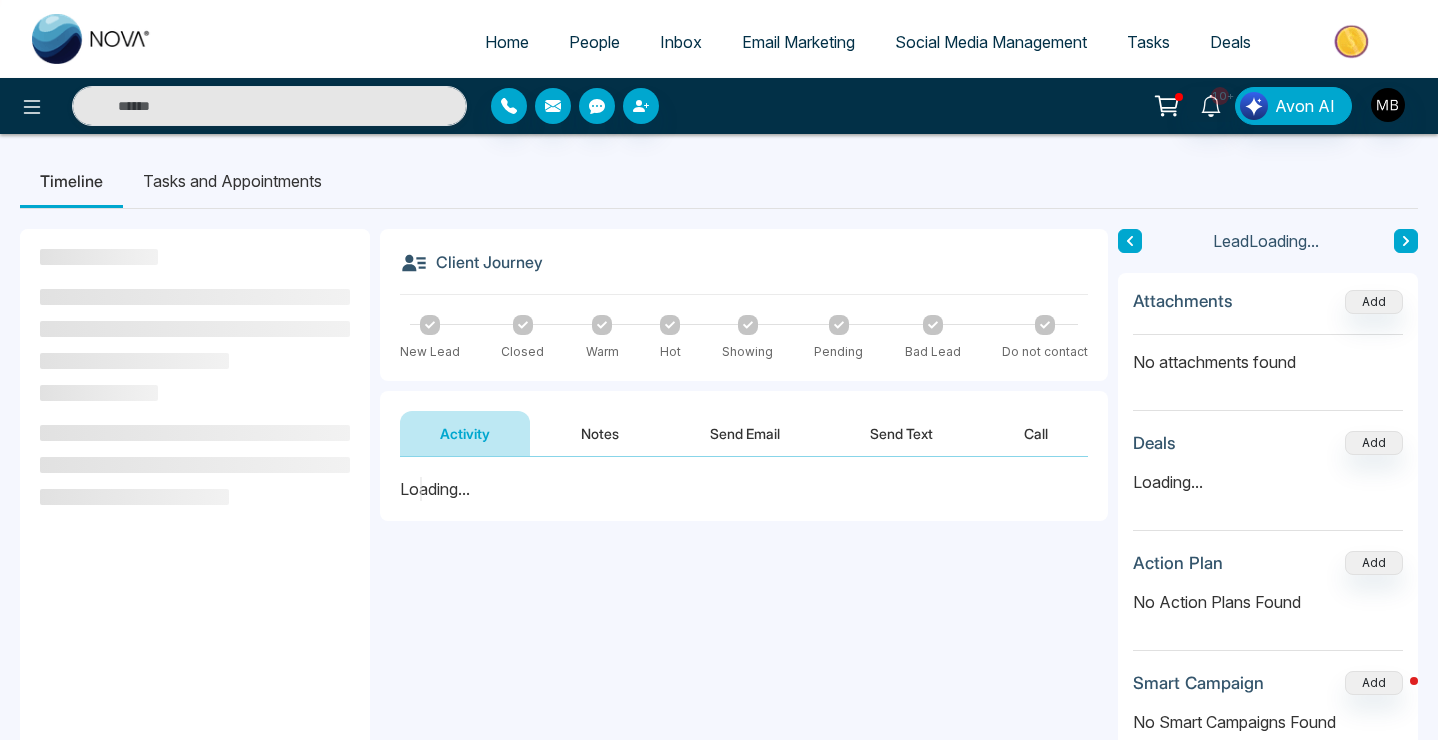 click on "Notes" at bounding box center [600, 433] 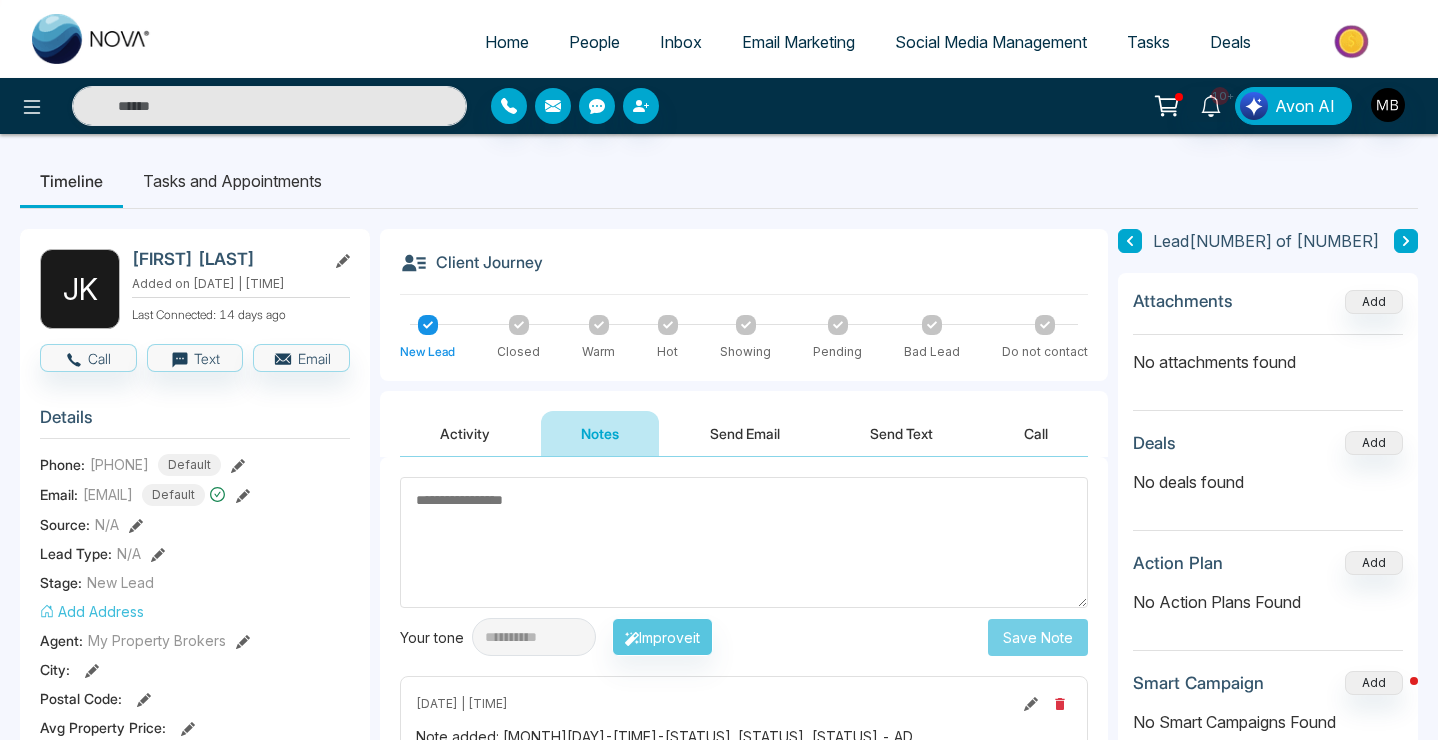 paste on "**********" 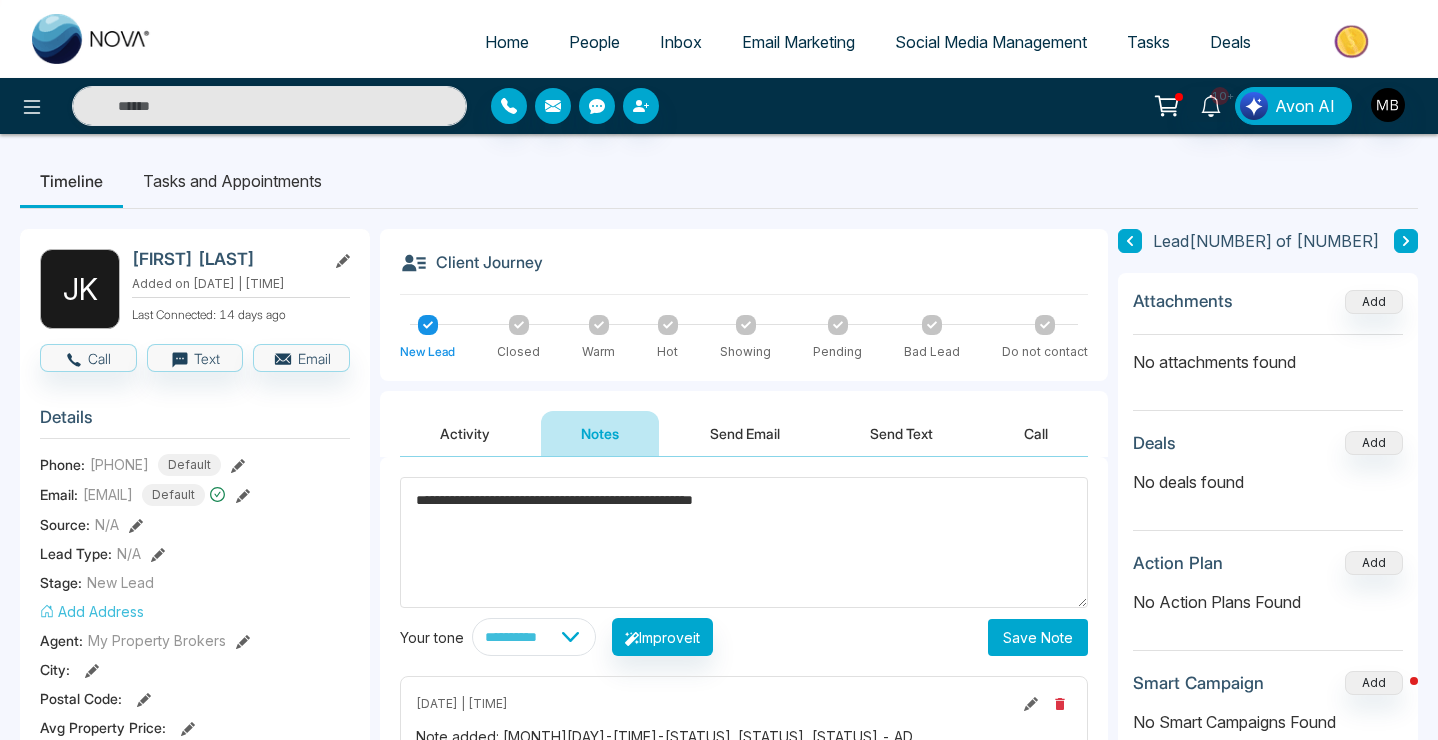 type on "**********" 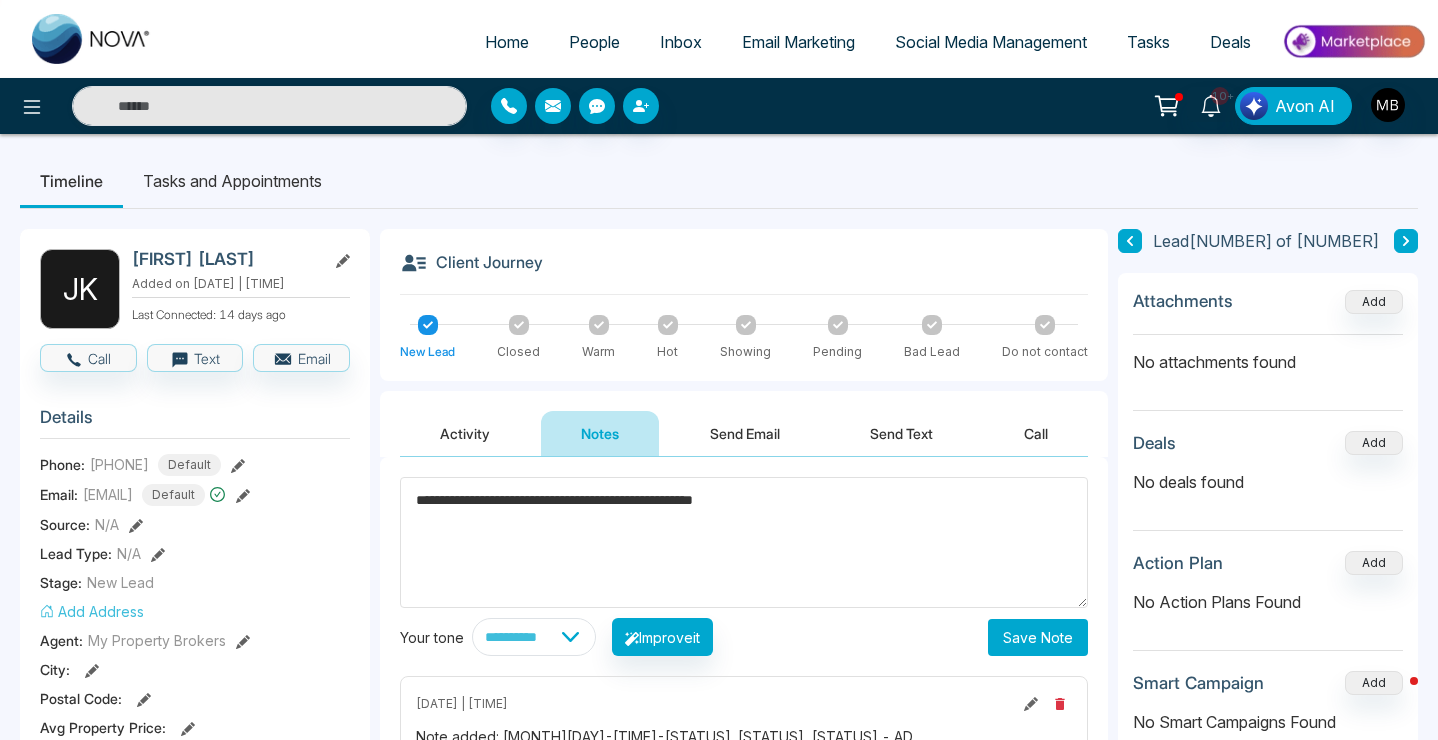 click on "Save Note" at bounding box center [1038, 637] 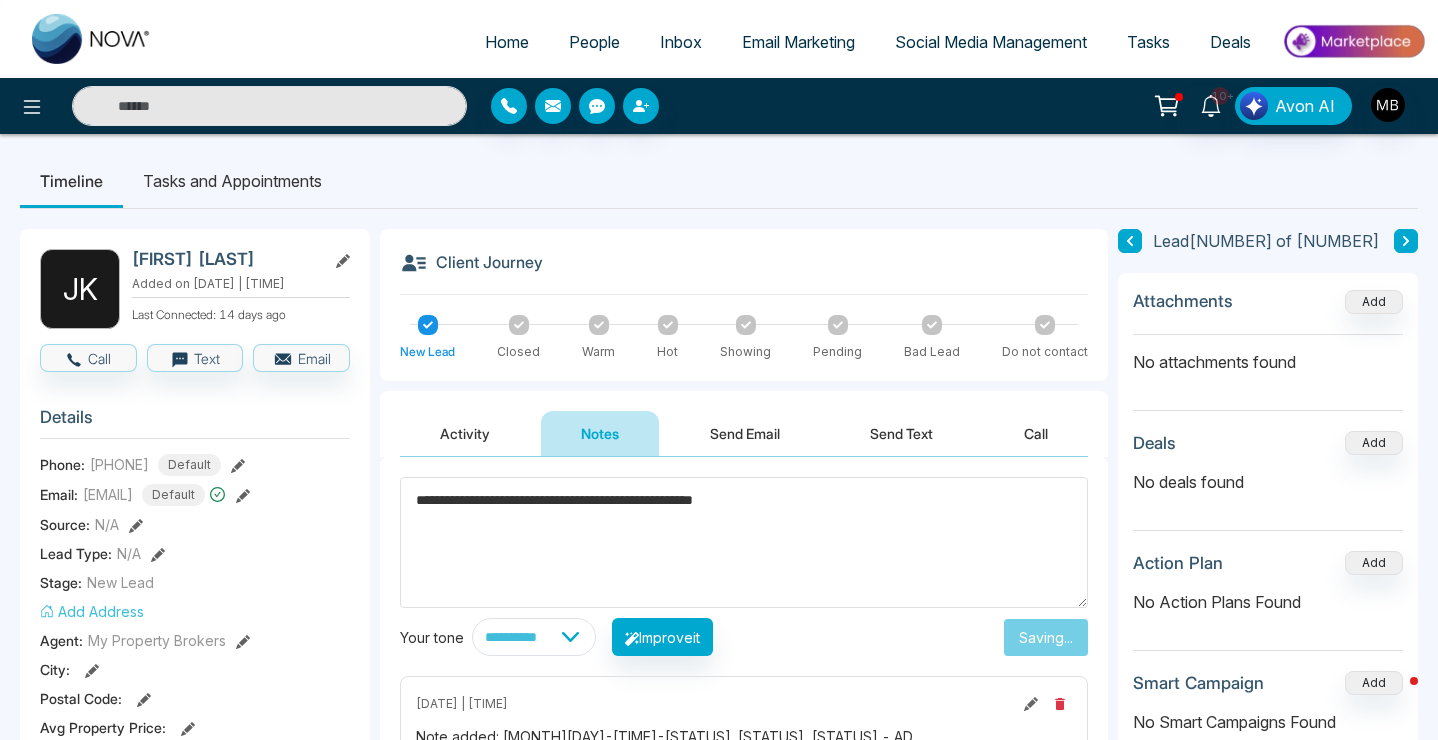 type 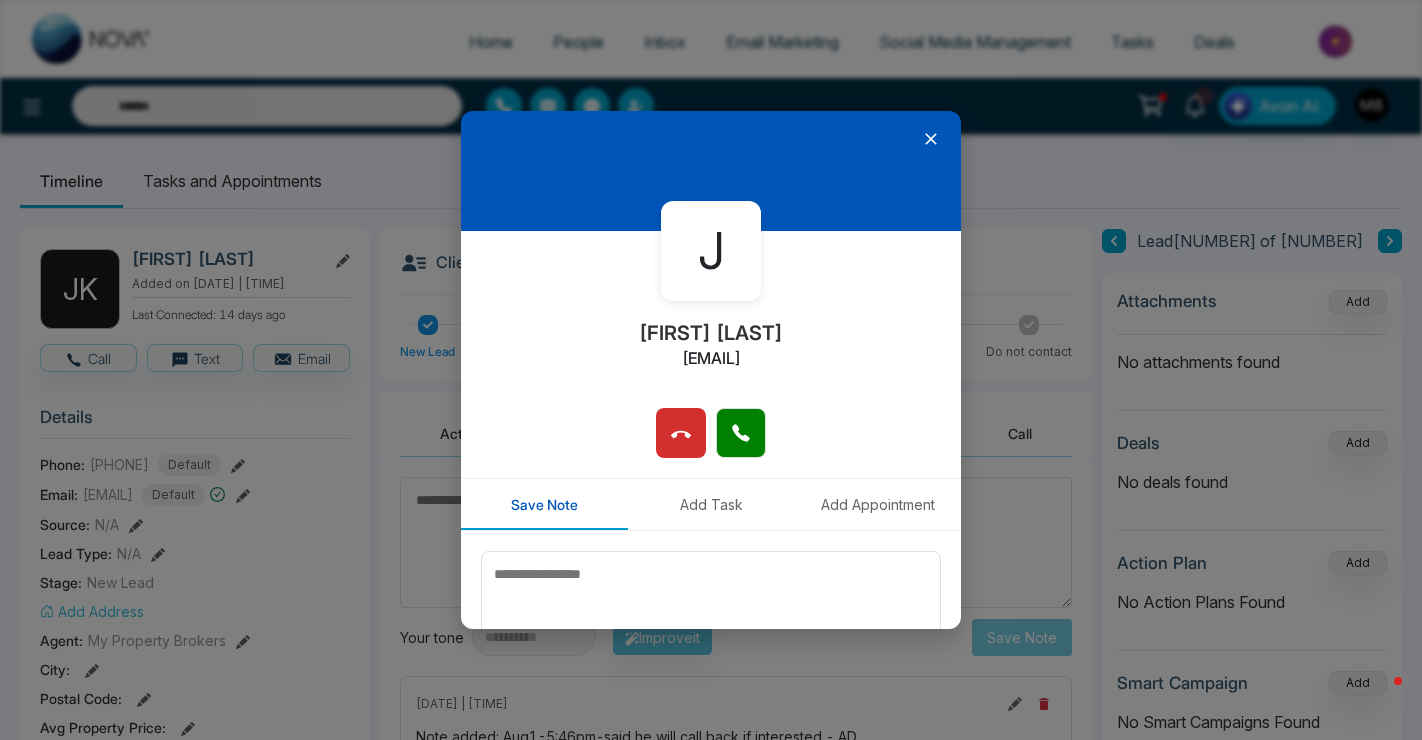 click 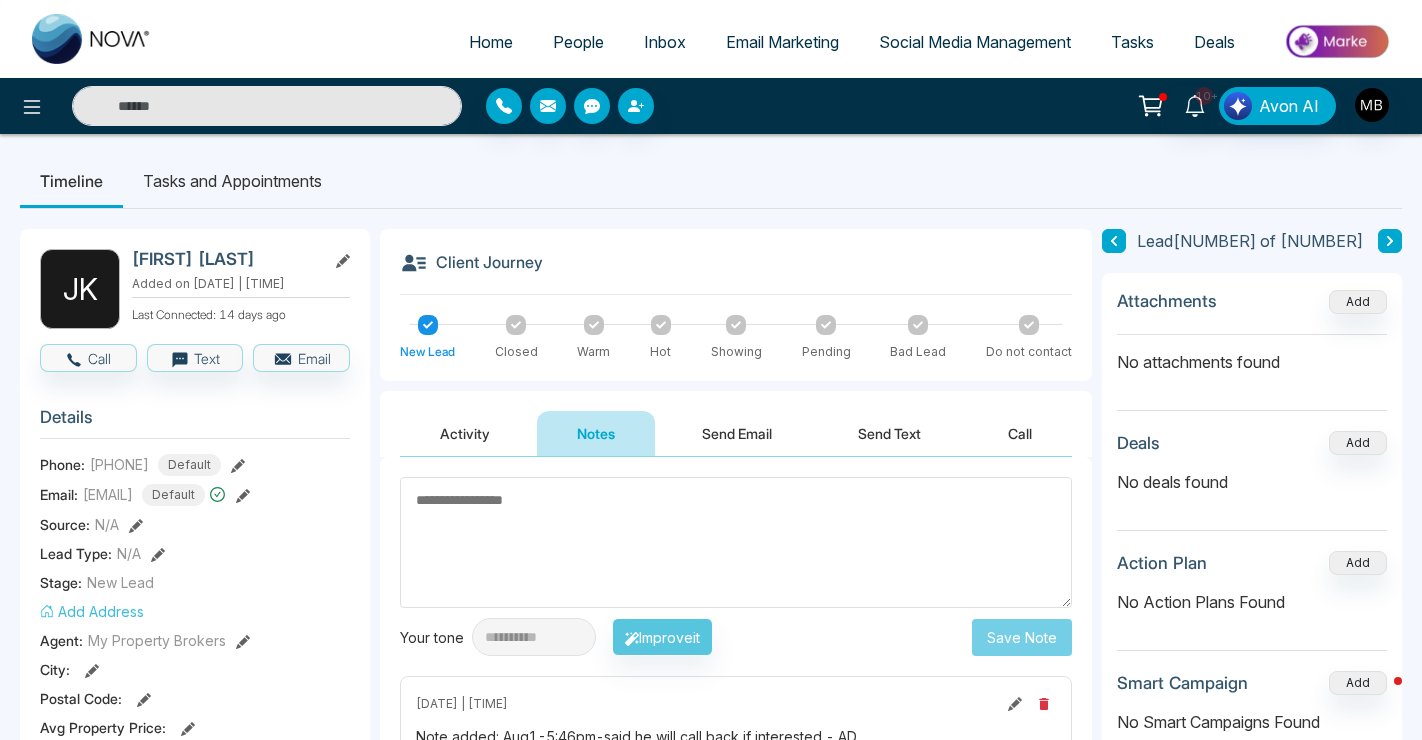 click at bounding box center (267, 106) 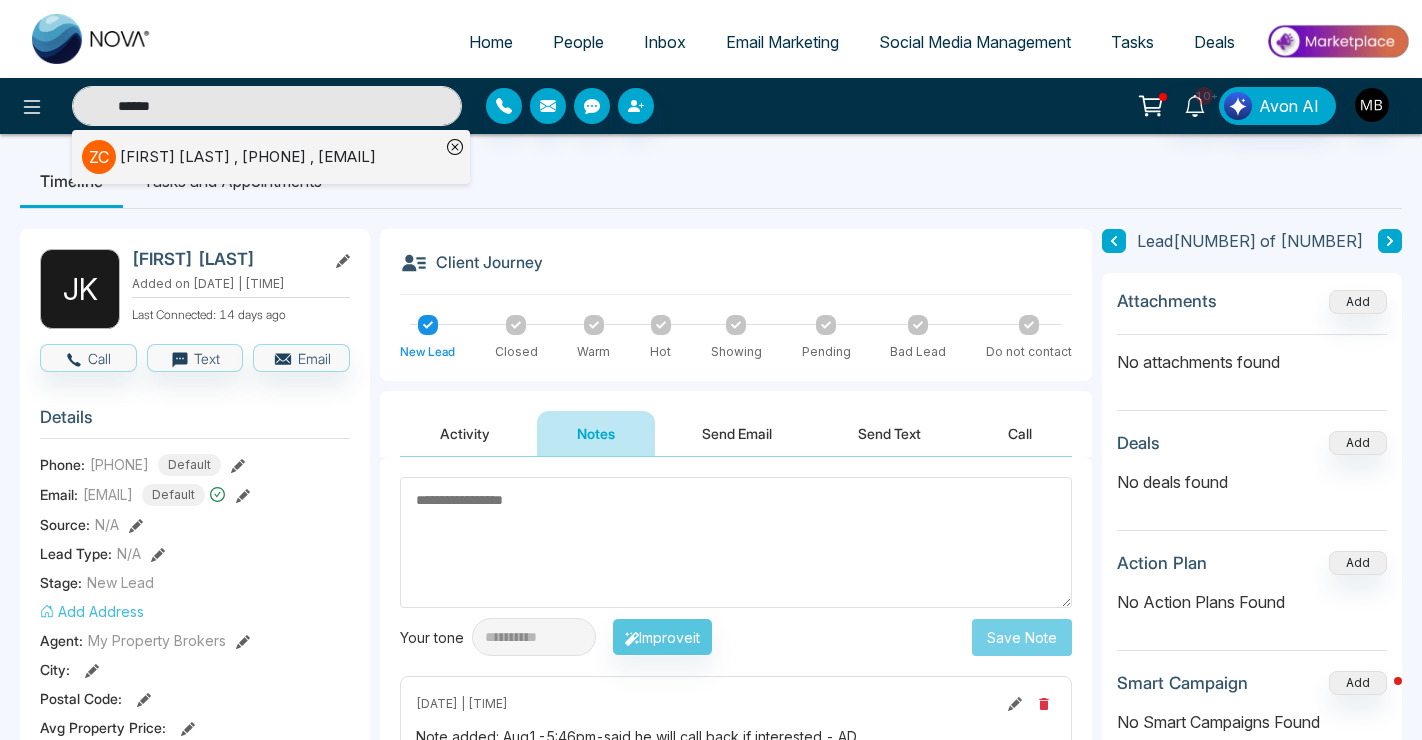 type on "******" 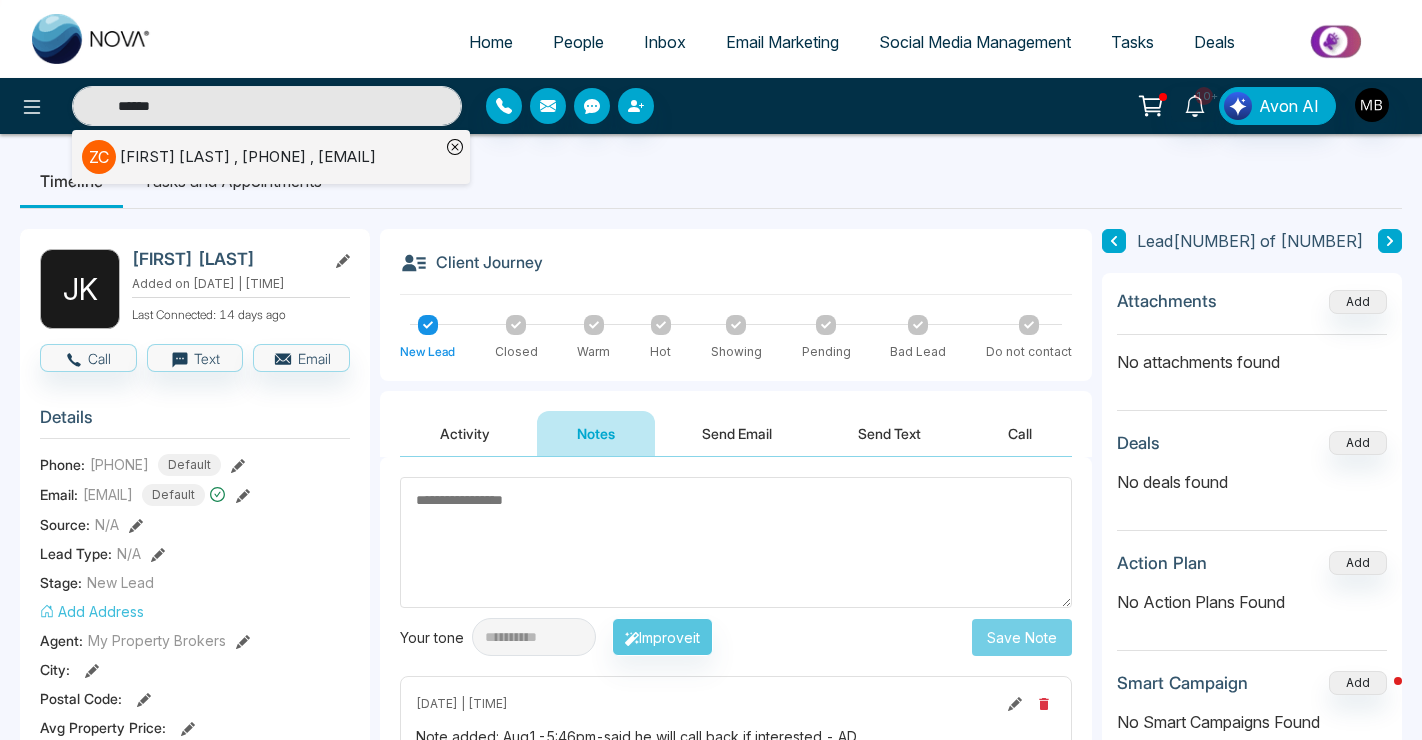 click on "[FIRST] [LAST]   , [PHONE]   , [EMAIL]" at bounding box center [248, 157] 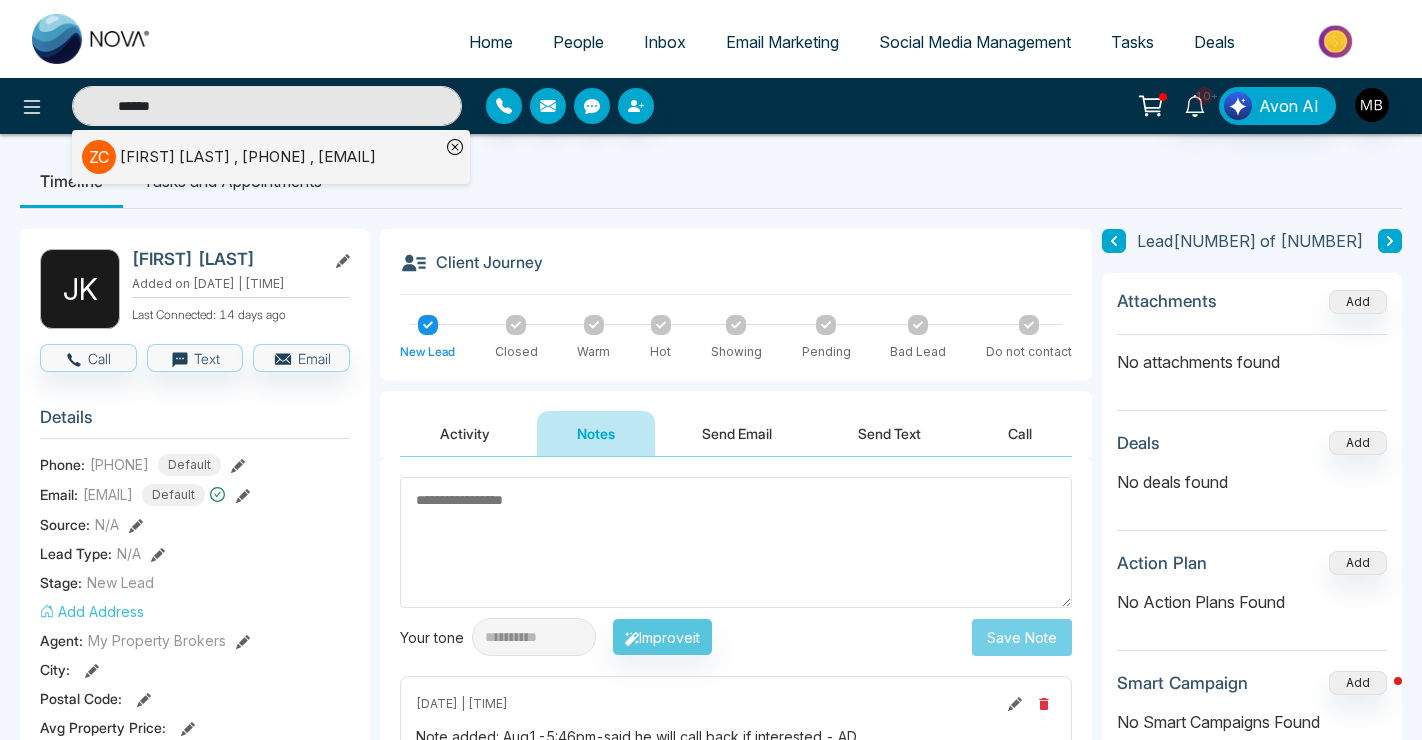 type 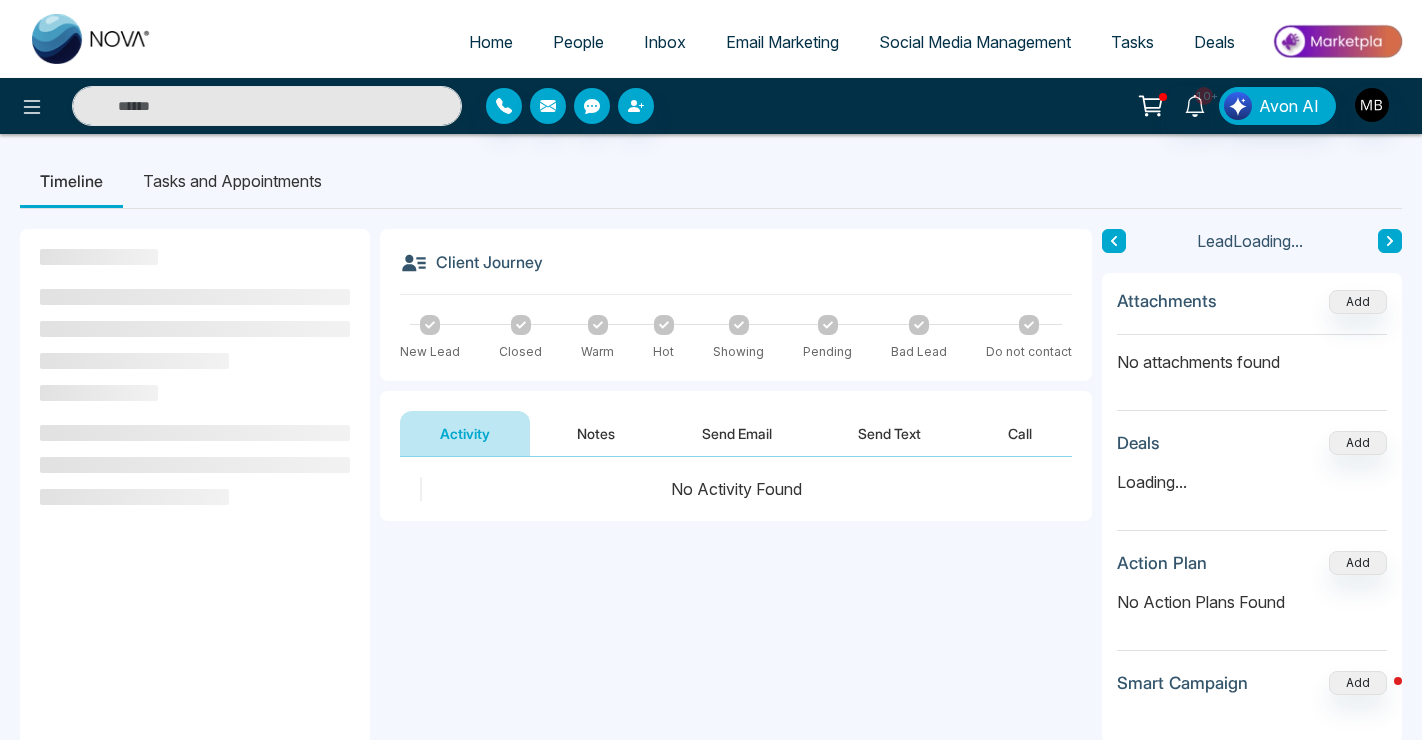 click on "Notes" at bounding box center (596, 433) 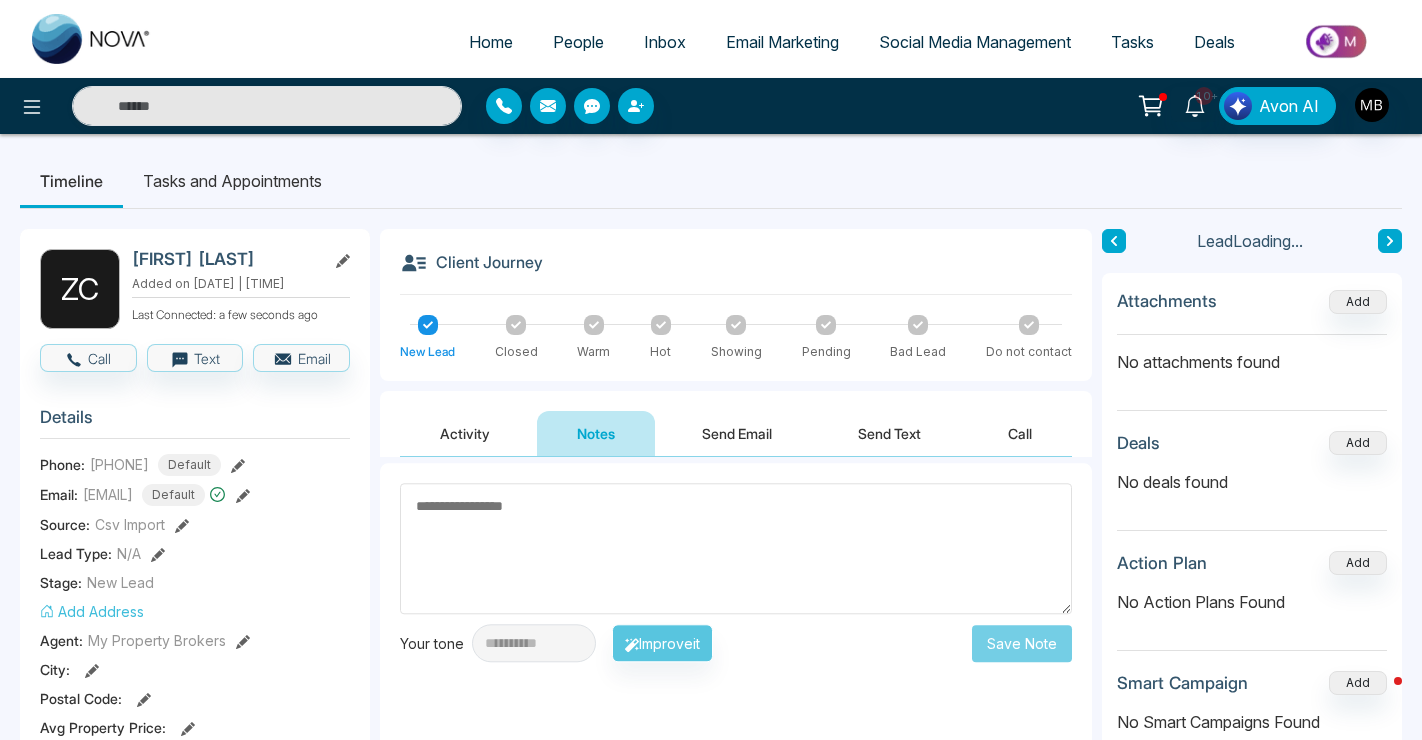 click at bounding box center (736, 548) 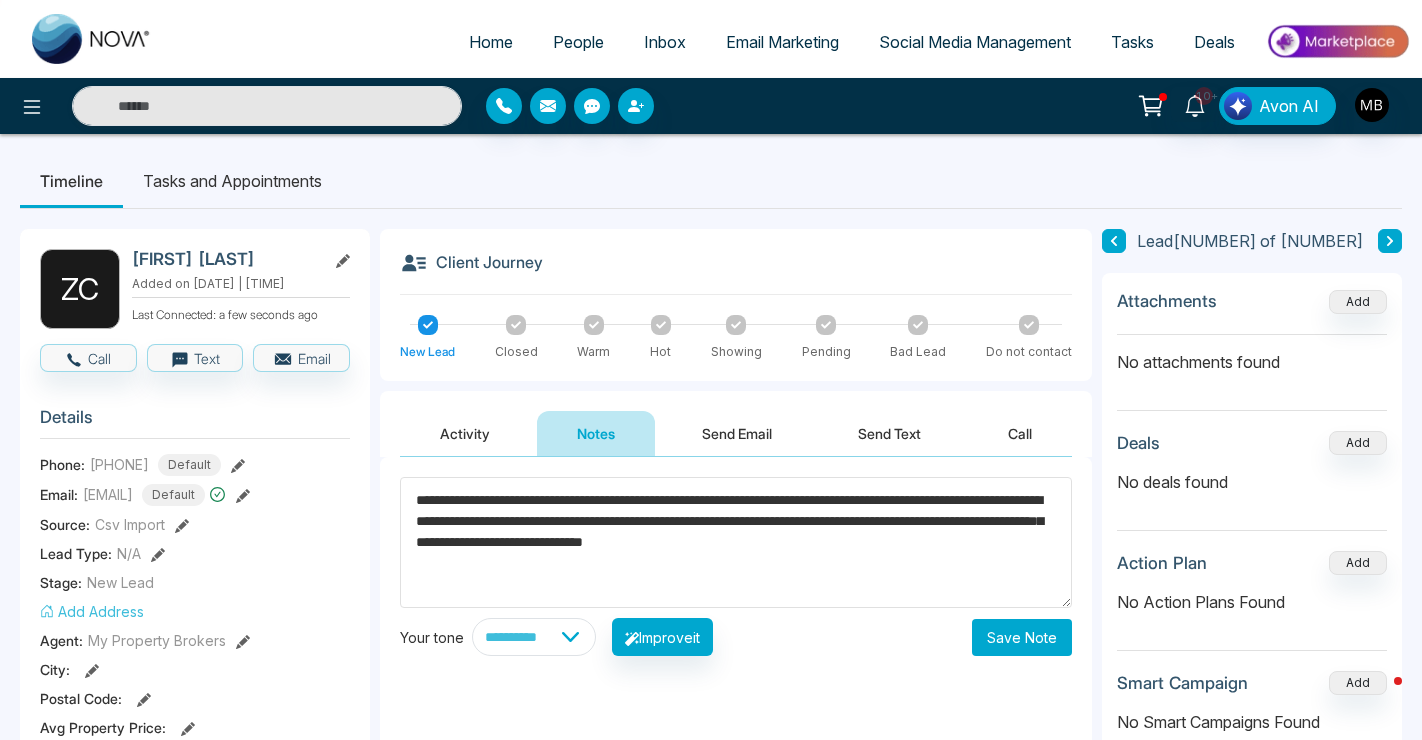 type on "**********" 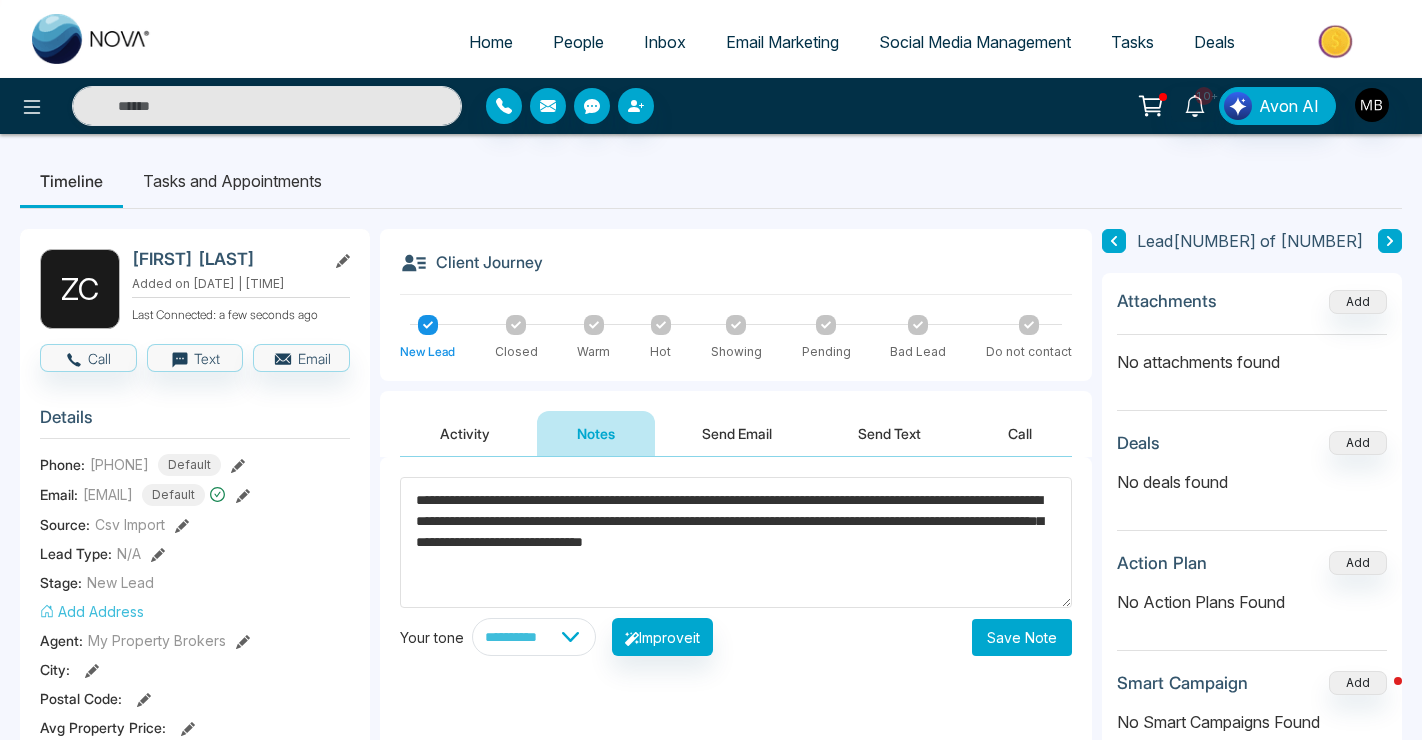 click on "Save Note" at bounding box center [1022, 637] 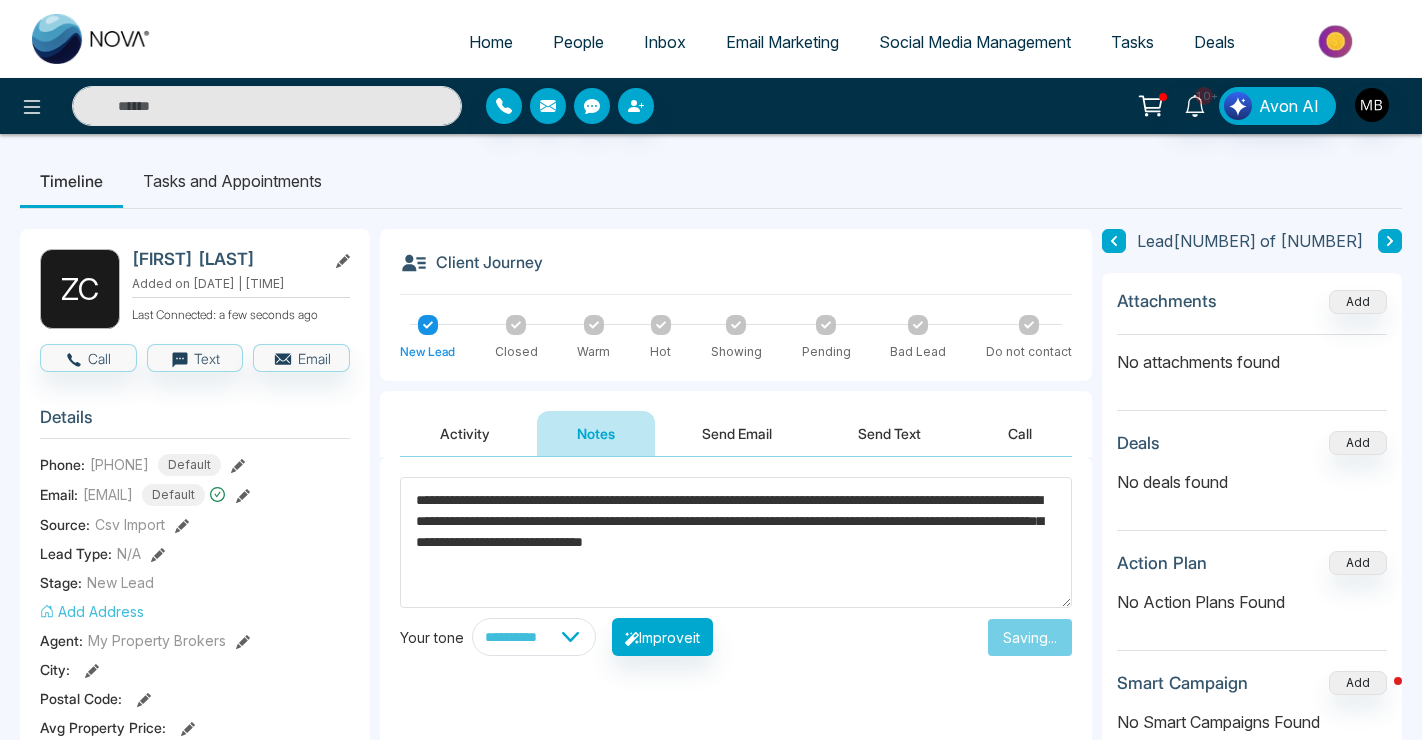 type 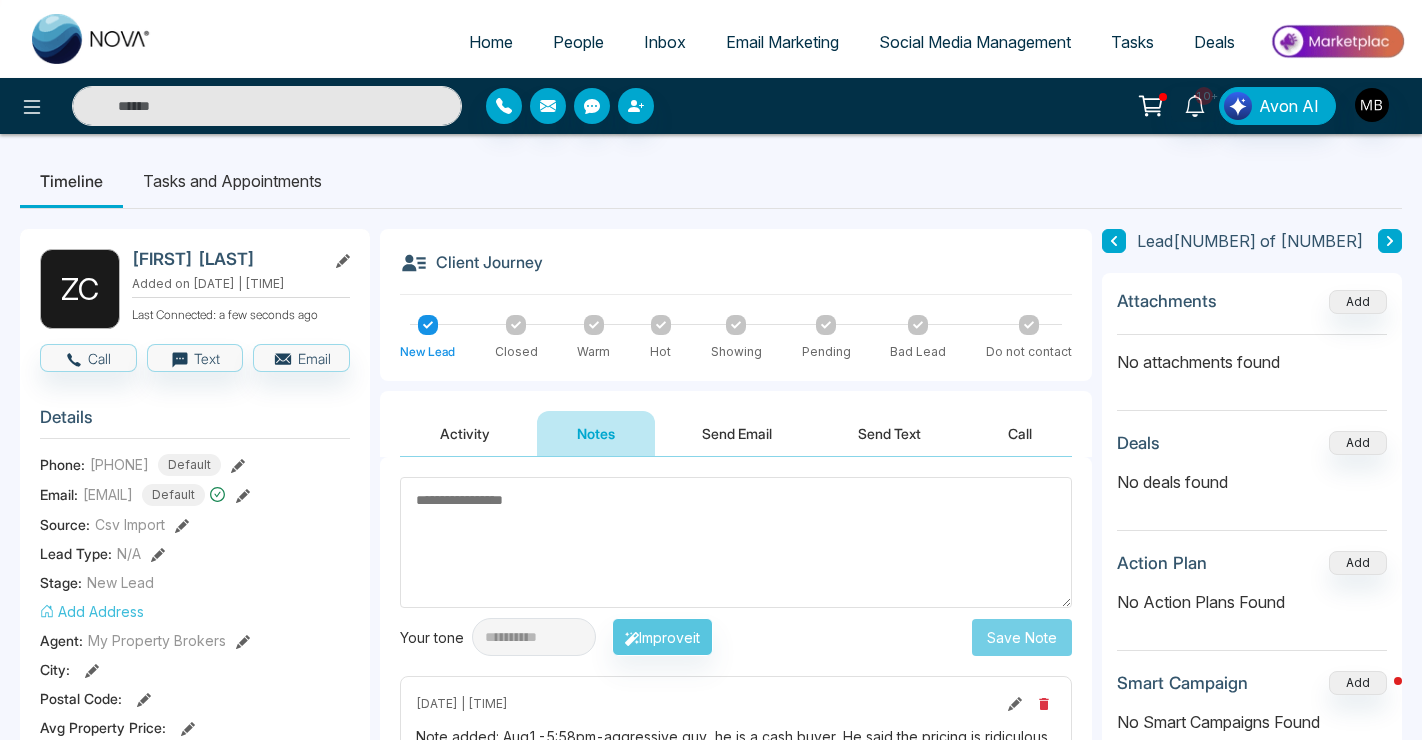 click at bounding box center (267, 106) 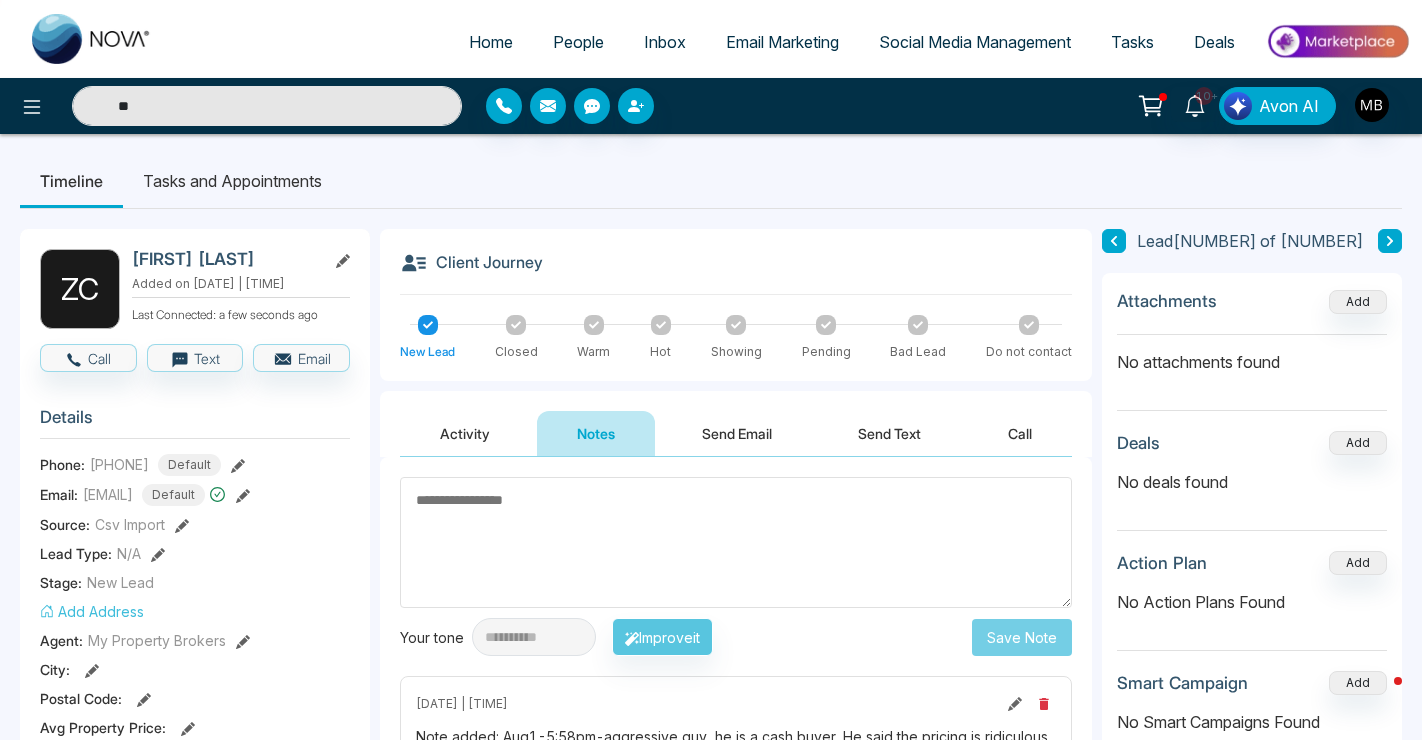 type on "*" 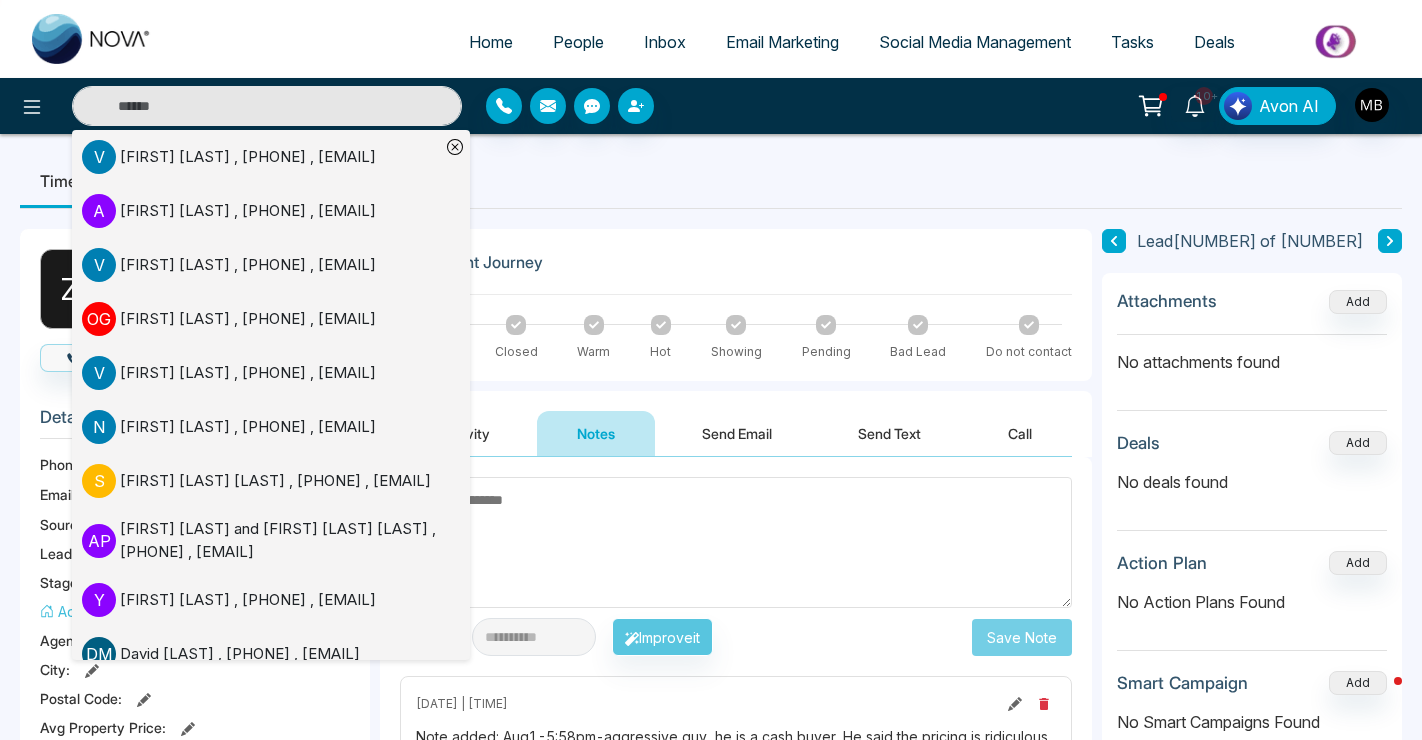 paste on "**********" 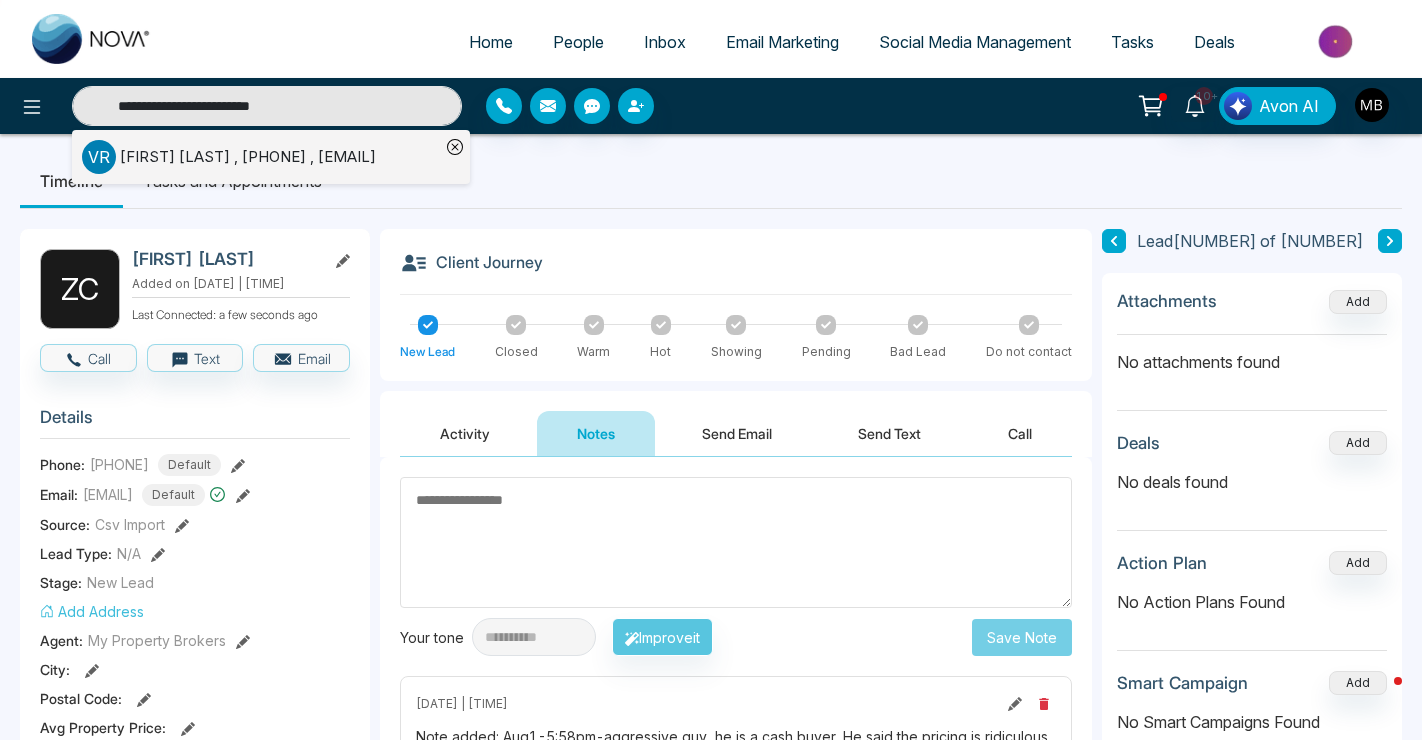 type on "**********" 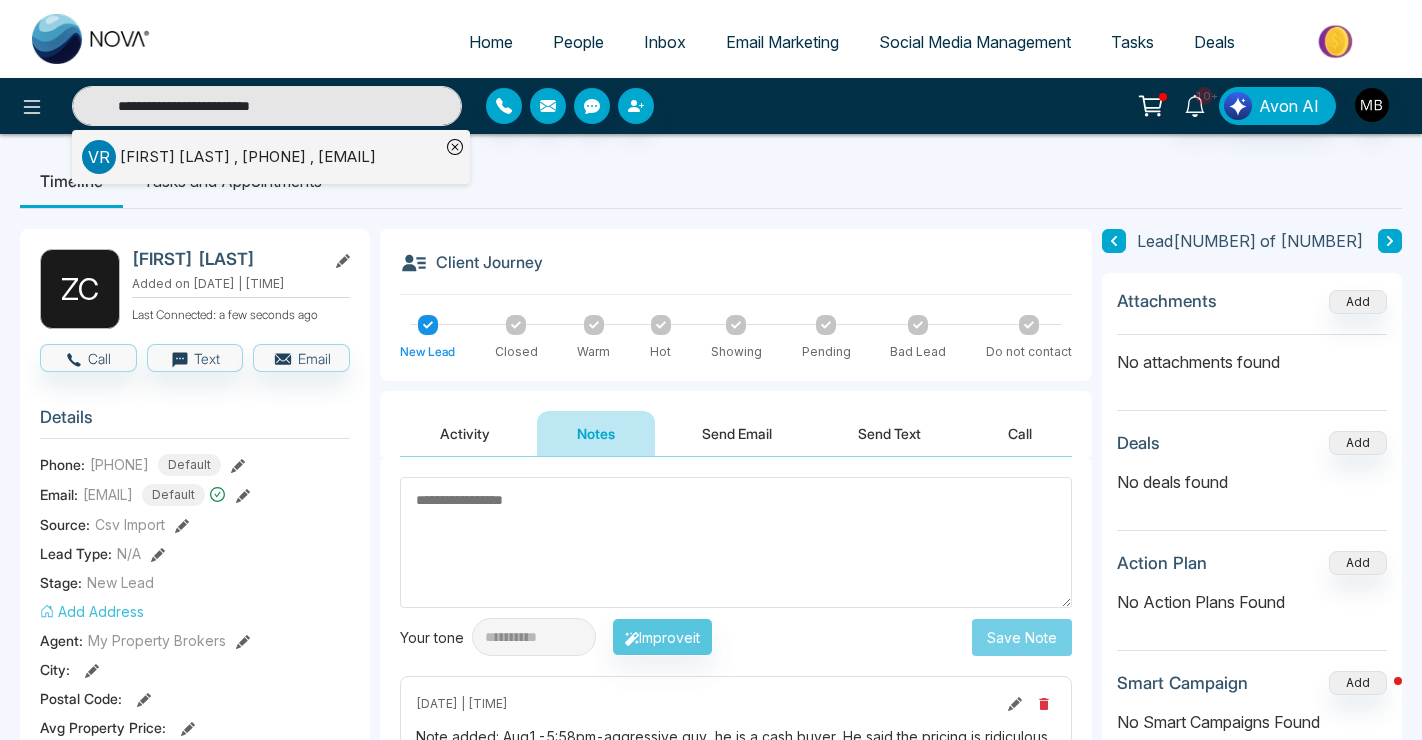 click on "[FIRST] [LAST]   , [PHONE]   , [EMAIL]" at bounding box center [248, 157] 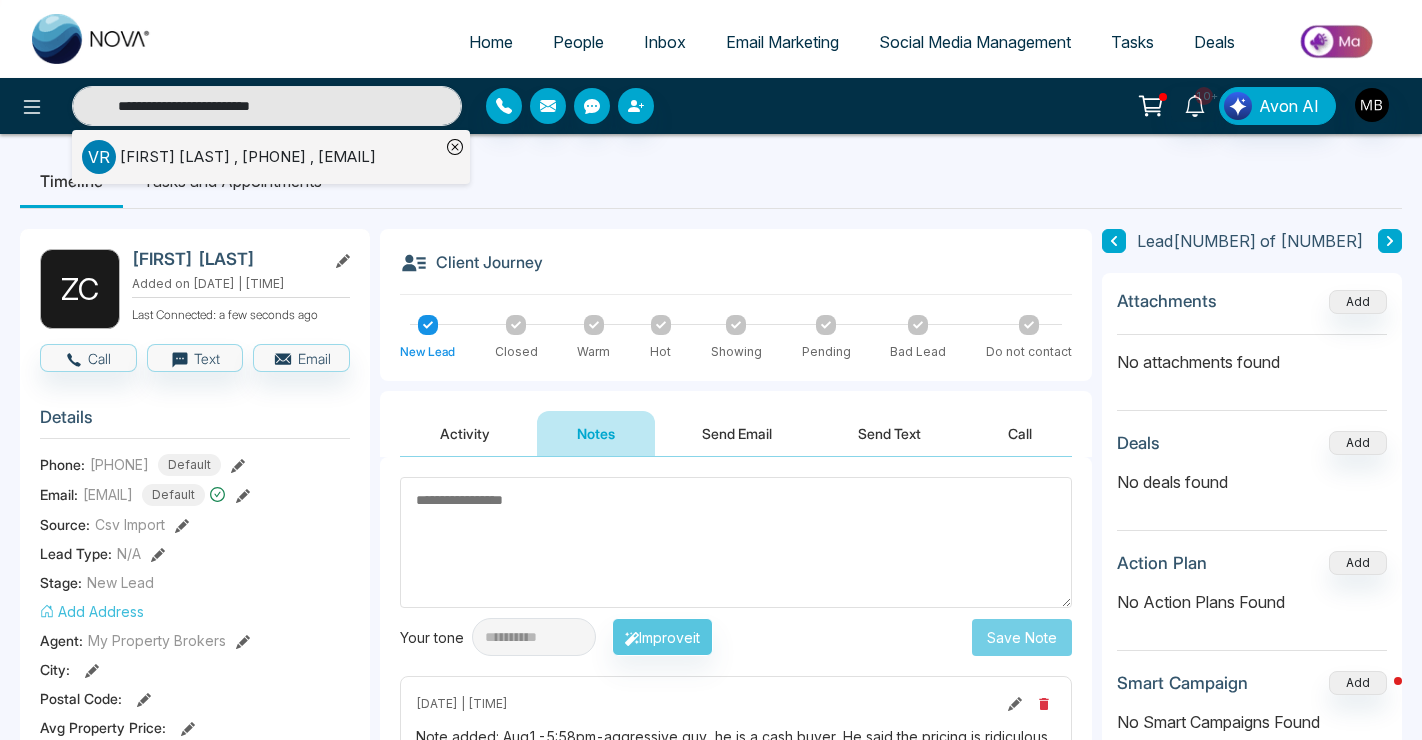 type 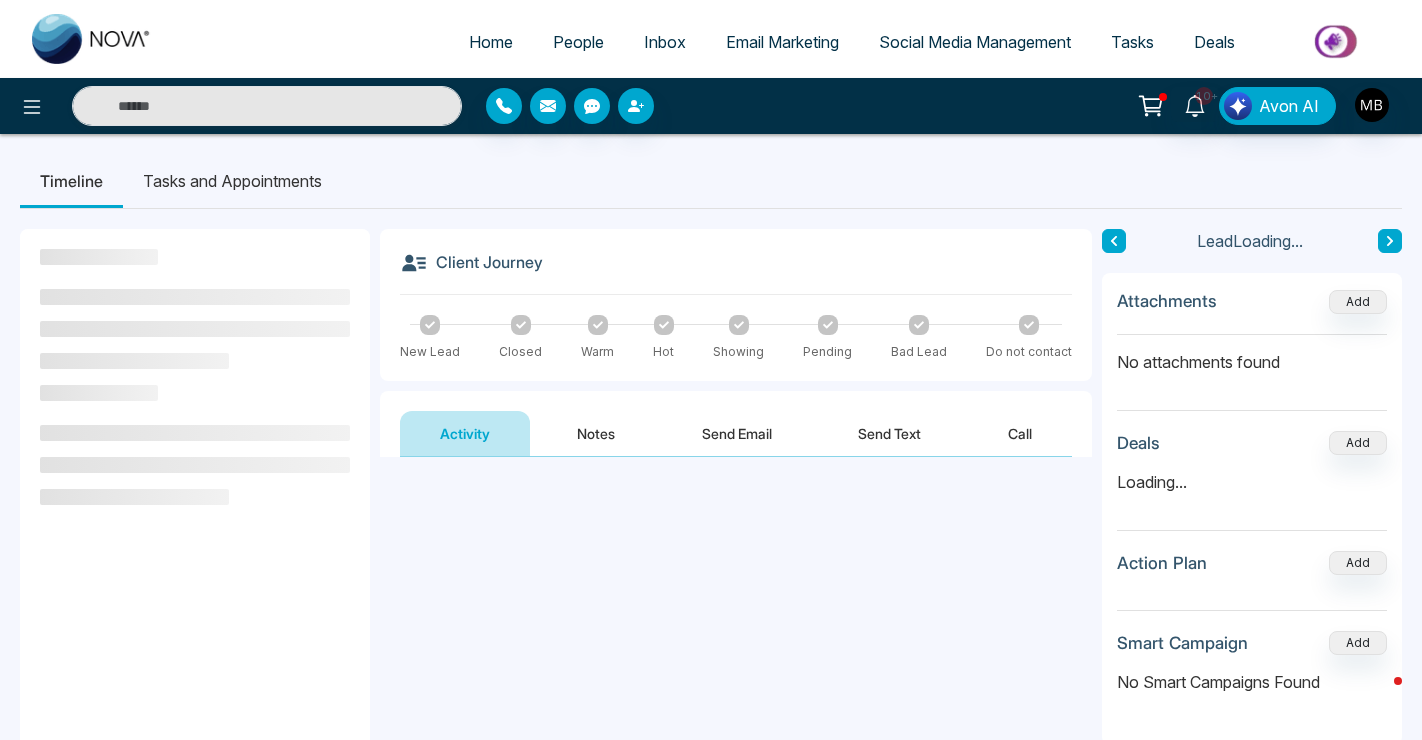 click on "Notes" at bounding box center [596, 433] 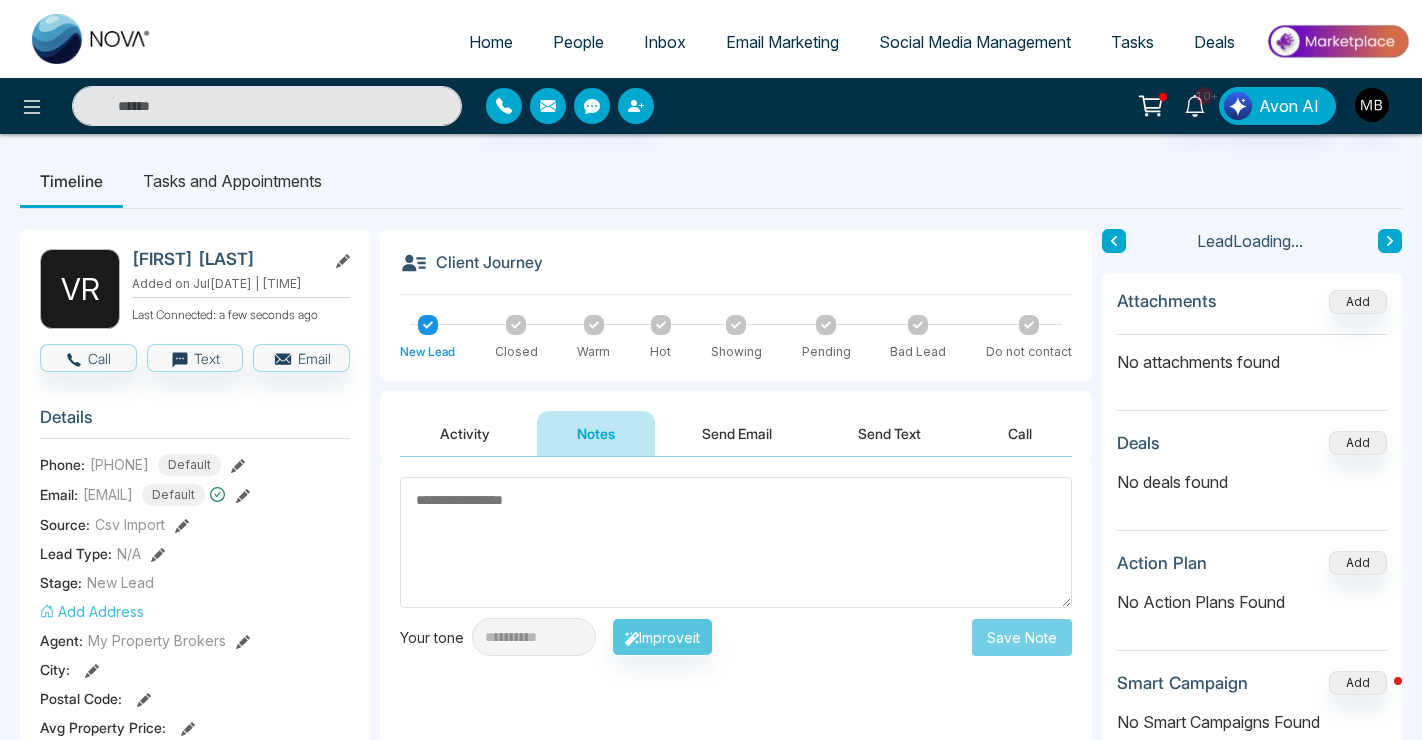type on "**********" 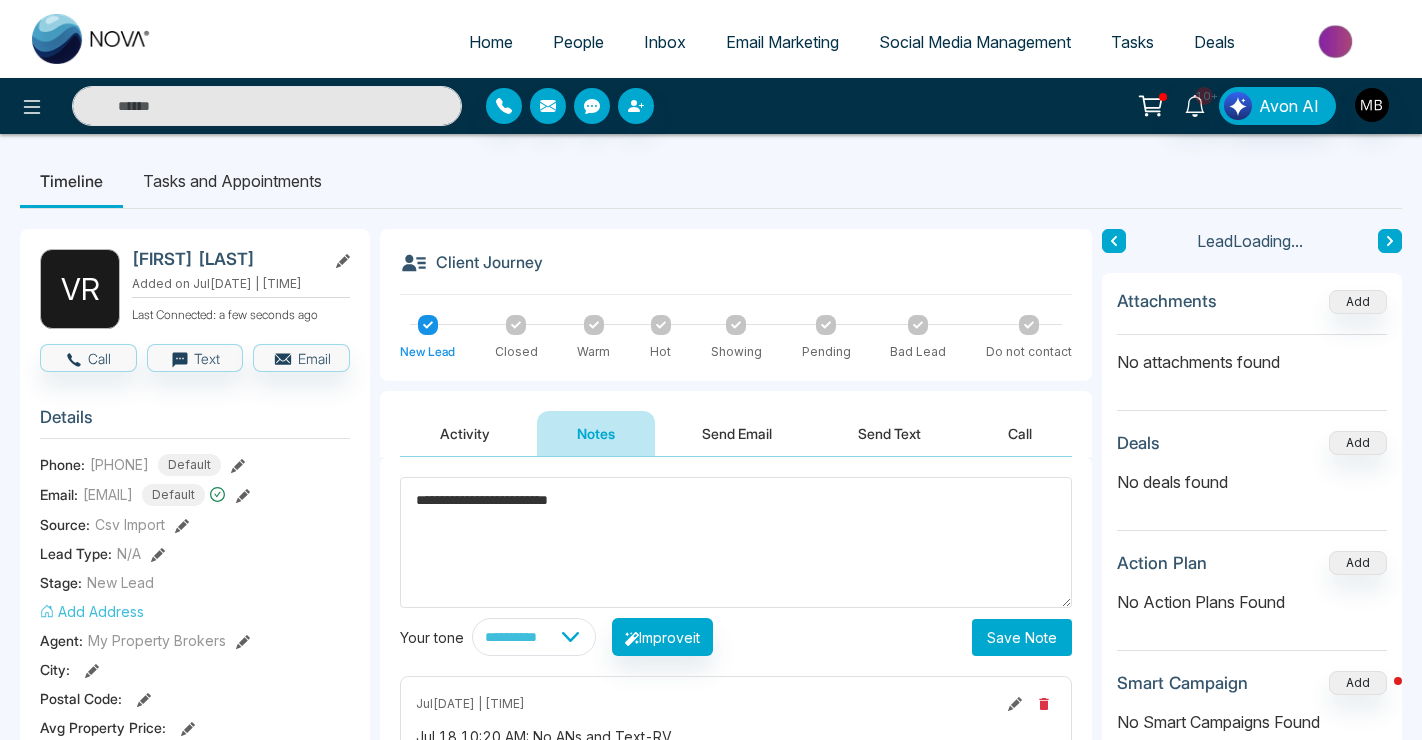click on "**********" at bounding box center [736, 542] 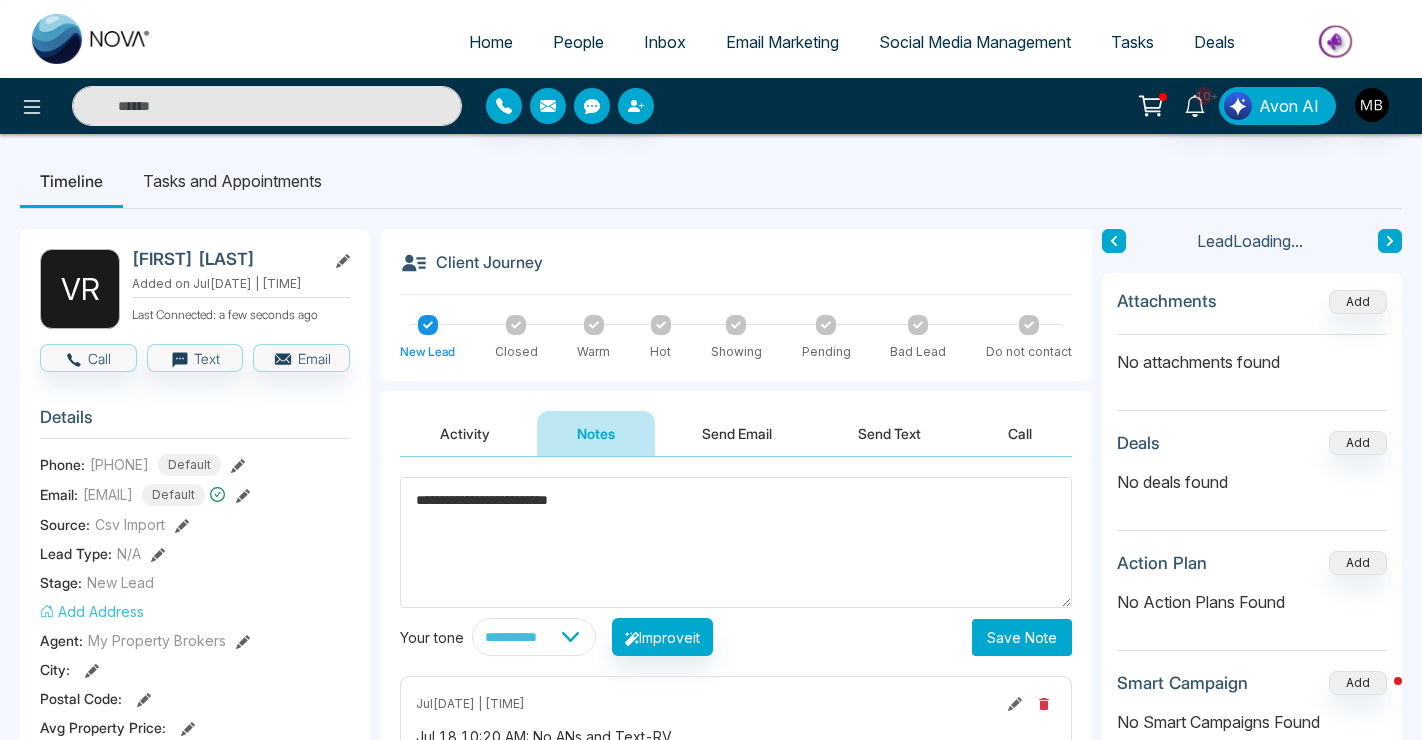 click on "**********" at bounding box center (736, 542) 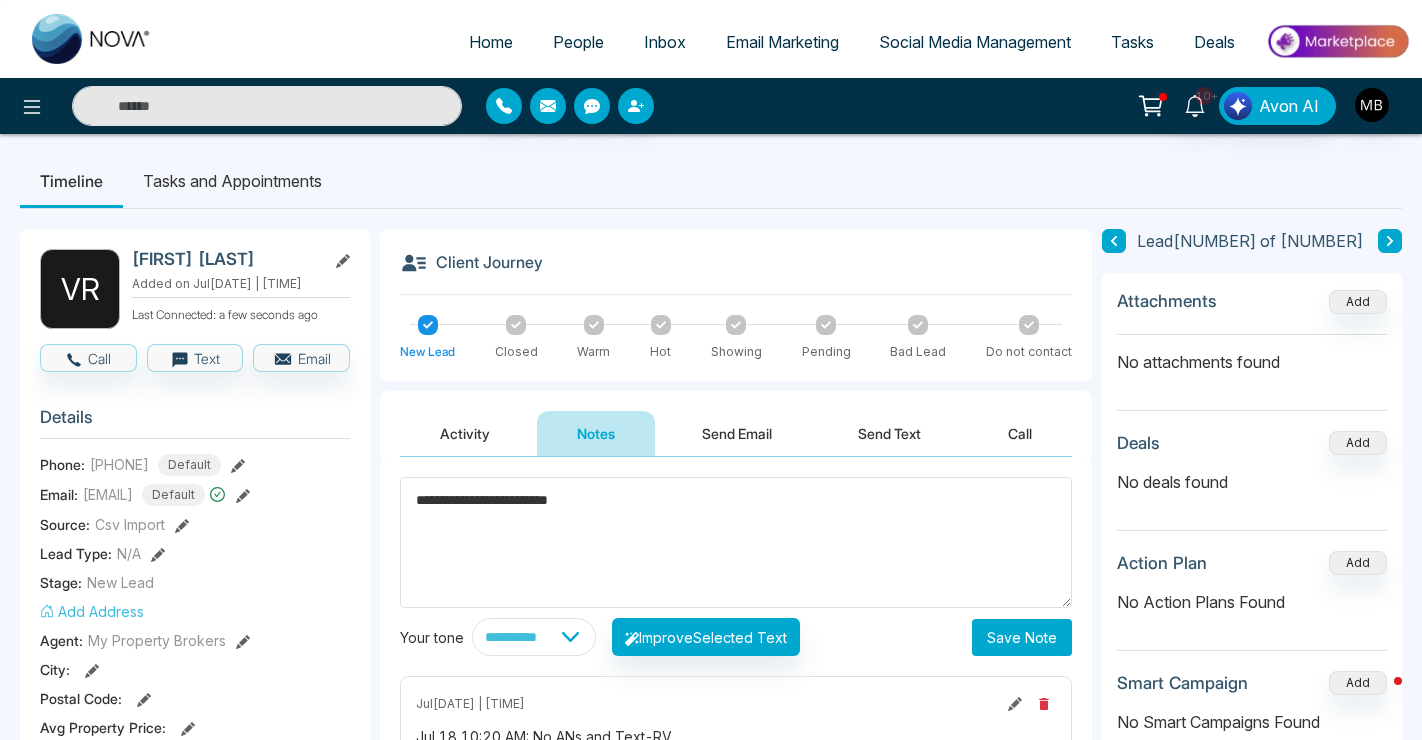 click on "**********" at bounding box center (736, 542) 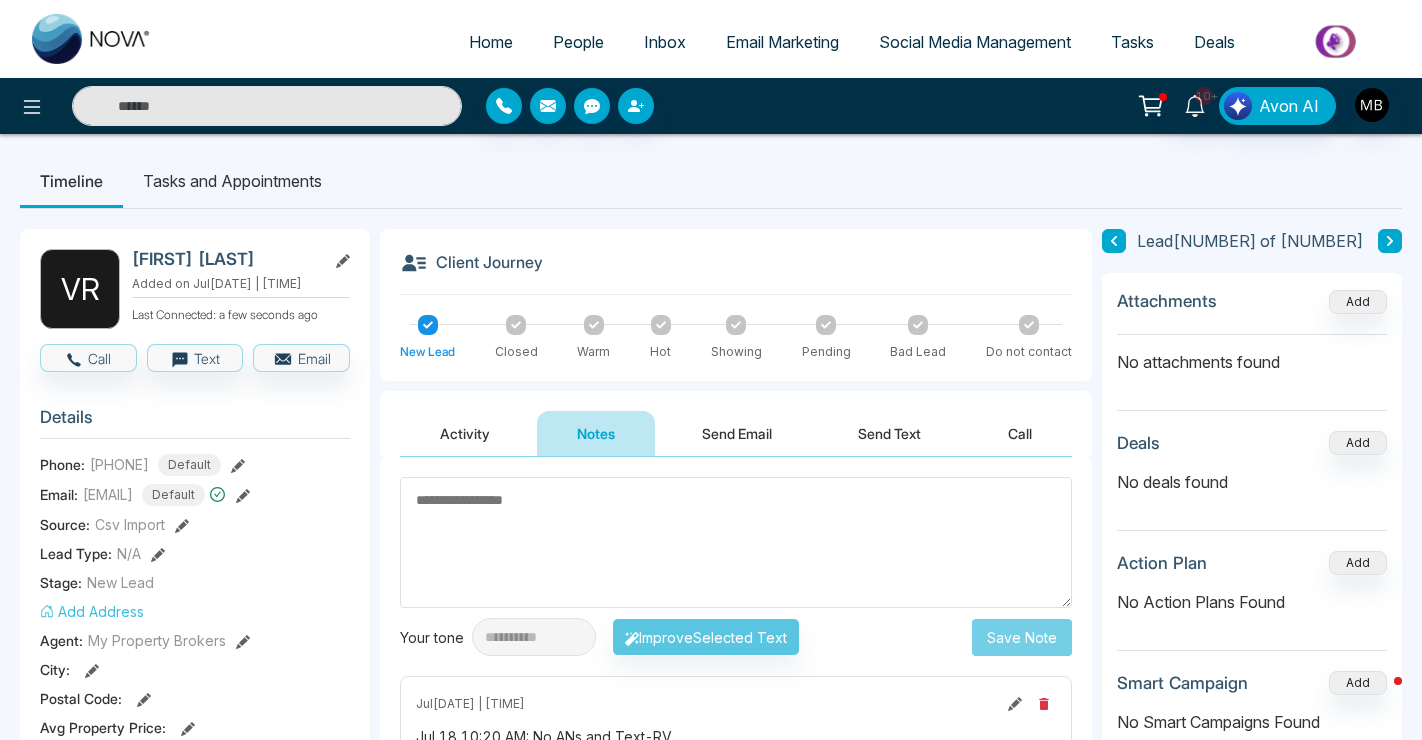 paste on "**********" 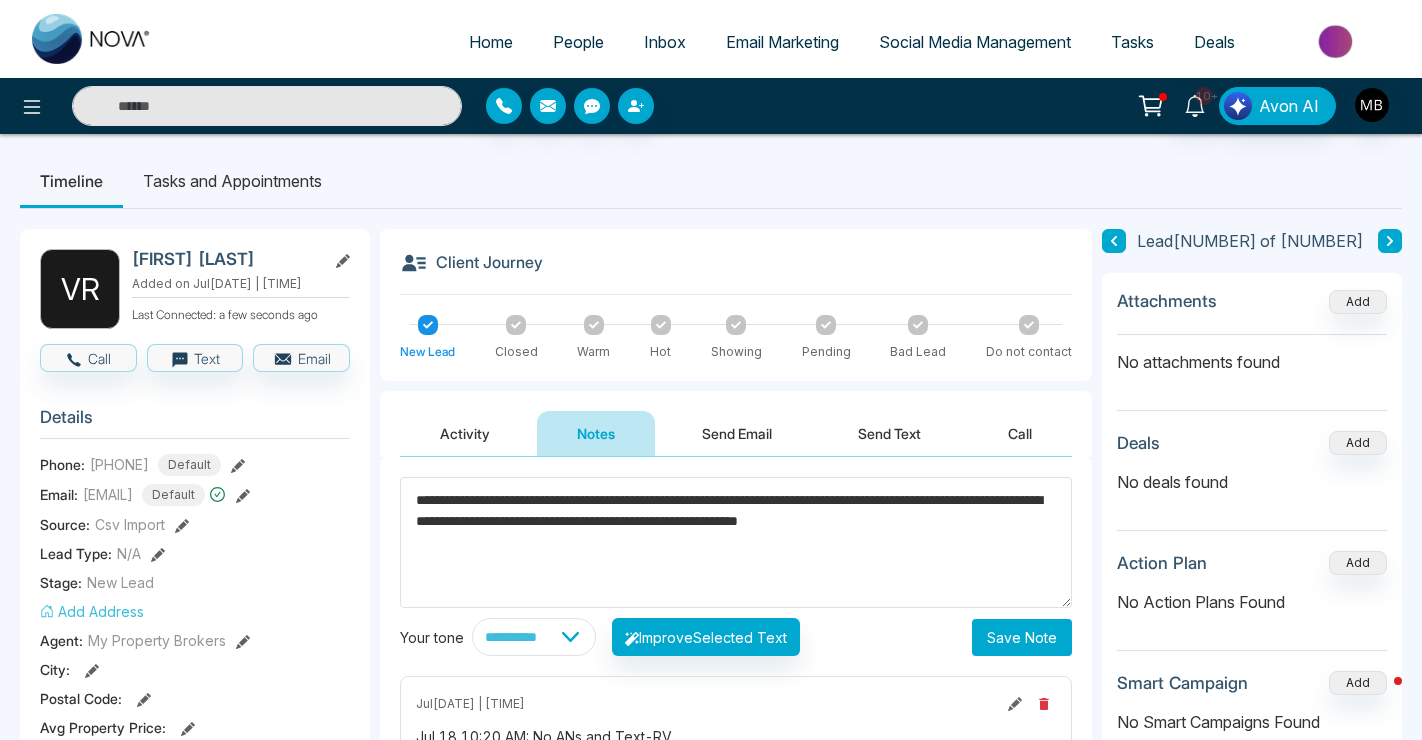 type on "**********" 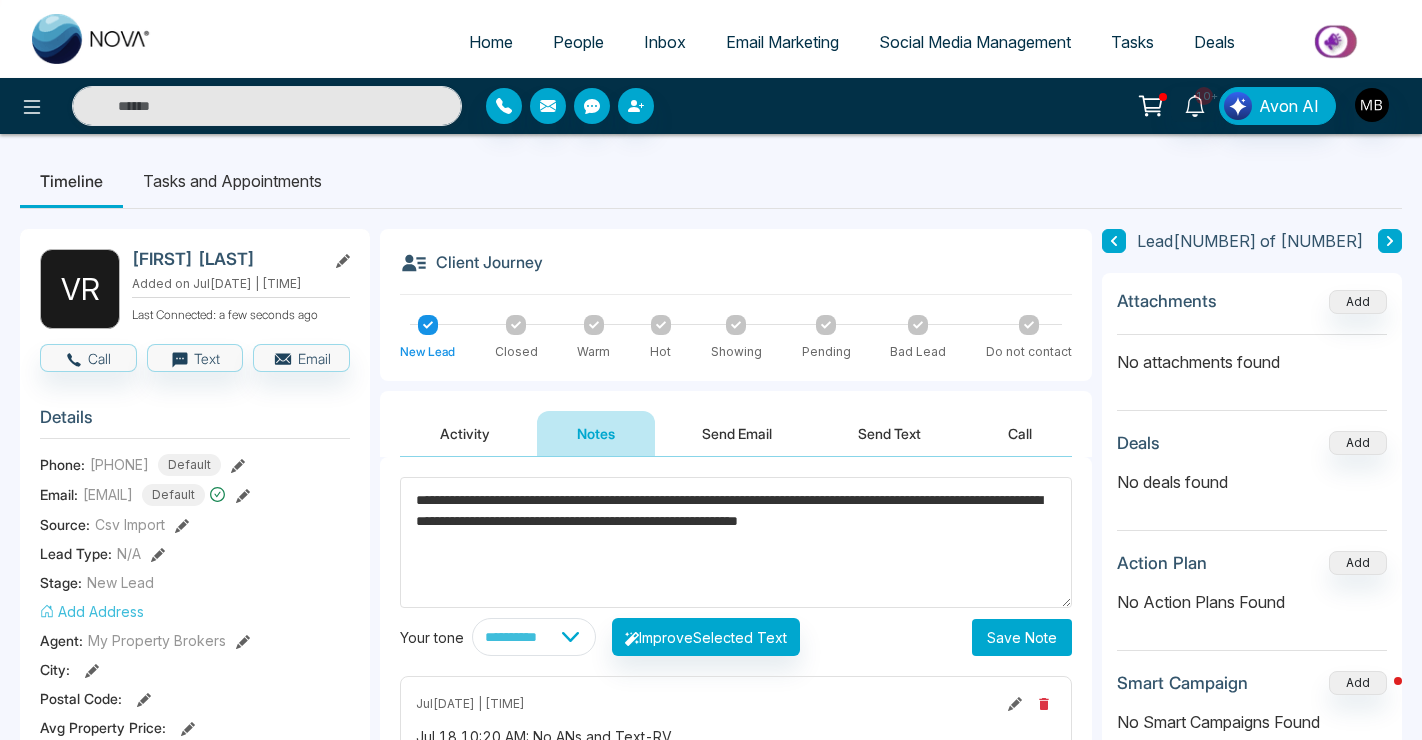 click on "Save Note" at bounding box center (1022, 637) 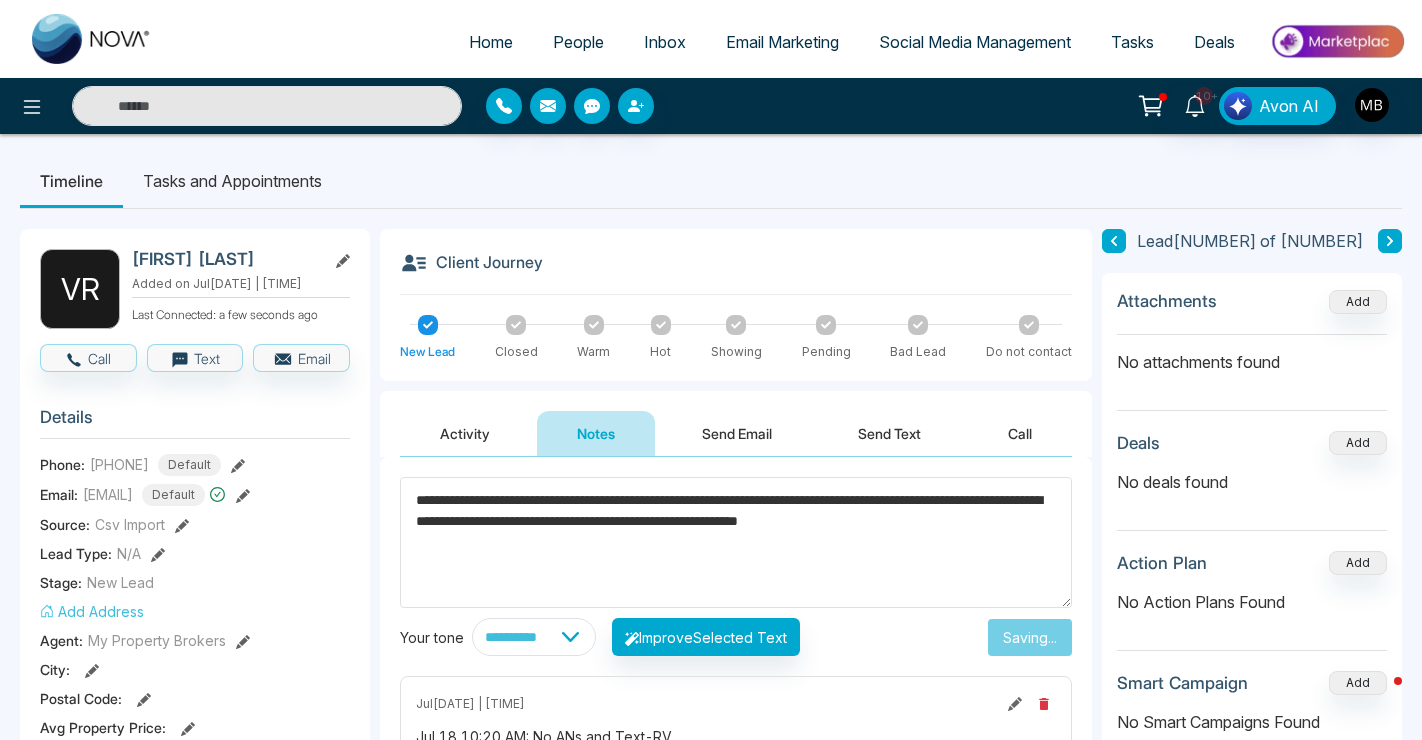 type 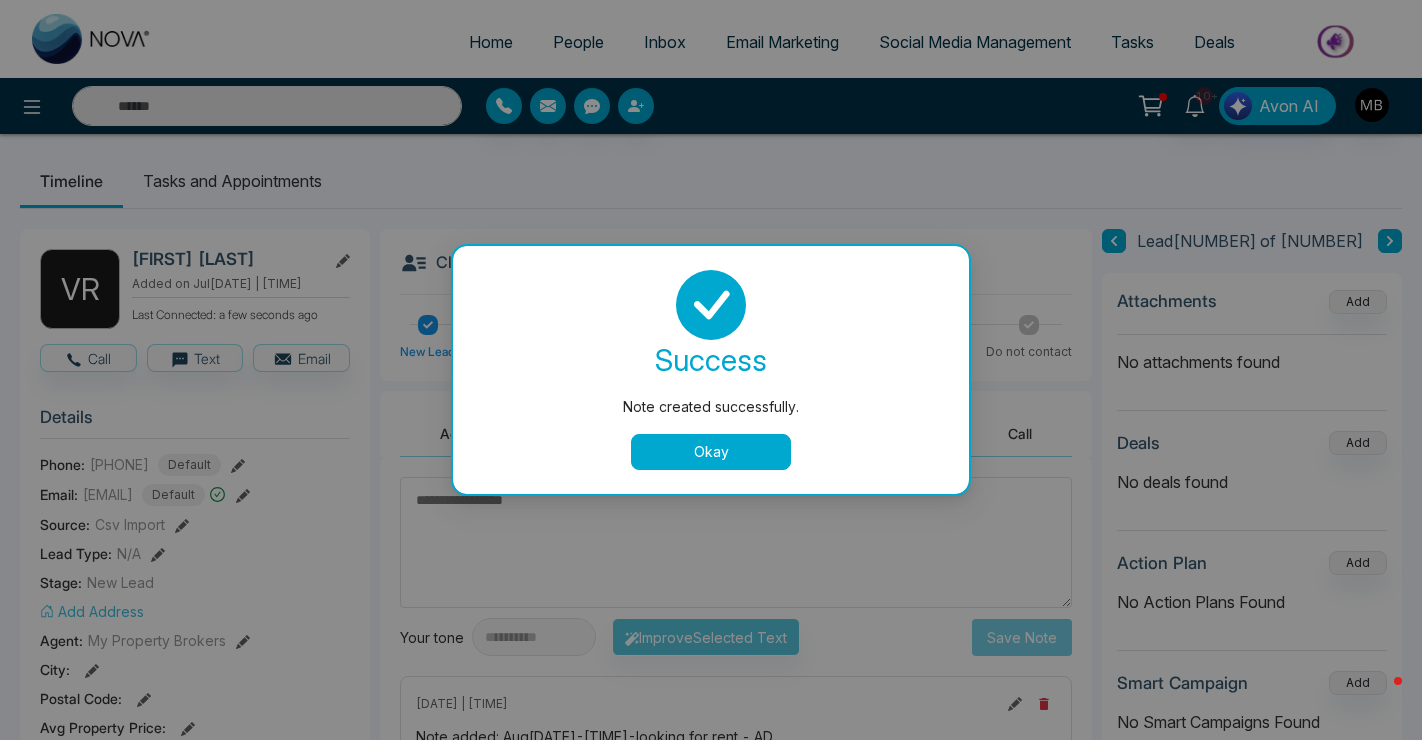 click on "Okay" at bounding box center (711, 452) 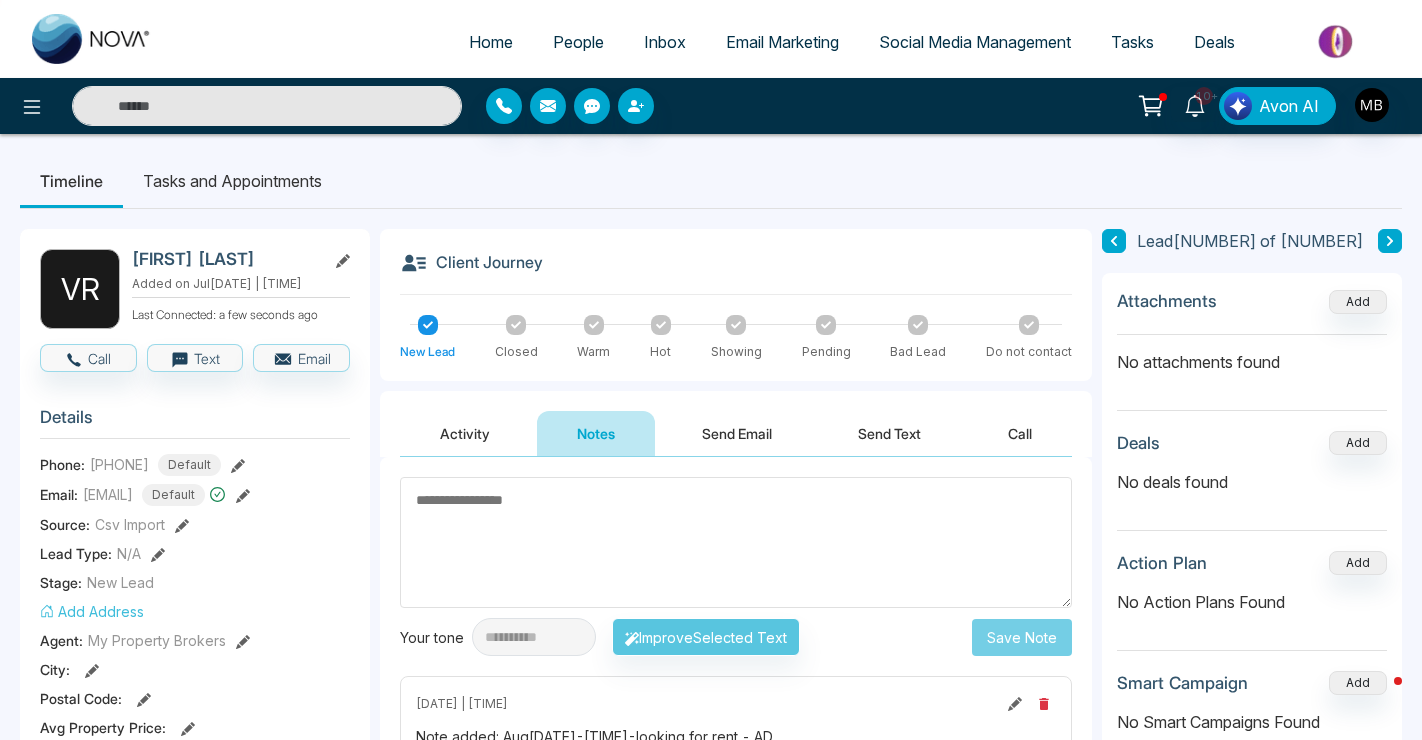 click at bounding box center (267, 106) 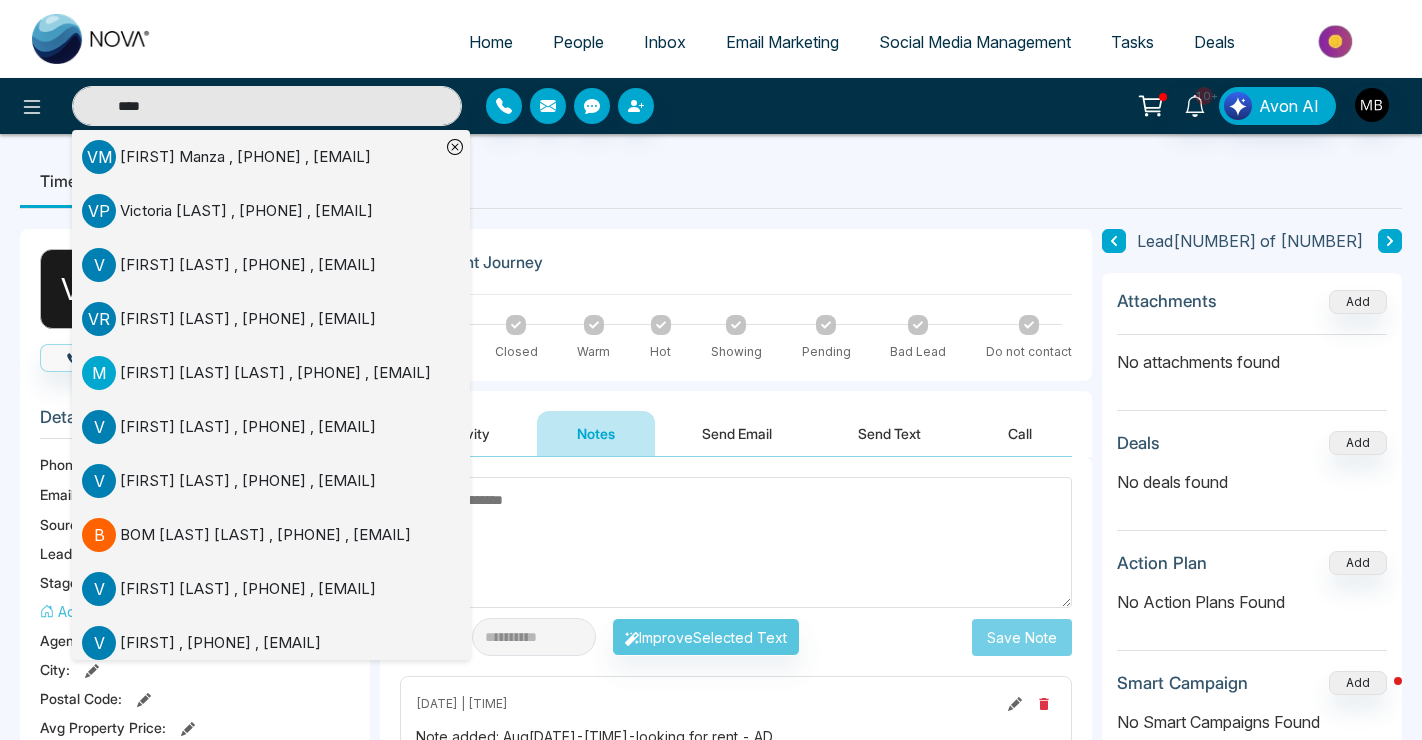 type on "****" 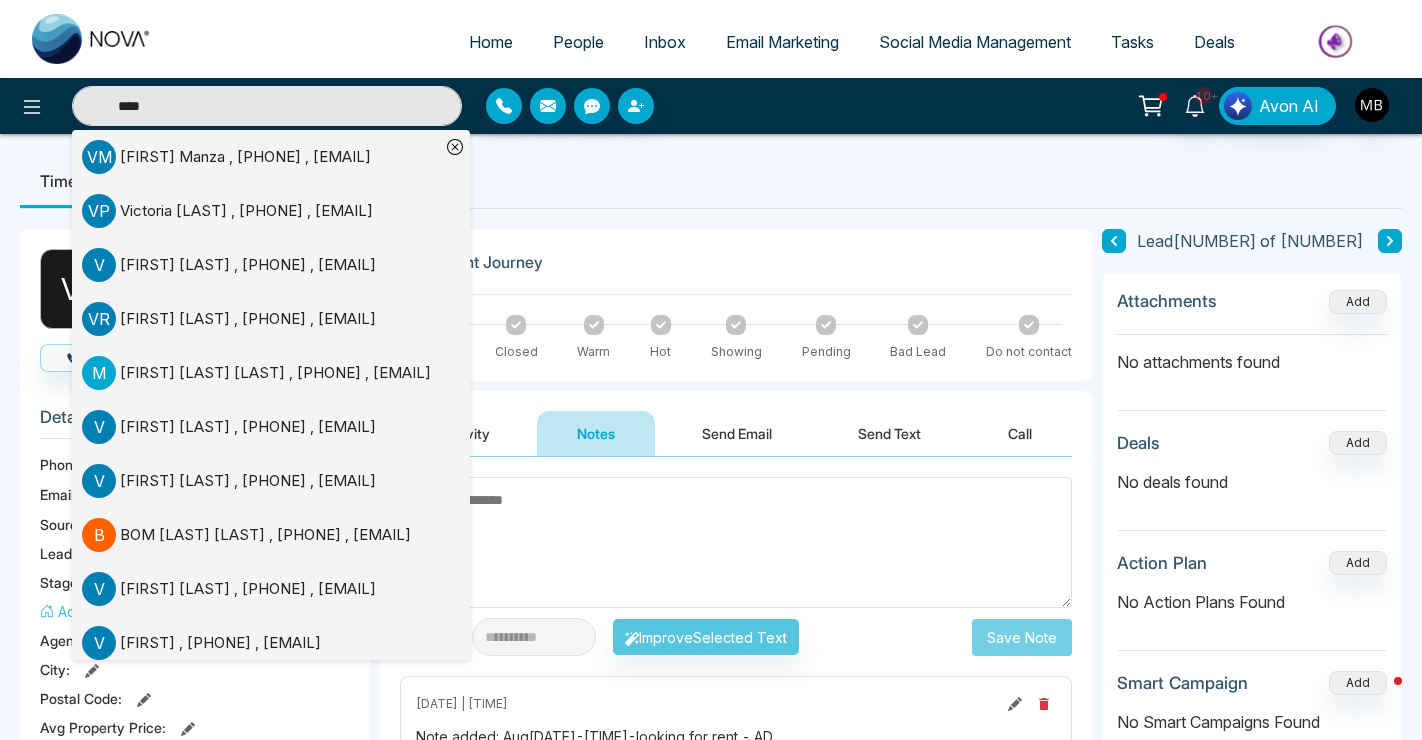 click on "**********" at bounding box center [711, 923] 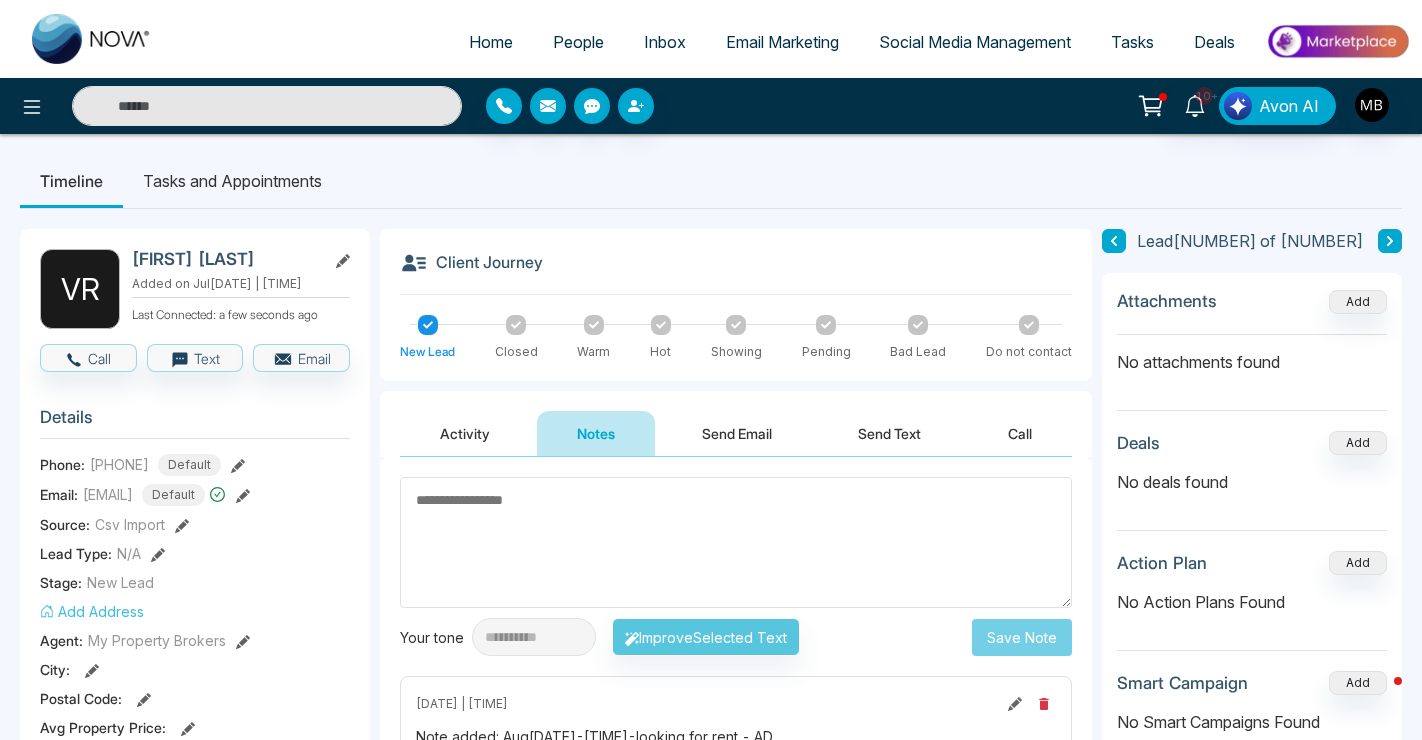 click on "Send Email" at bounding box center (737, 433) 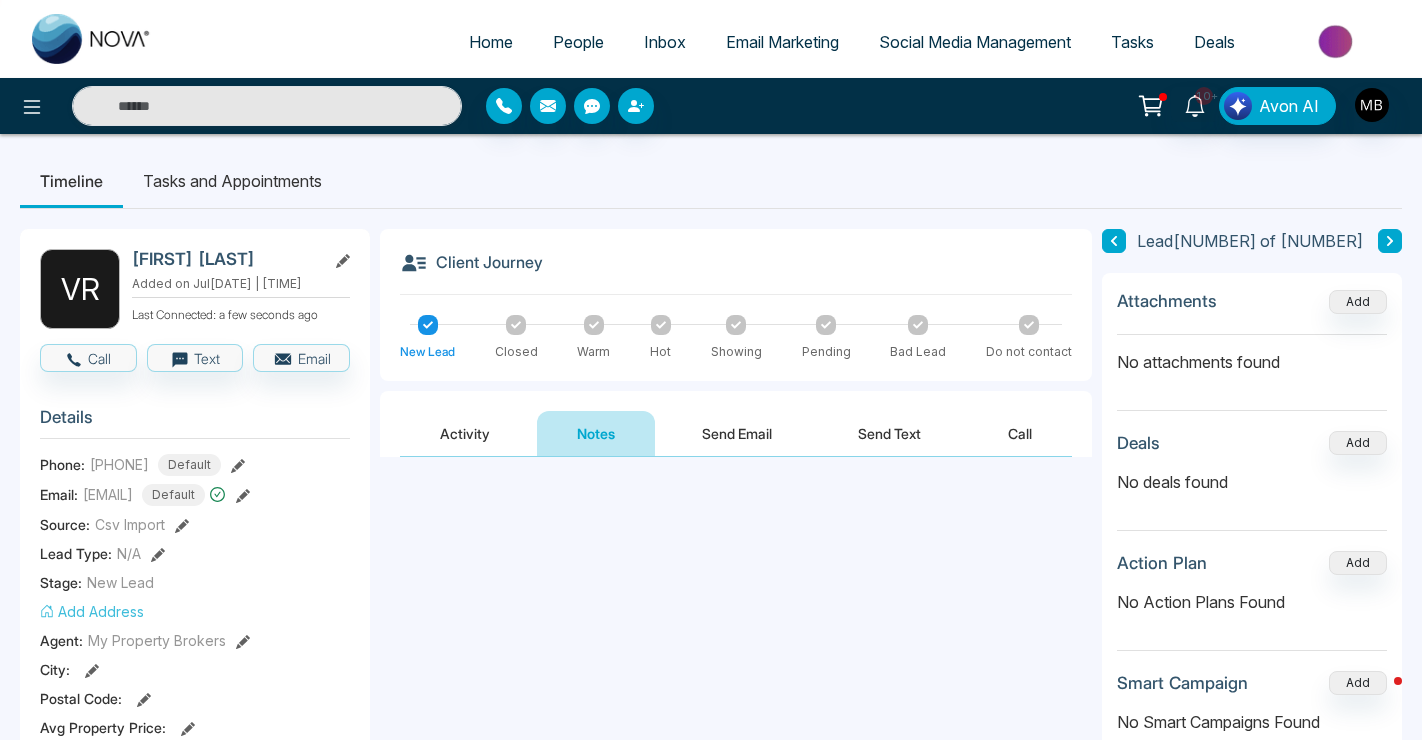 type on "****" 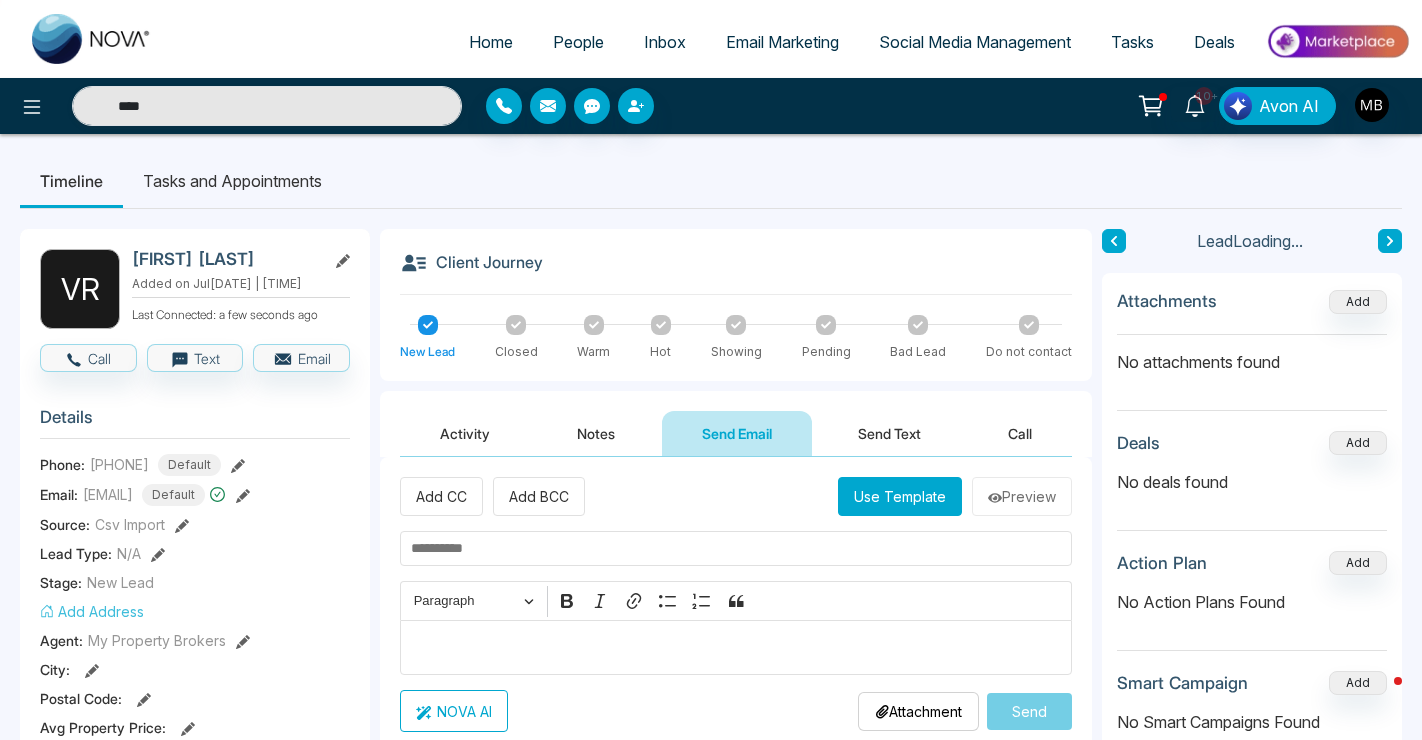 click on "Use Template" at bounding box center [900, 496] 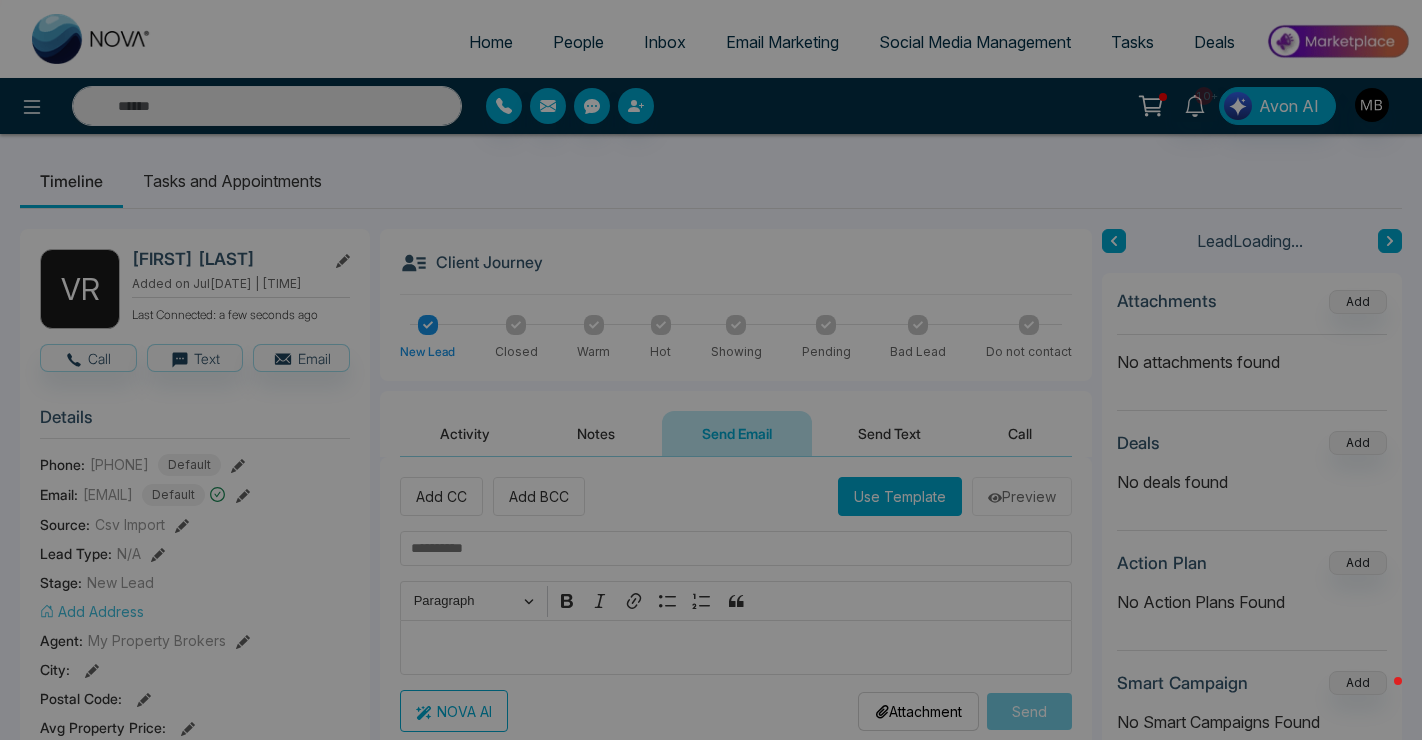 type on "****" 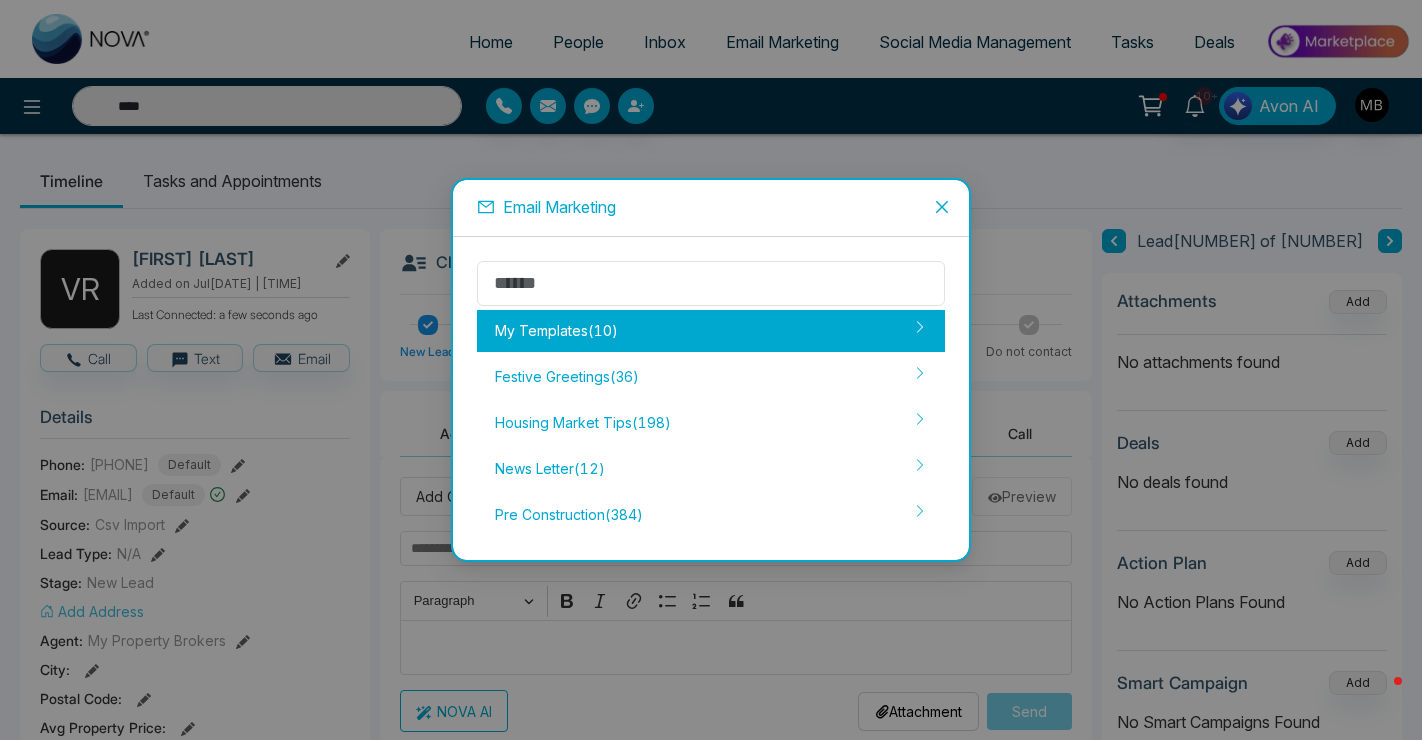 click on "My Templates  ( 10 )" at bounding box center [711, 331] 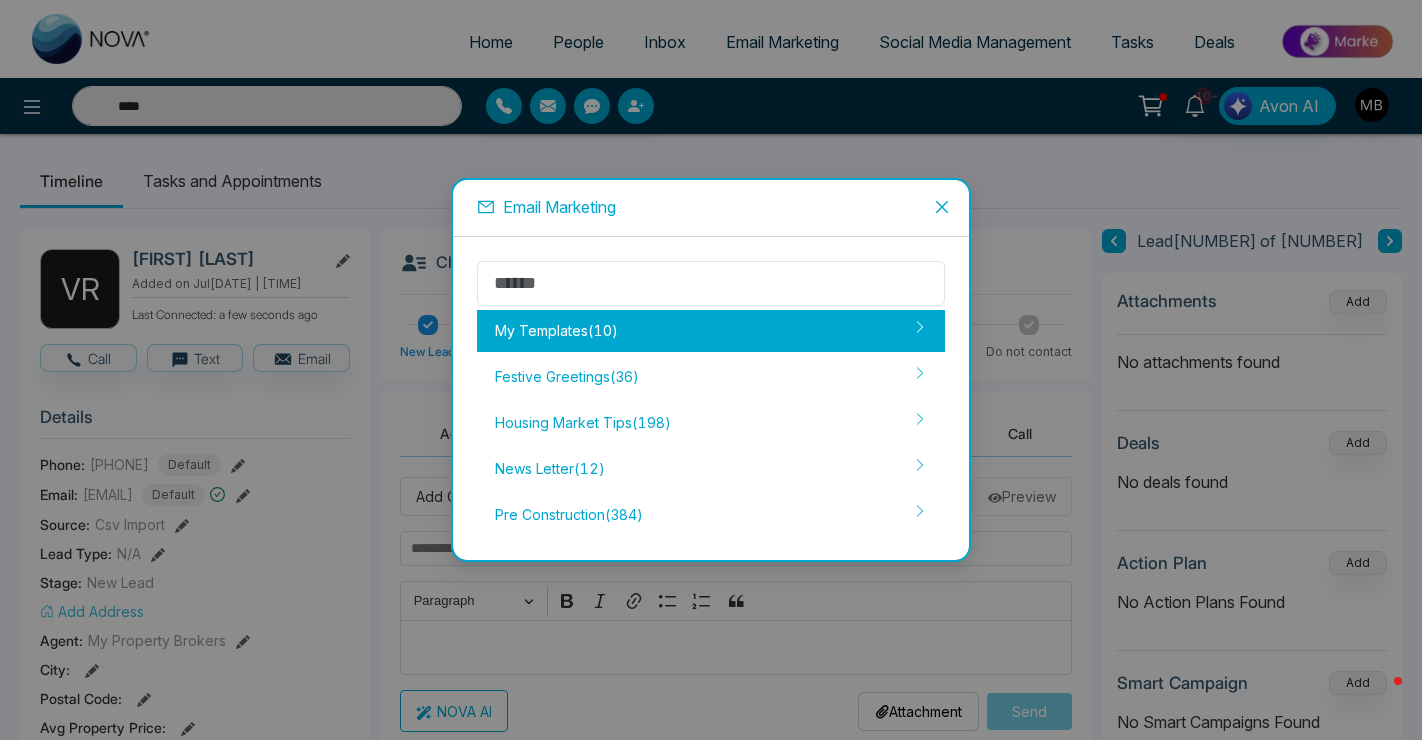 type 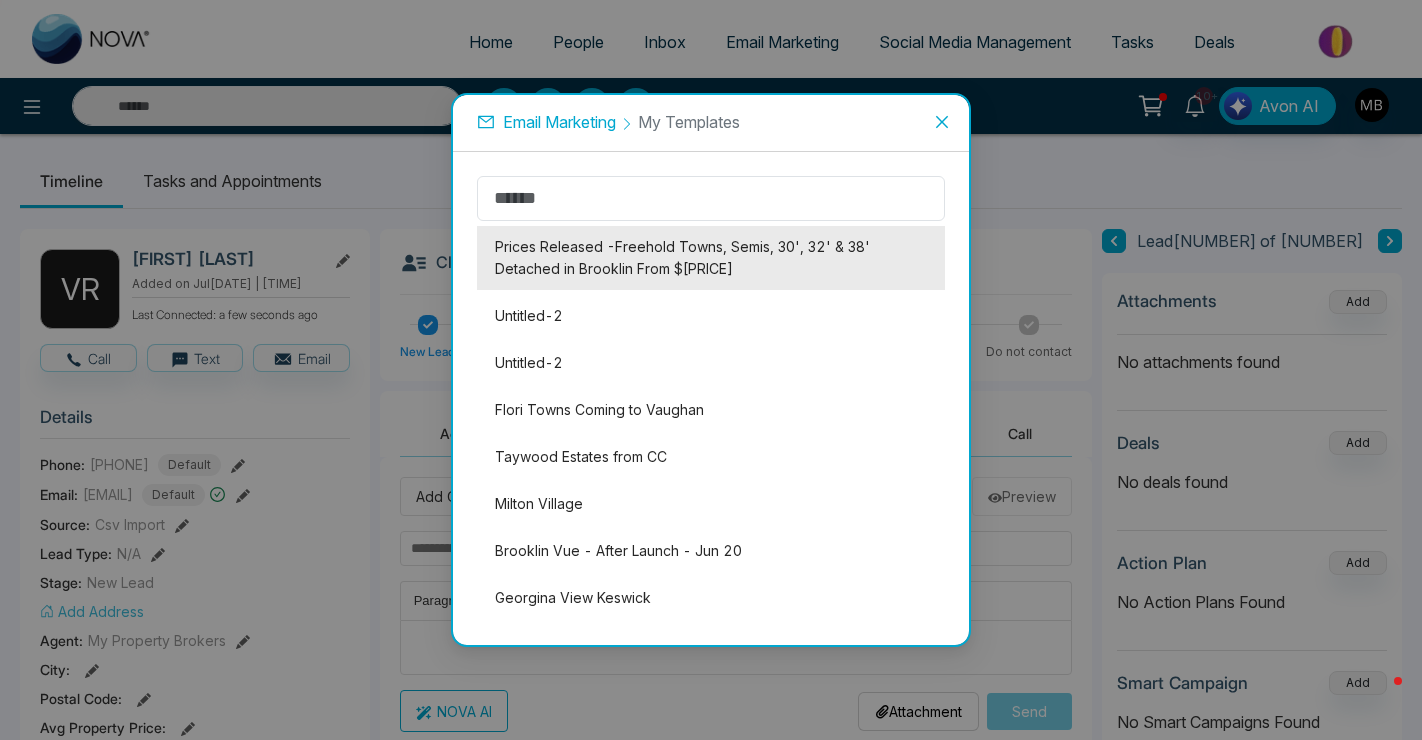 click on "Prices Released -Freehold Towns, Semis, 30', 32' & 38' Detached in Brooklin From $[PRICE]" at bounding box center (711, 258) 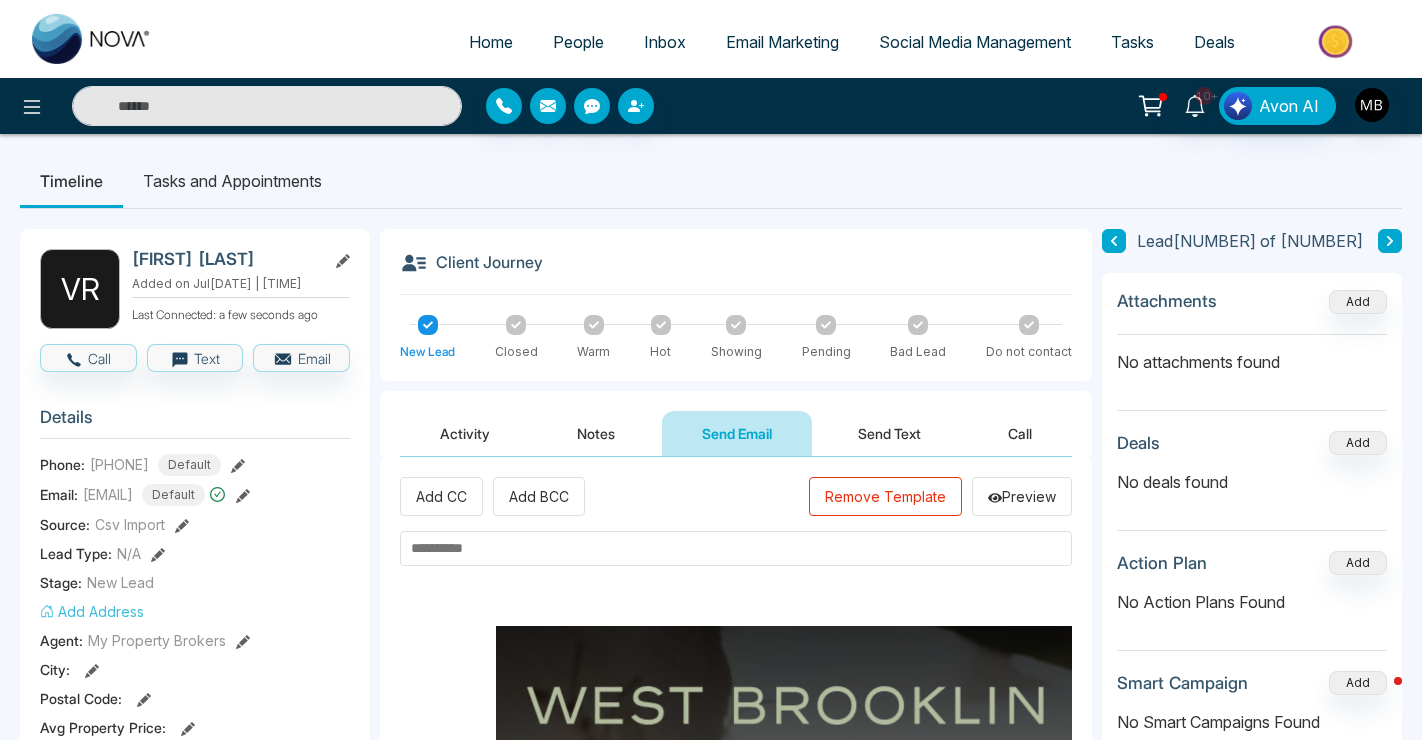 click at bounding box center [736, 548] 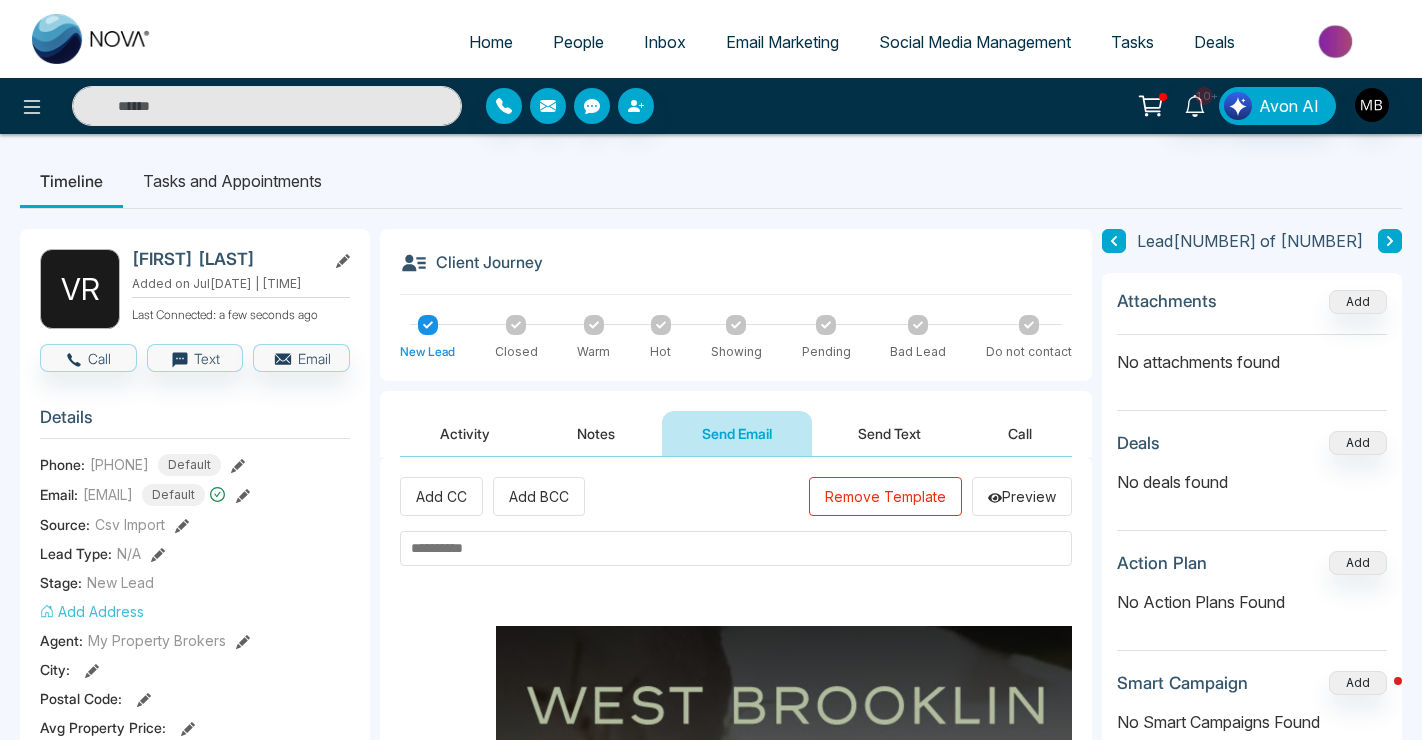 paste on "**********" 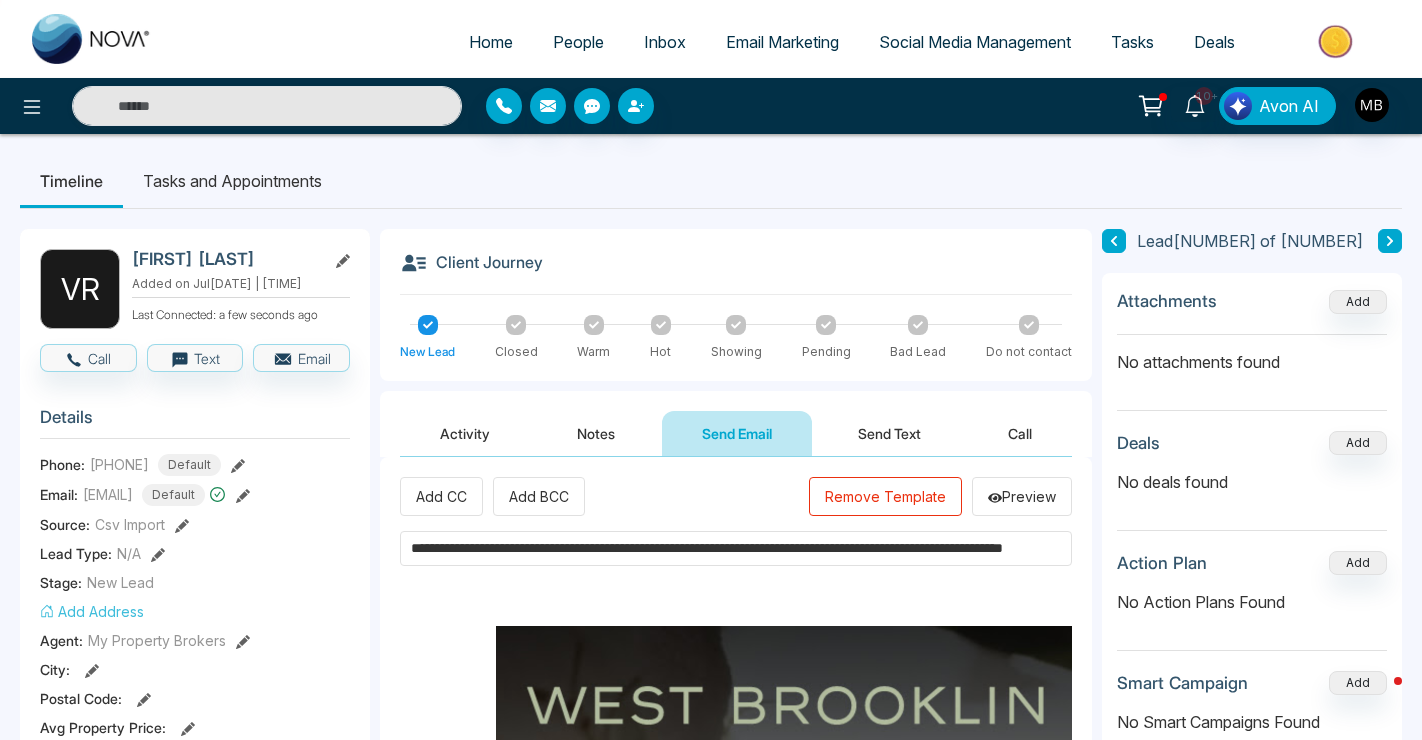 scroll, scrollTop: 0, scrollLeft: 155, axis: horizontal 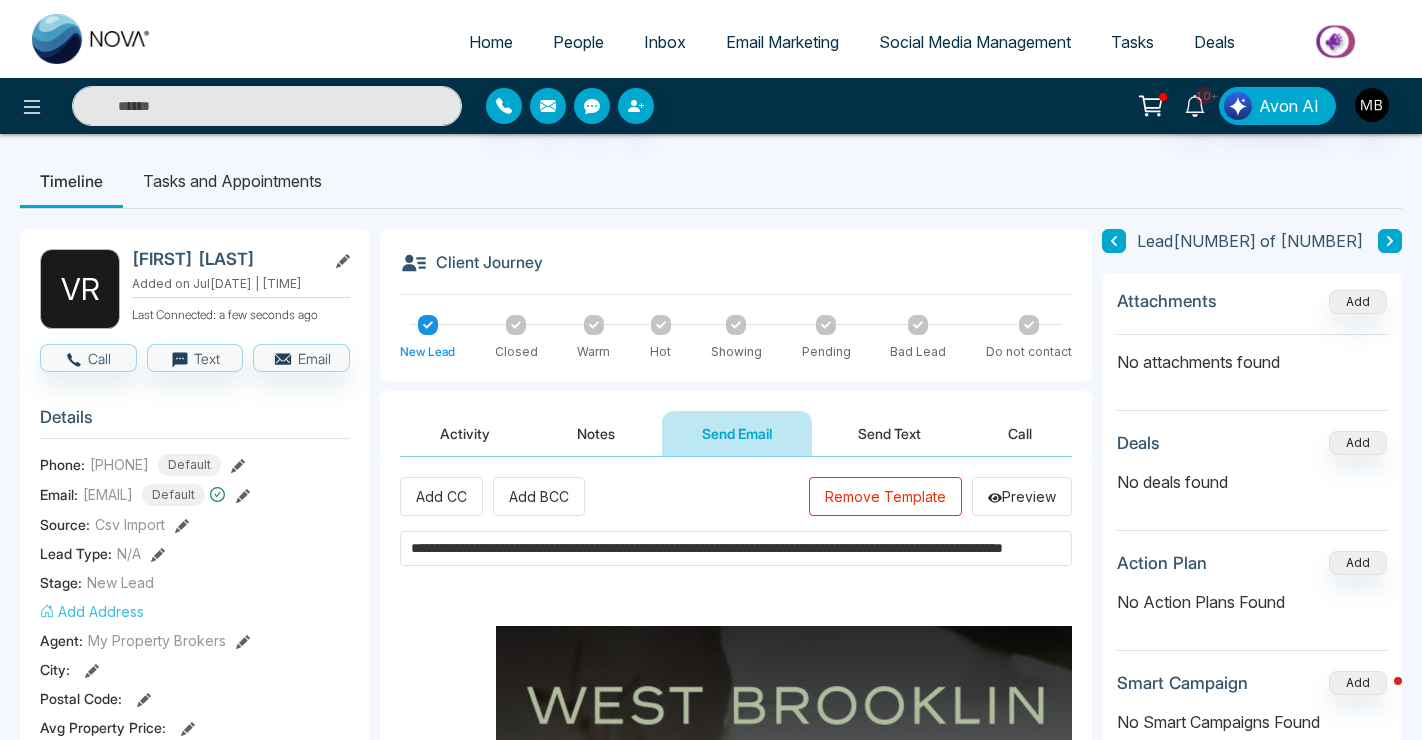 type on "**********" 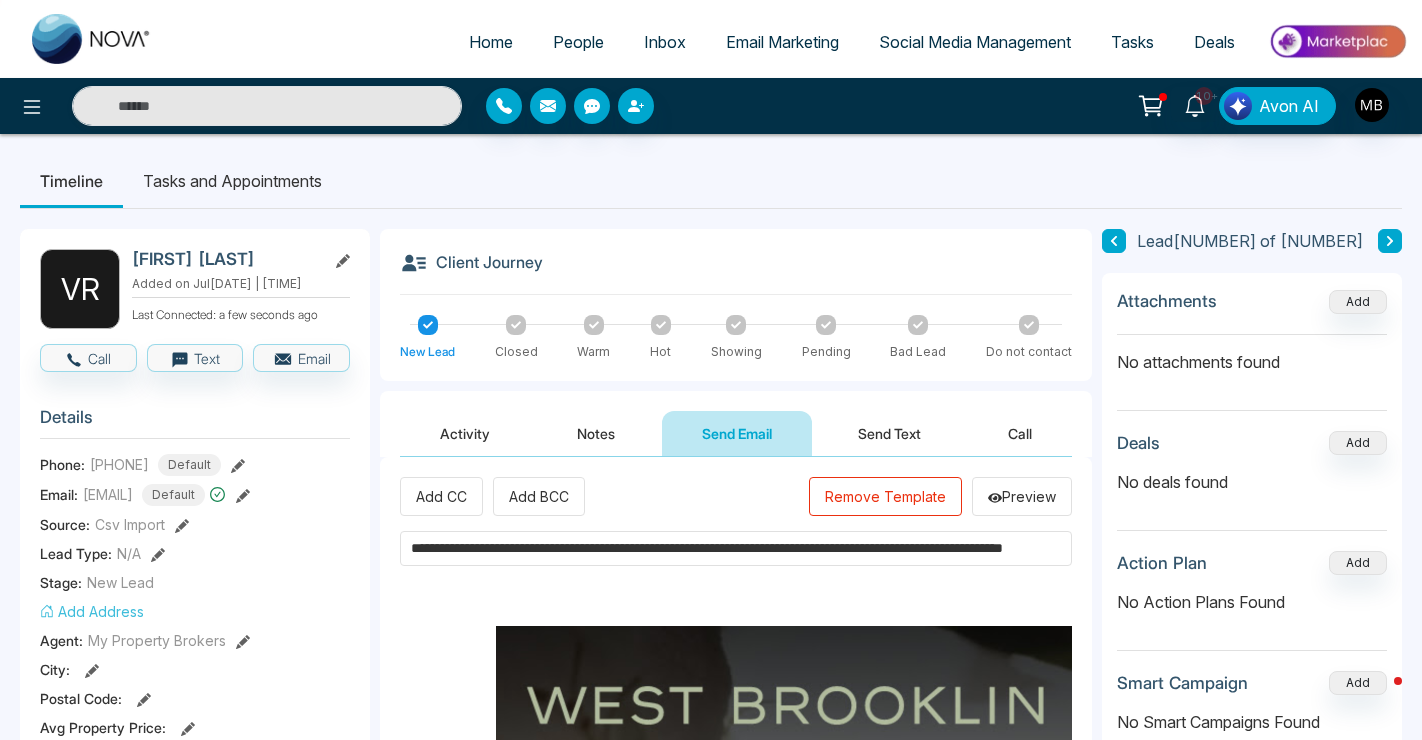 click on "**********" at bounding box center [736, 857] 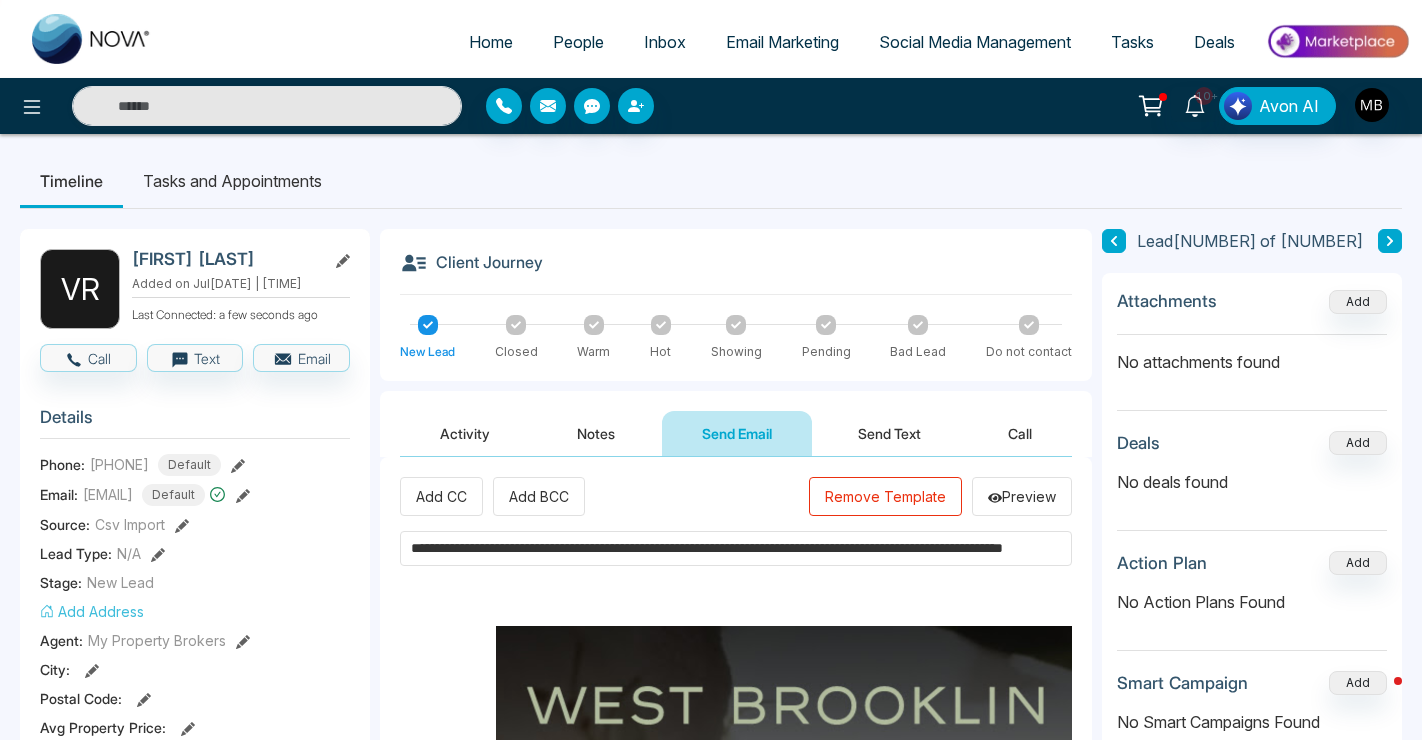 scroll, scrollTop: 0, scrollLeft: 0, axis: both 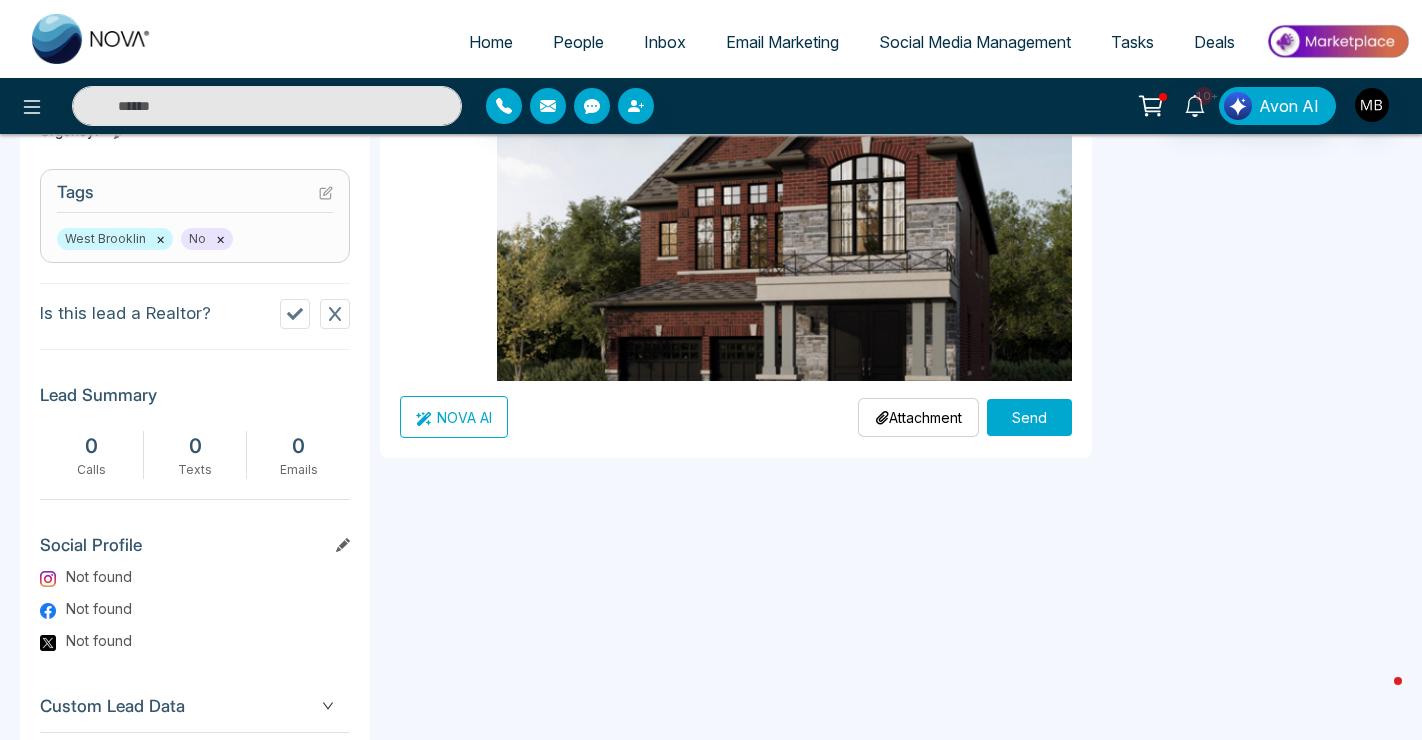 type on "****" 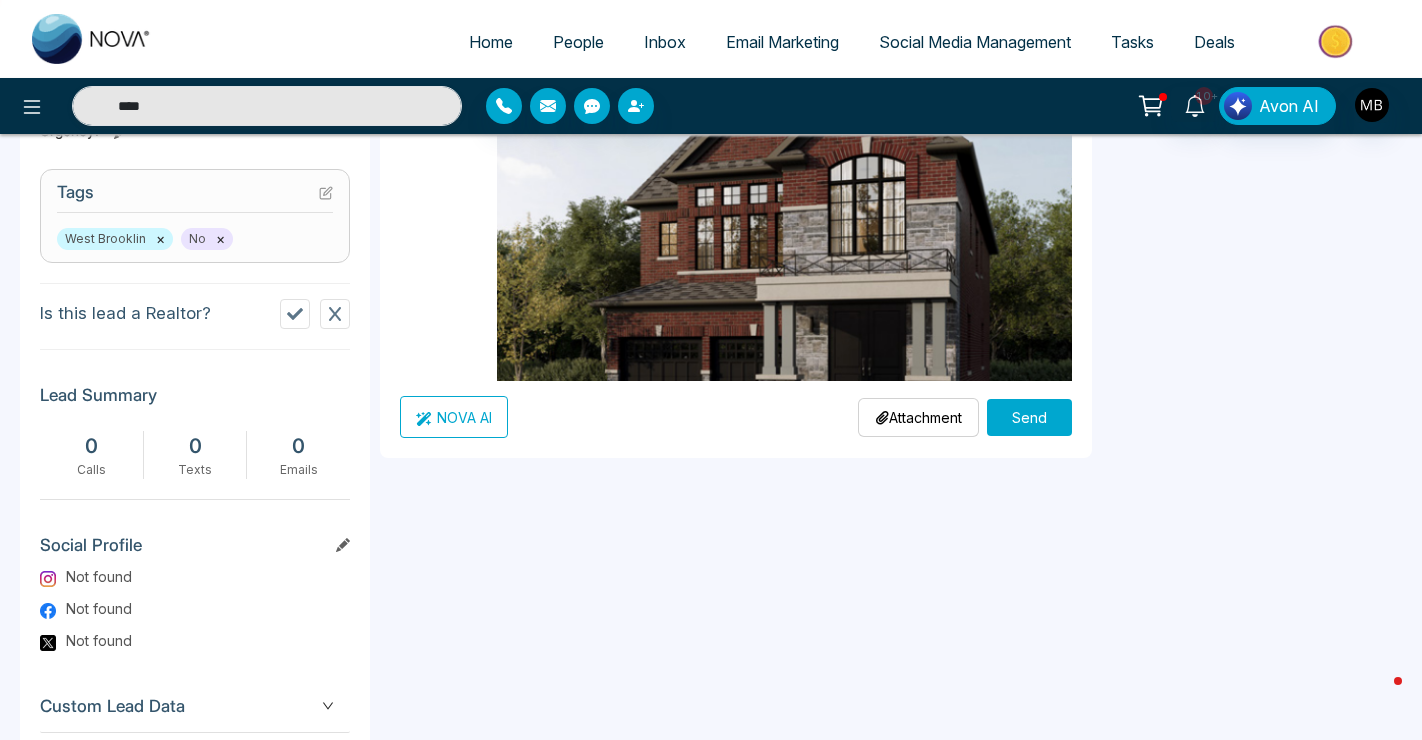 click on "Send" at bounding box center (1029, 417) 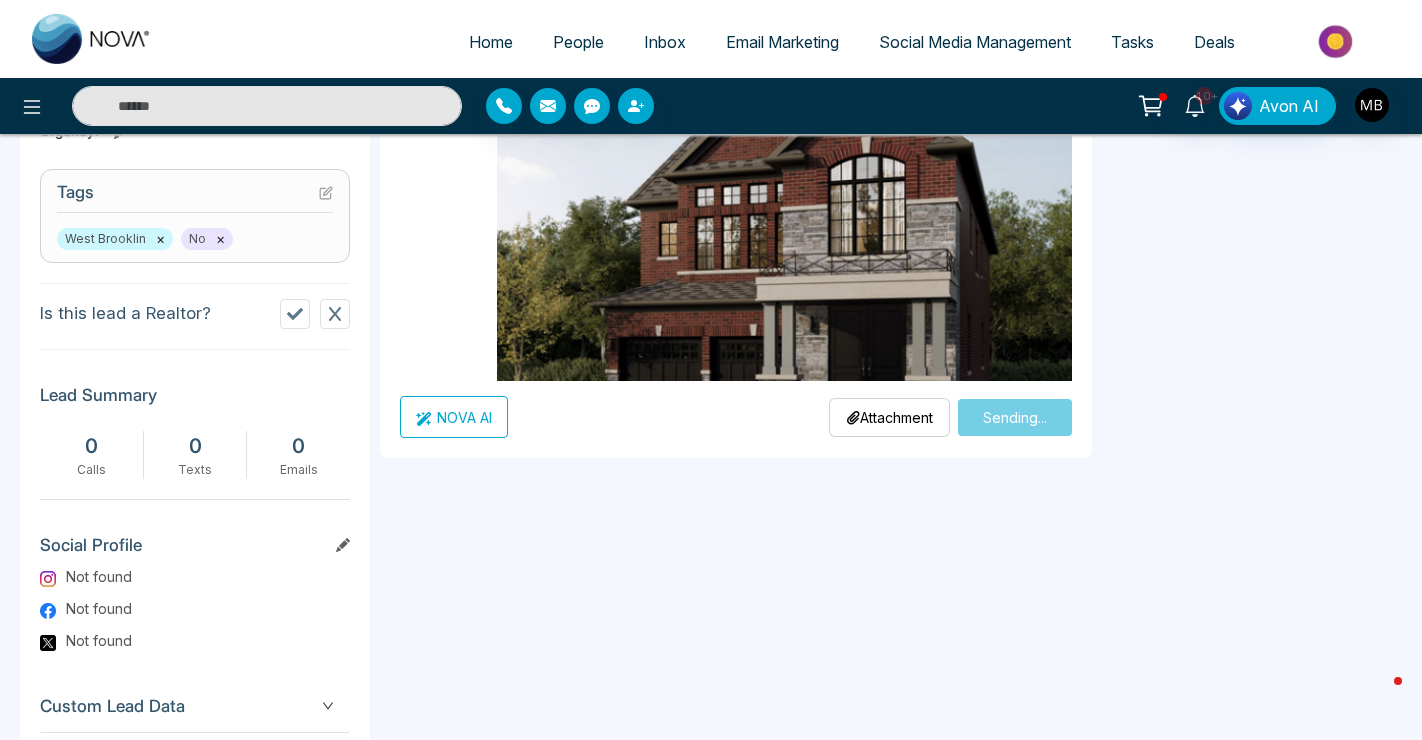 type on "****" 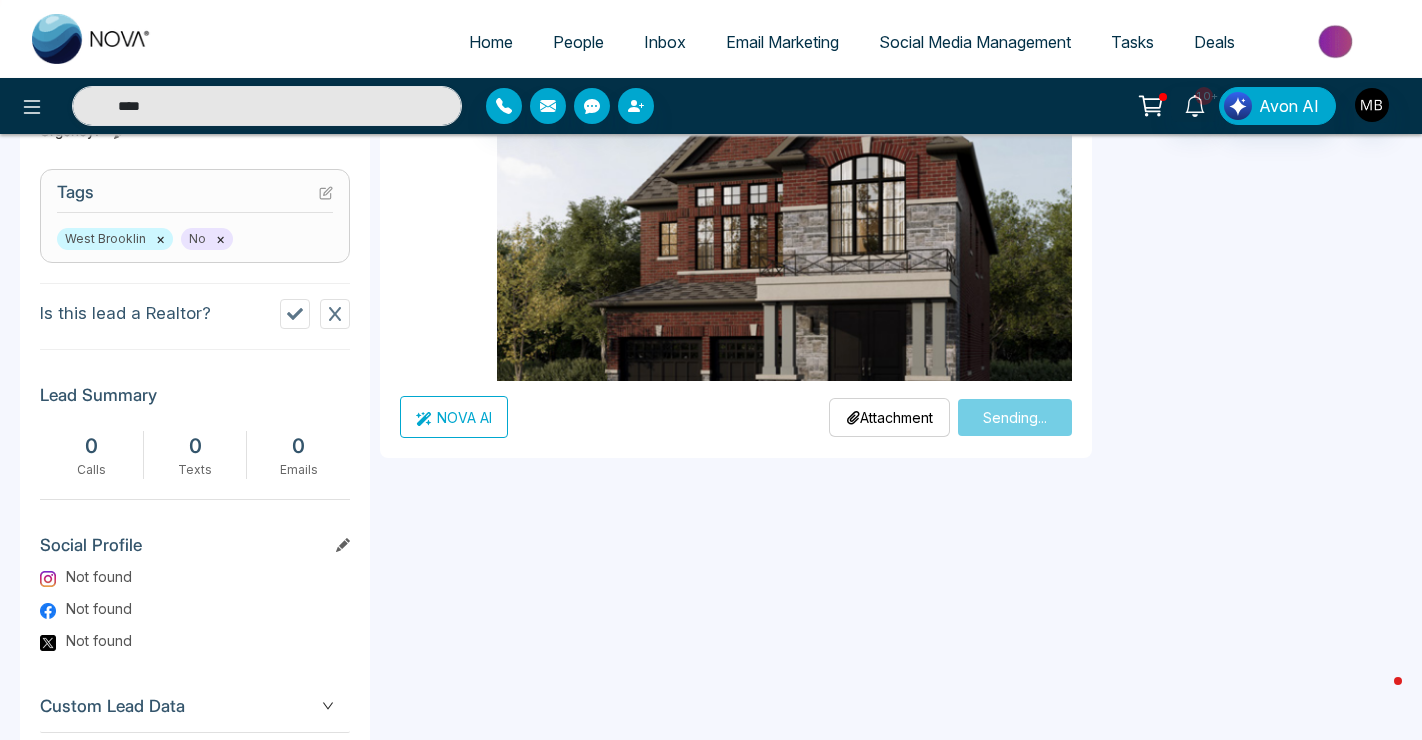 type 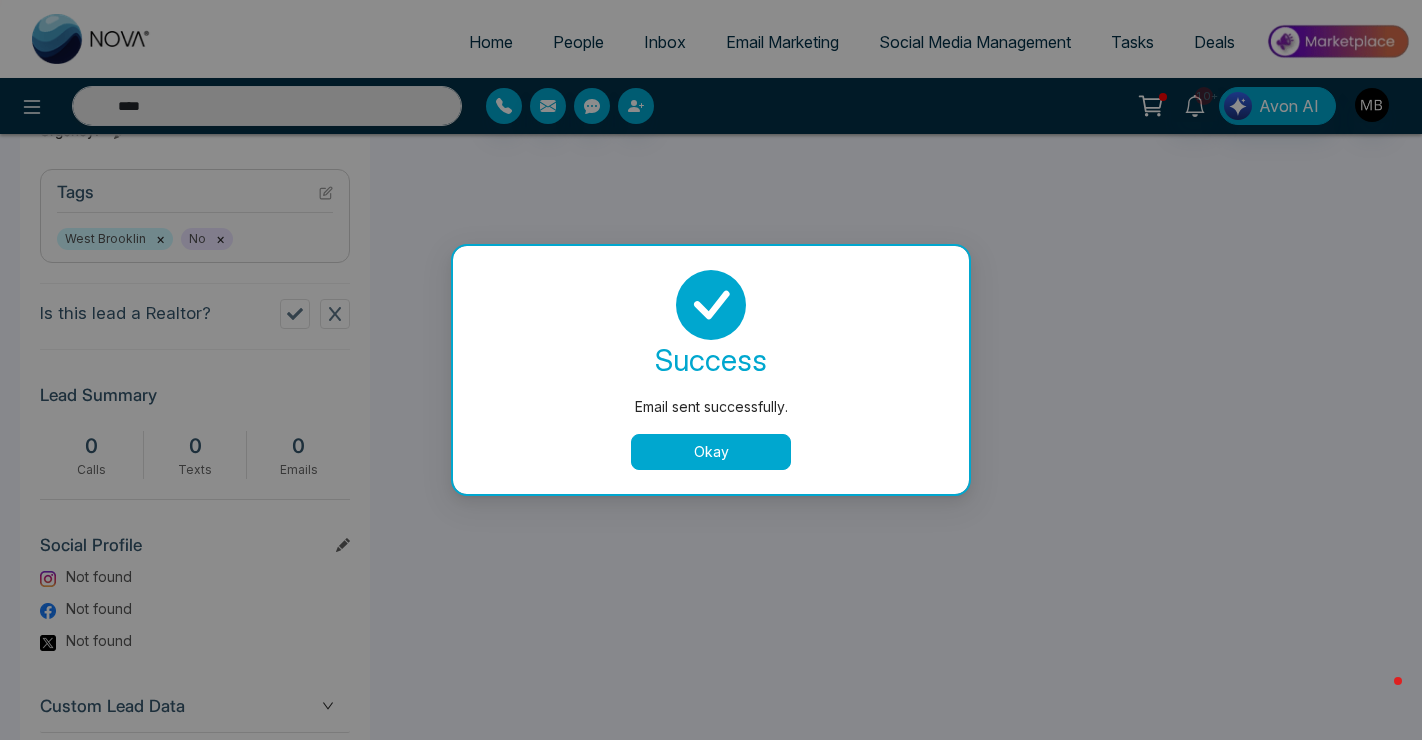 click on "success Email sent successfully.   Okay" at bounding box center (711, 370) 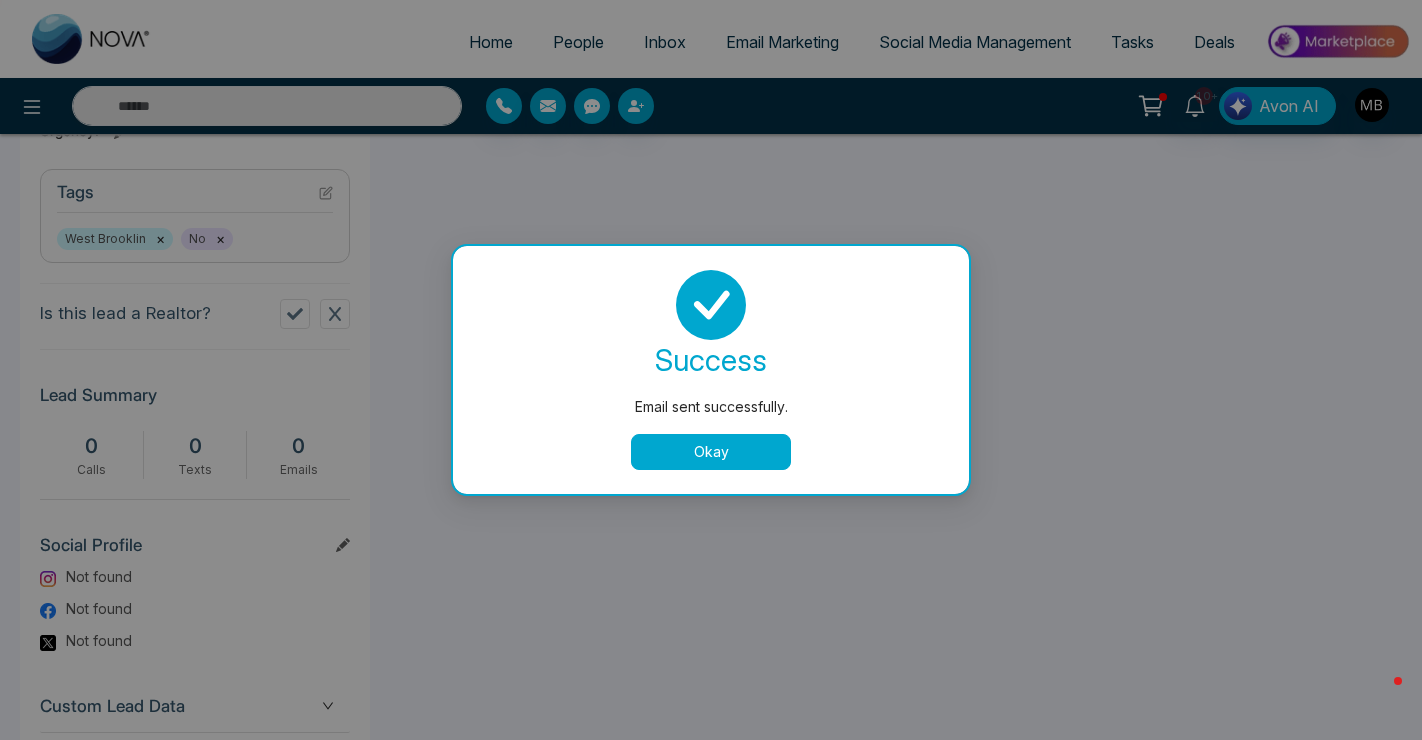click on "success Email sent successfully.   Okay" at bounding box center [711, 370] 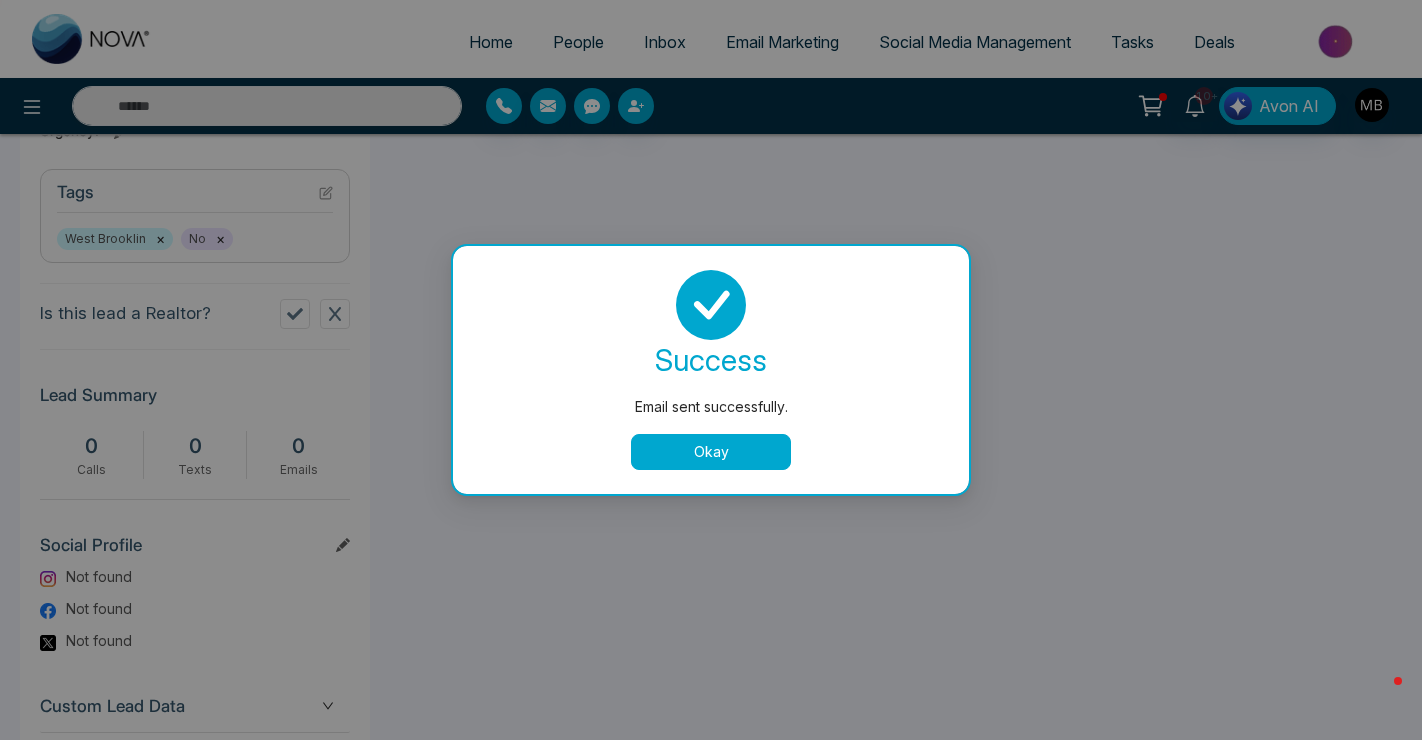 click on "Okay" at bounding box center (711, 452) 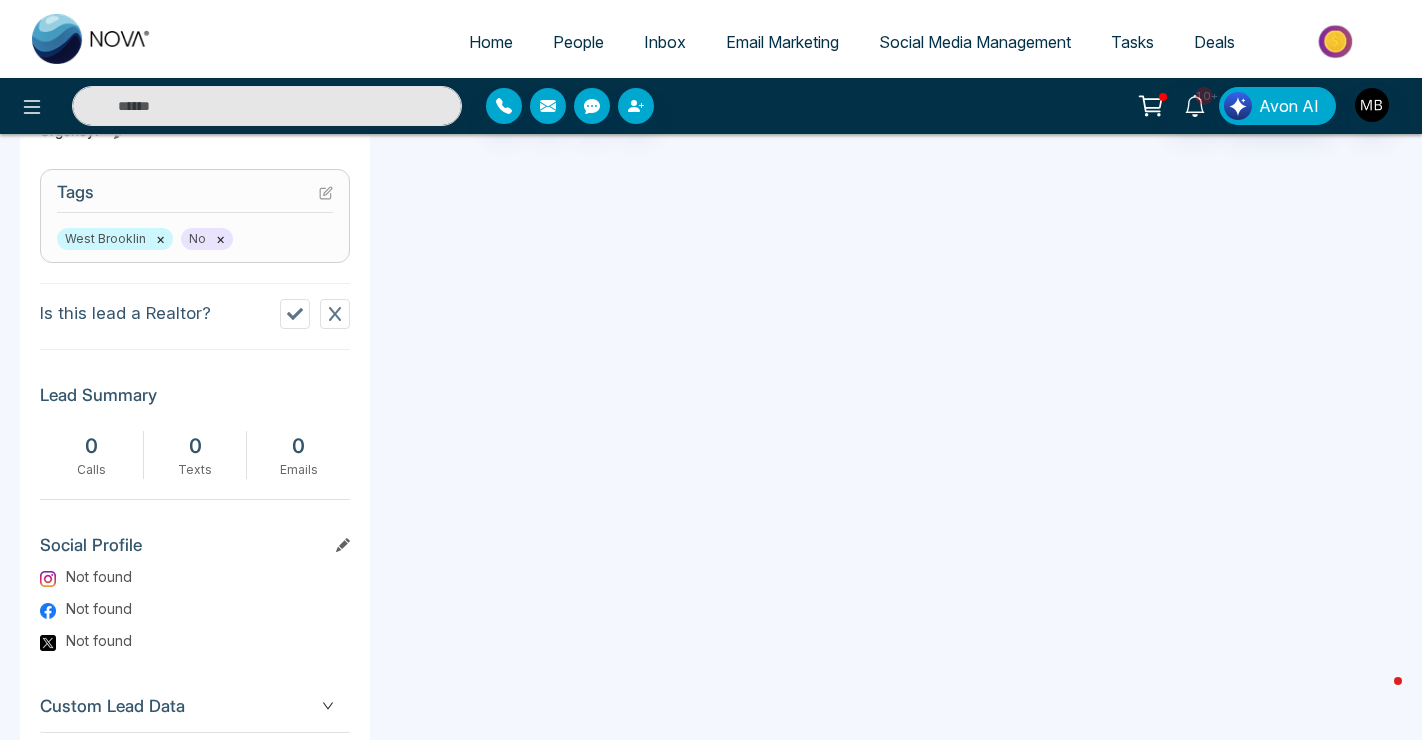 type on "****" 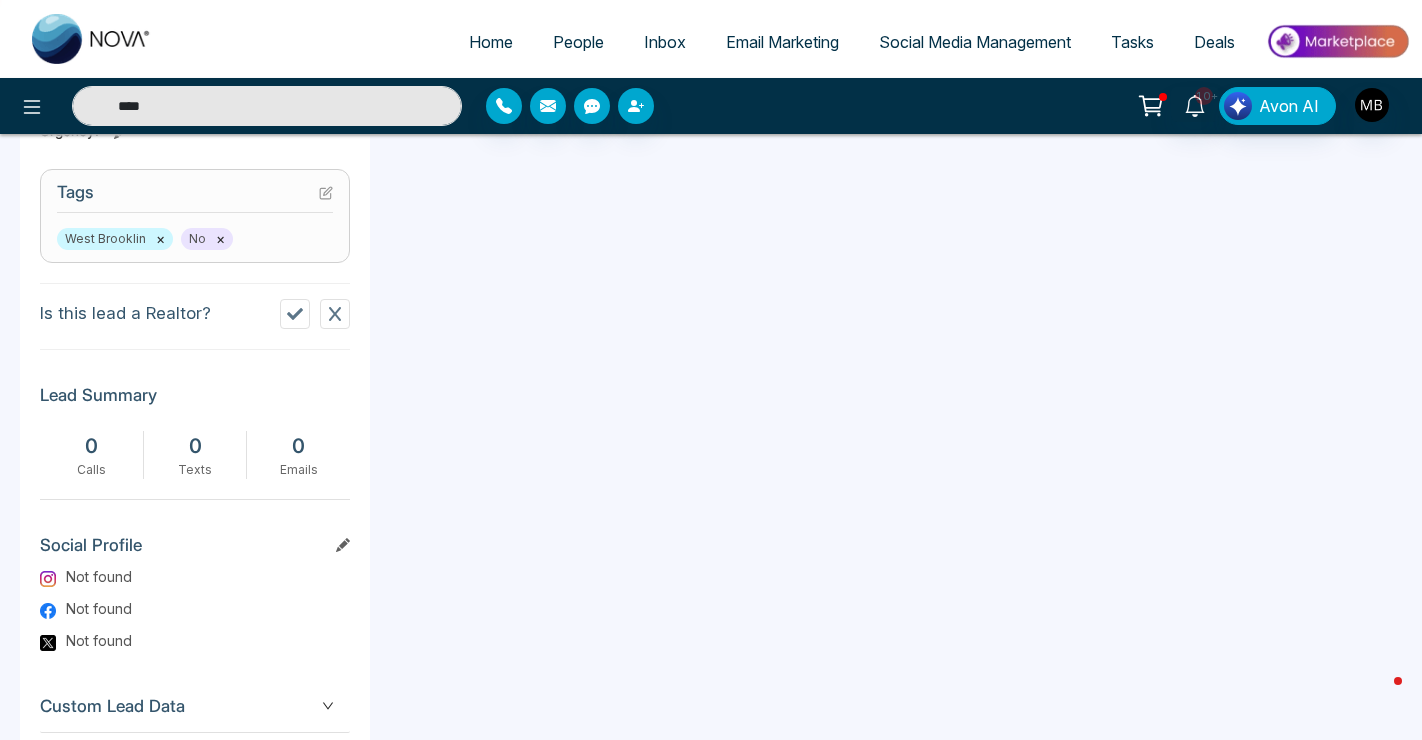 click on "****" at bounding box center [267, 106] 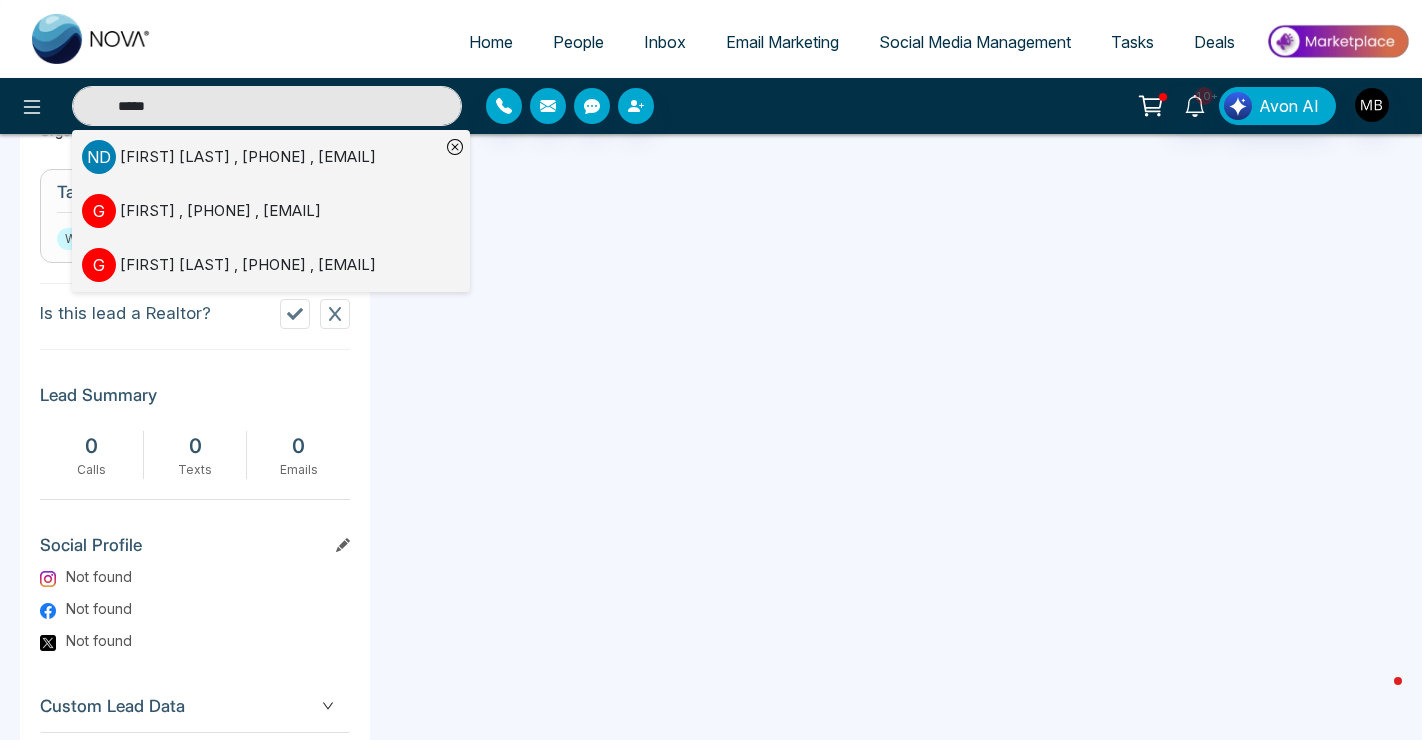 type on "**********" 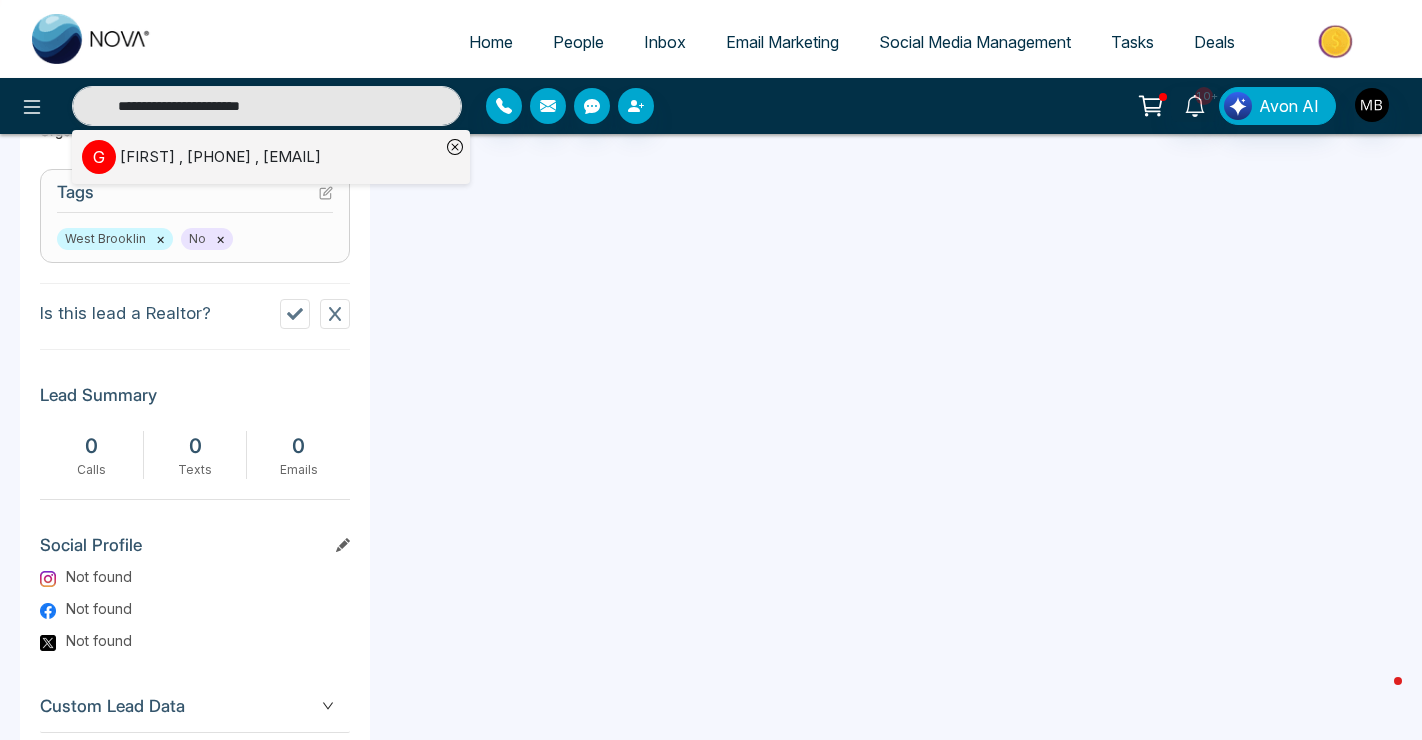 click on "[FIRST] [FIRST] , [PHONE] , [EMAIL]" at bounding box center [261, 157] 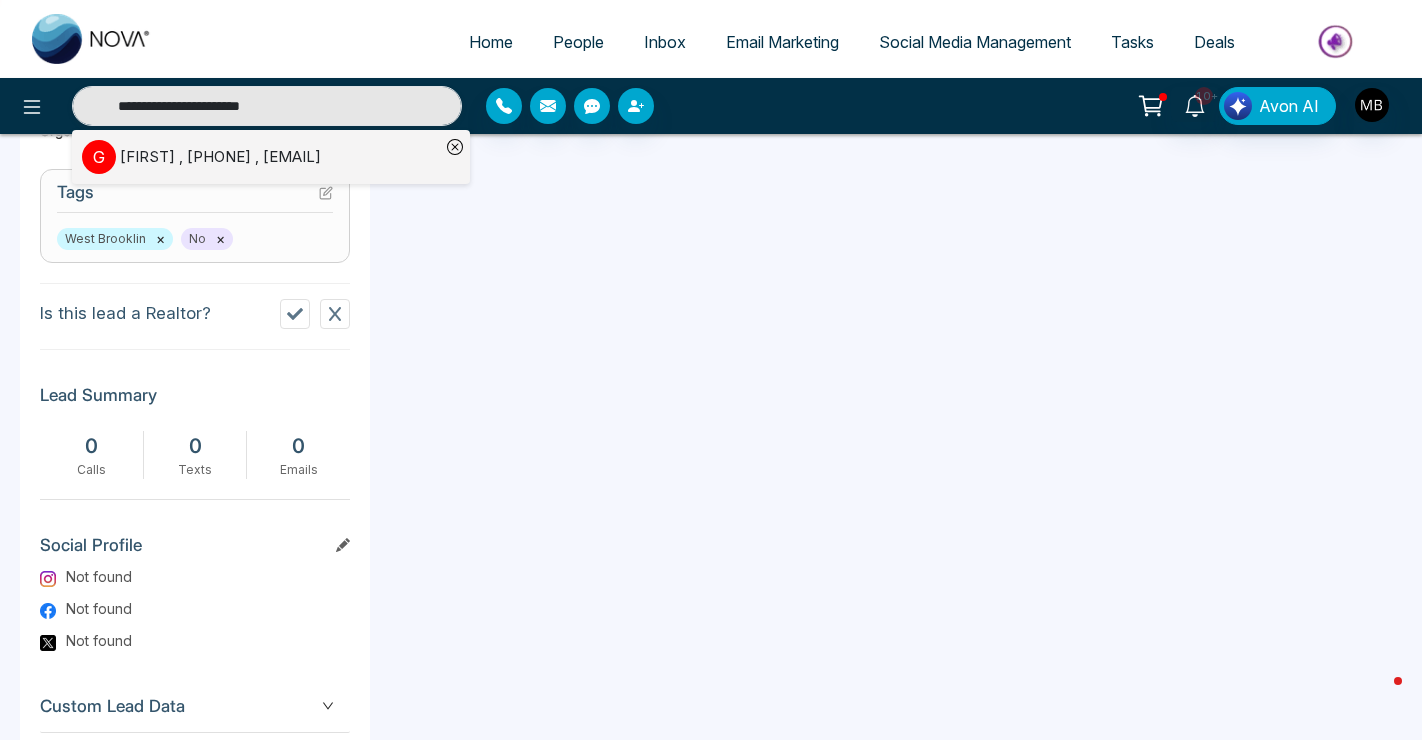 type 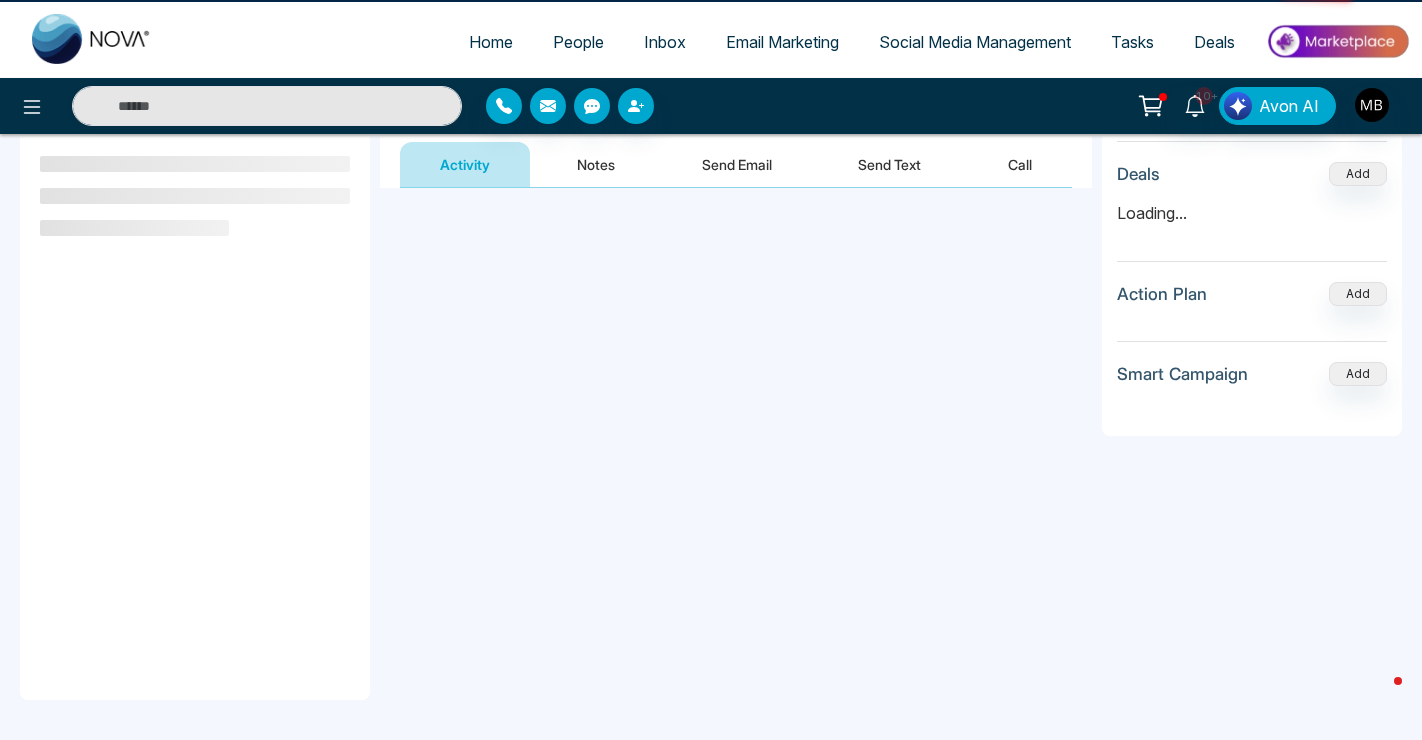 scroll, scrollTop: 0, scrollLeft: 0, axis: both 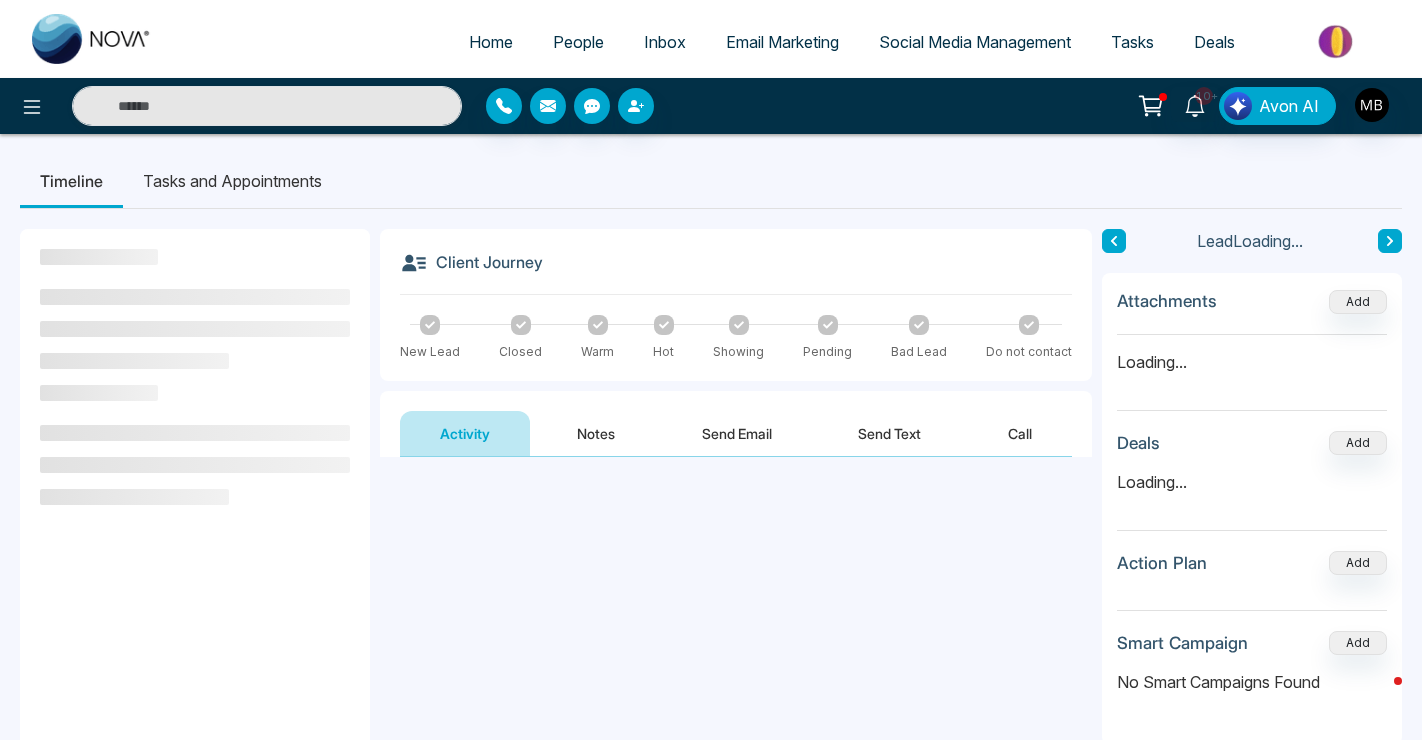 click on "Notes" at bounding box center [596, 433] 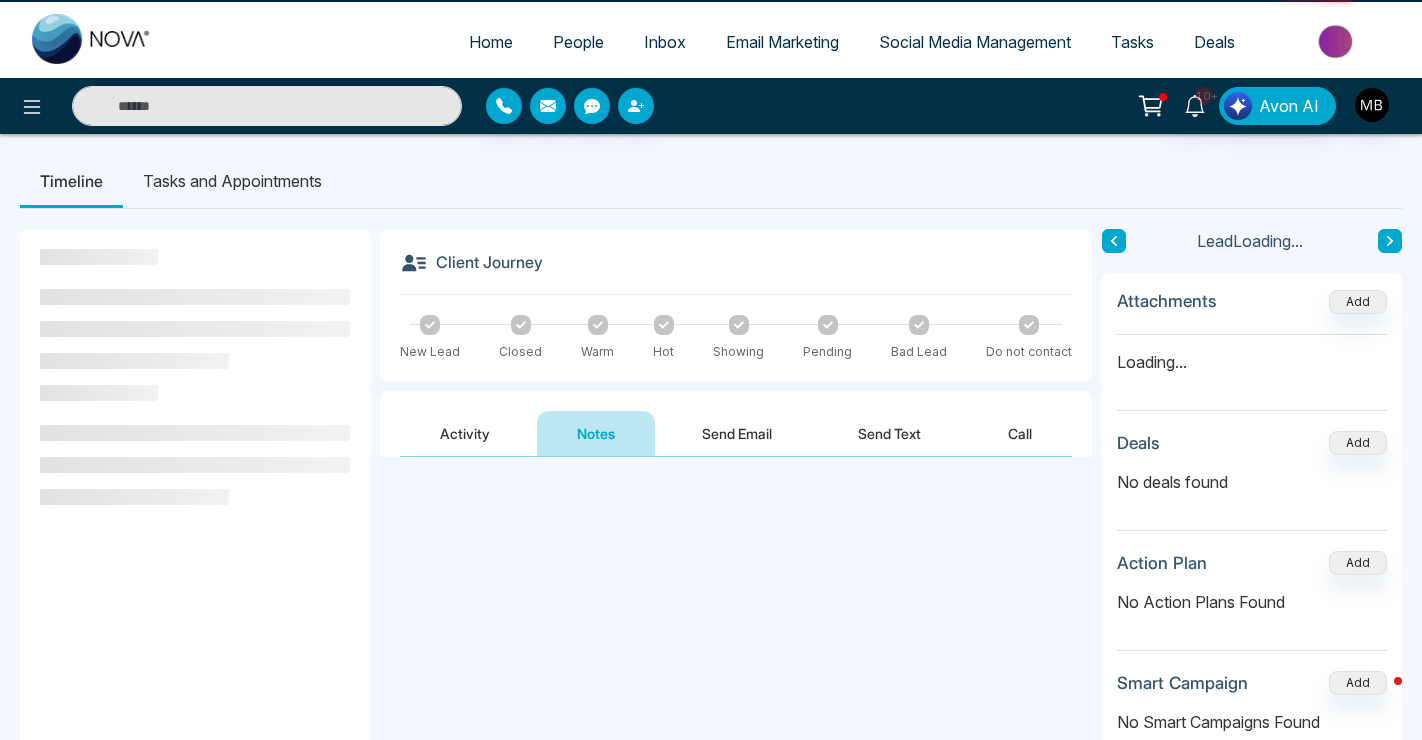 type 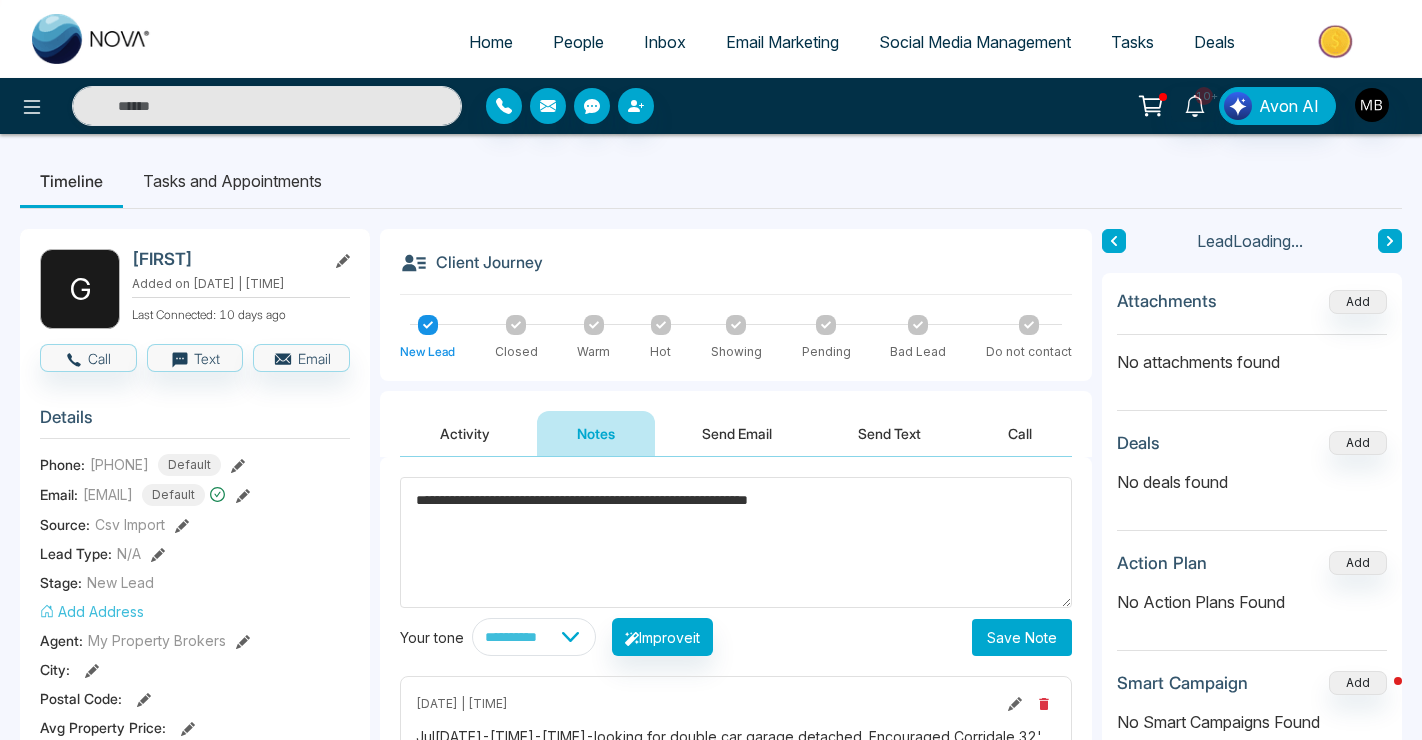 type on "**********" 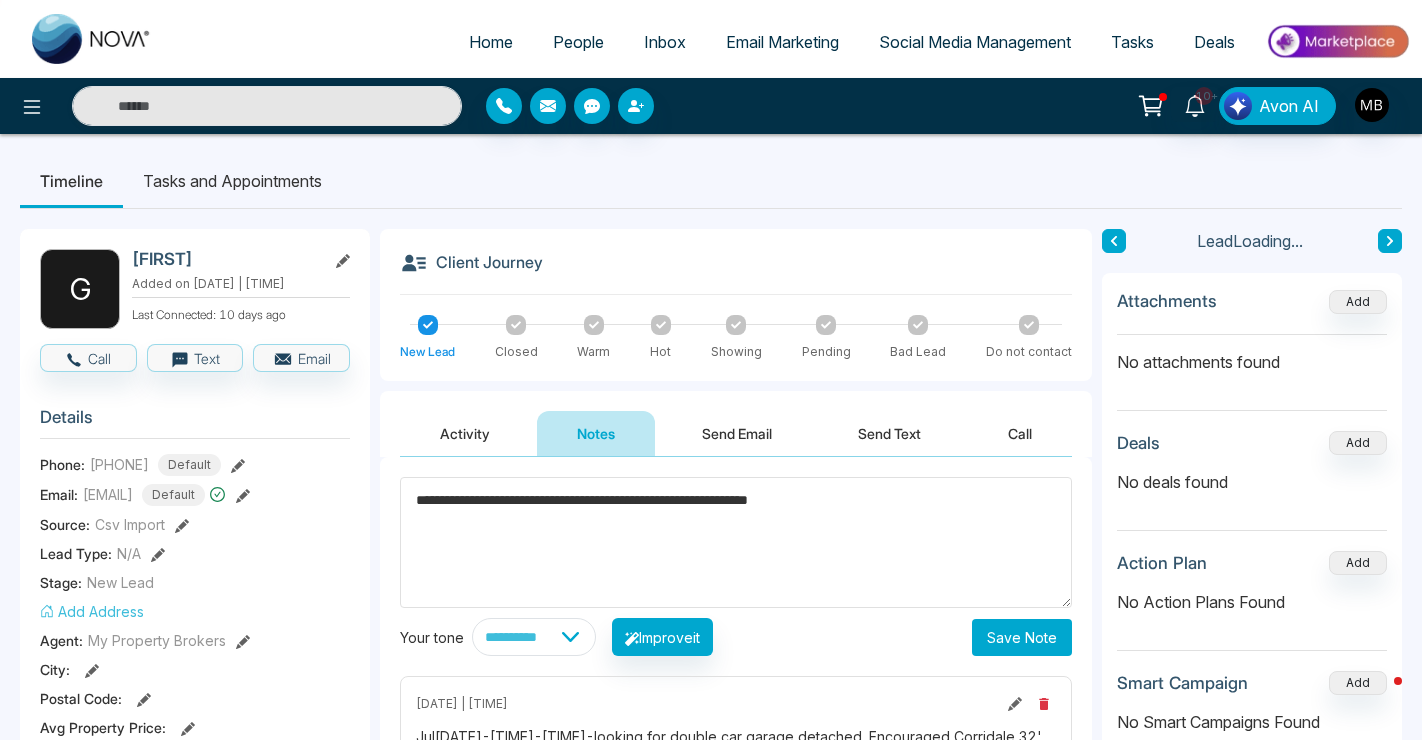 click on "Save Note" at bounding box center (1022, 637) 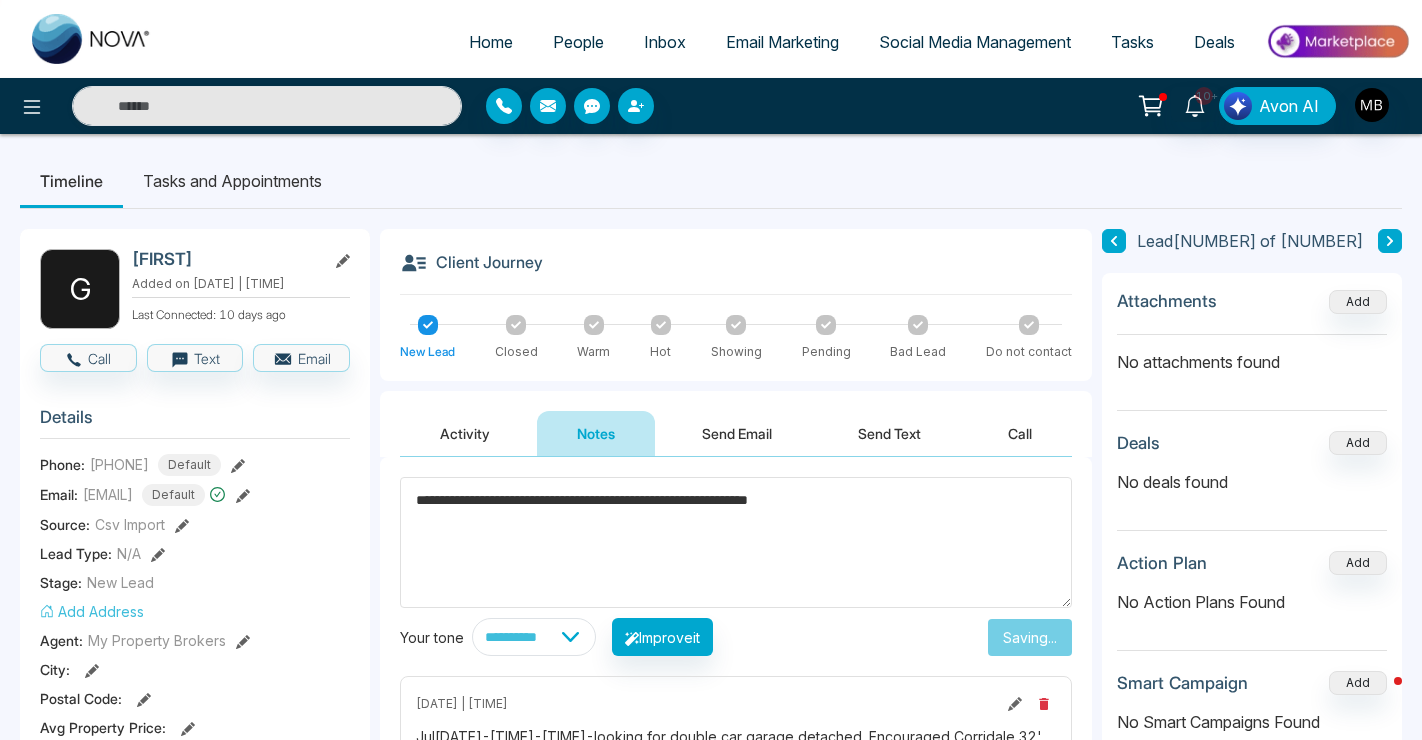 type 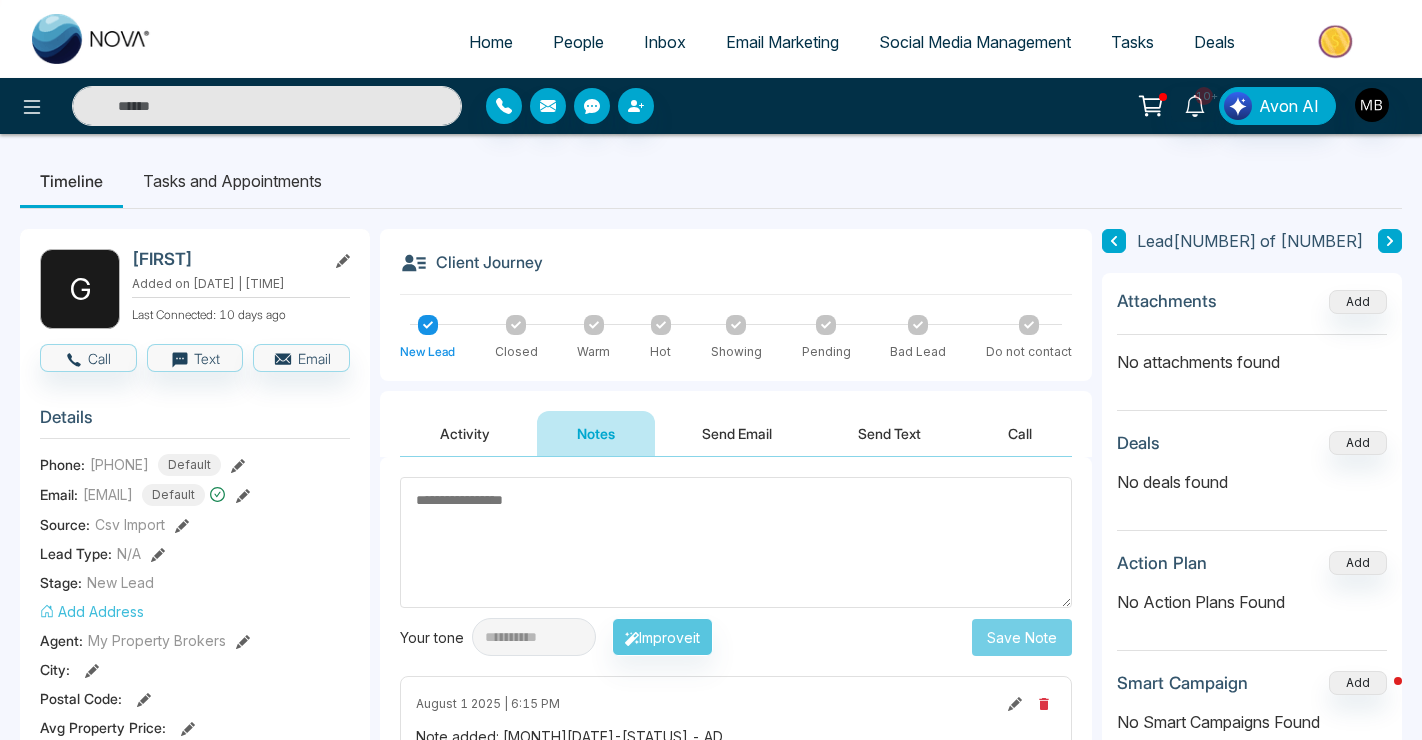 click at bounding box center (267, 106) 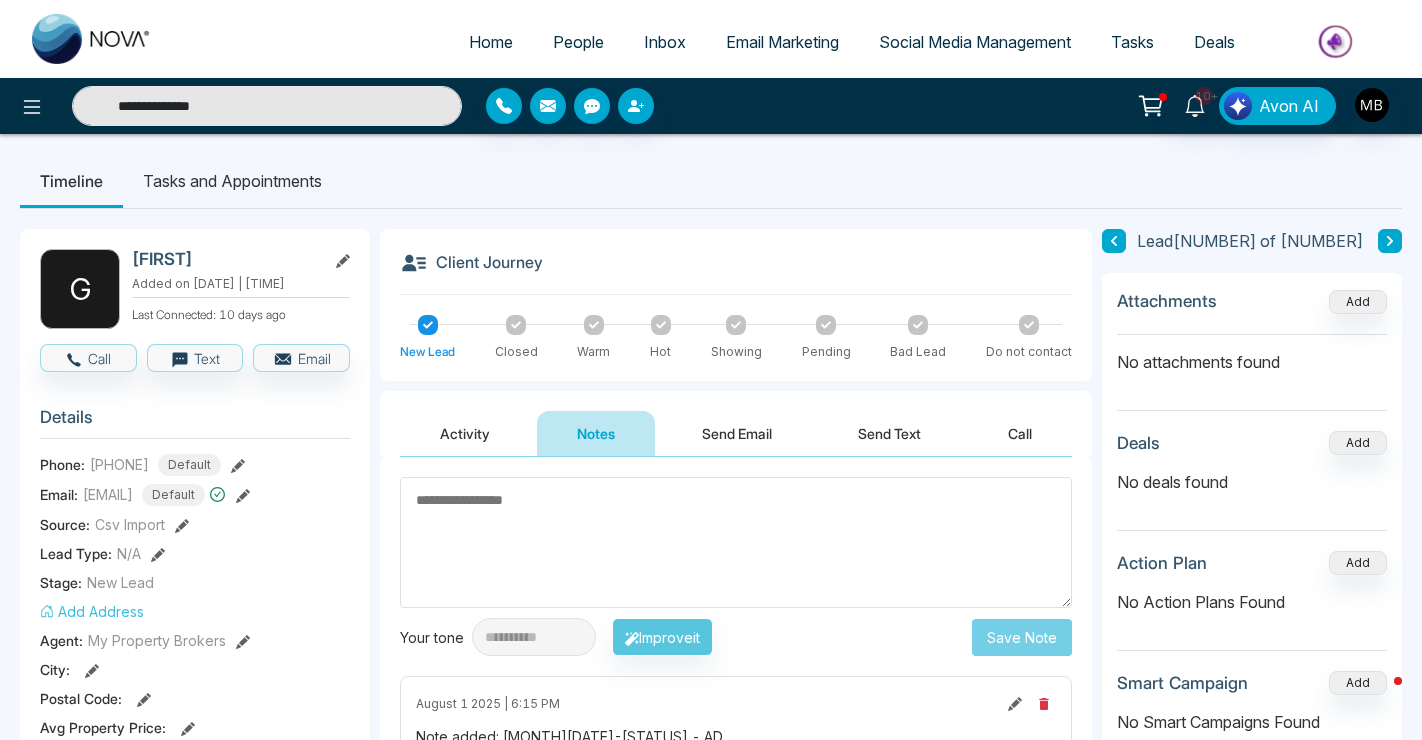 type on "**********" 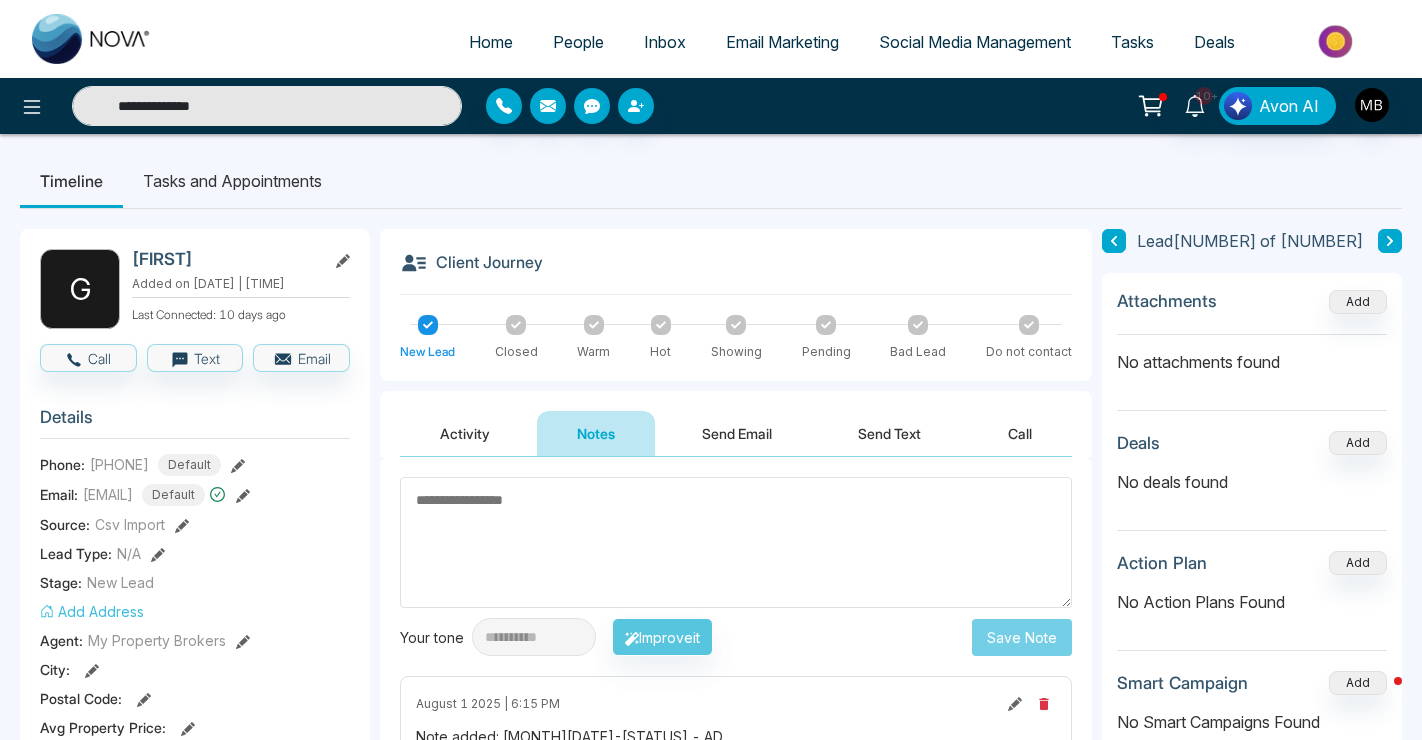click on "**********" at bounding box center (267, 106) 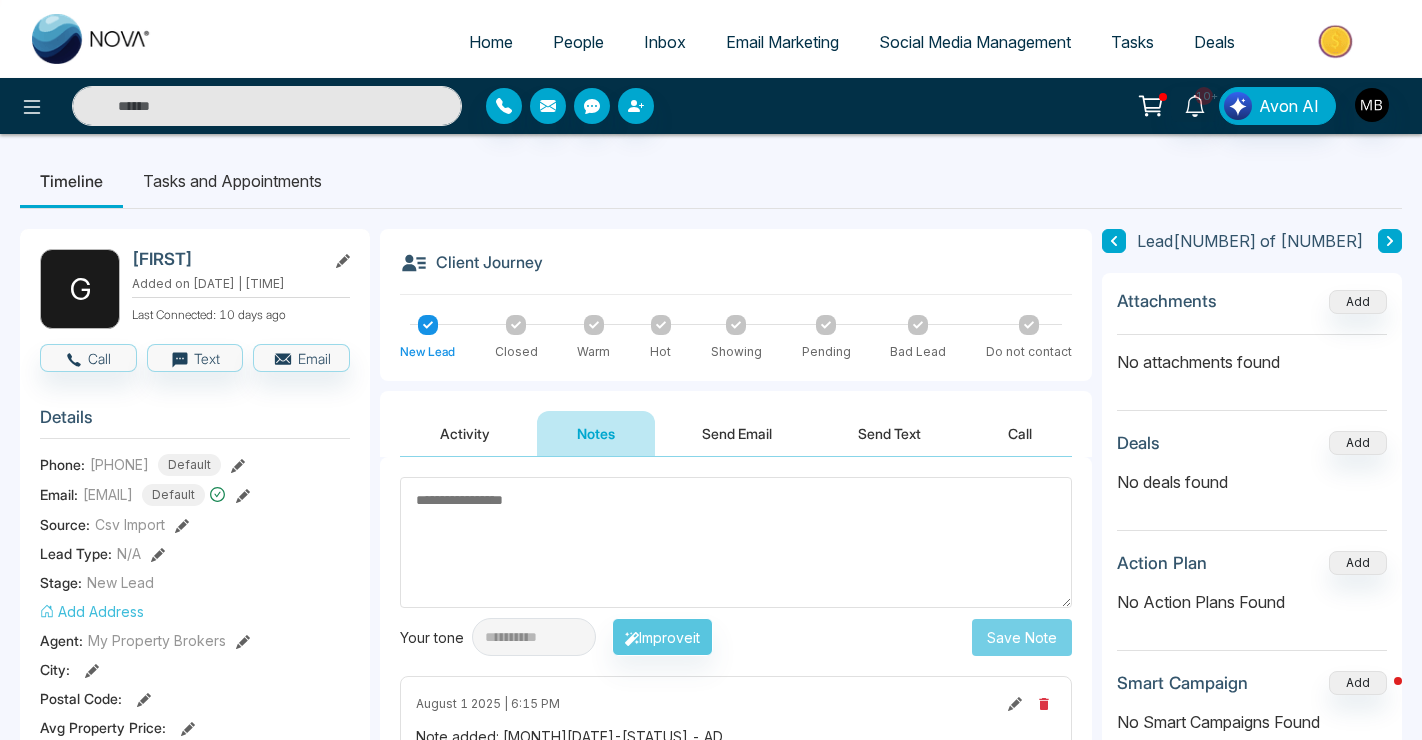 paste on "**********" 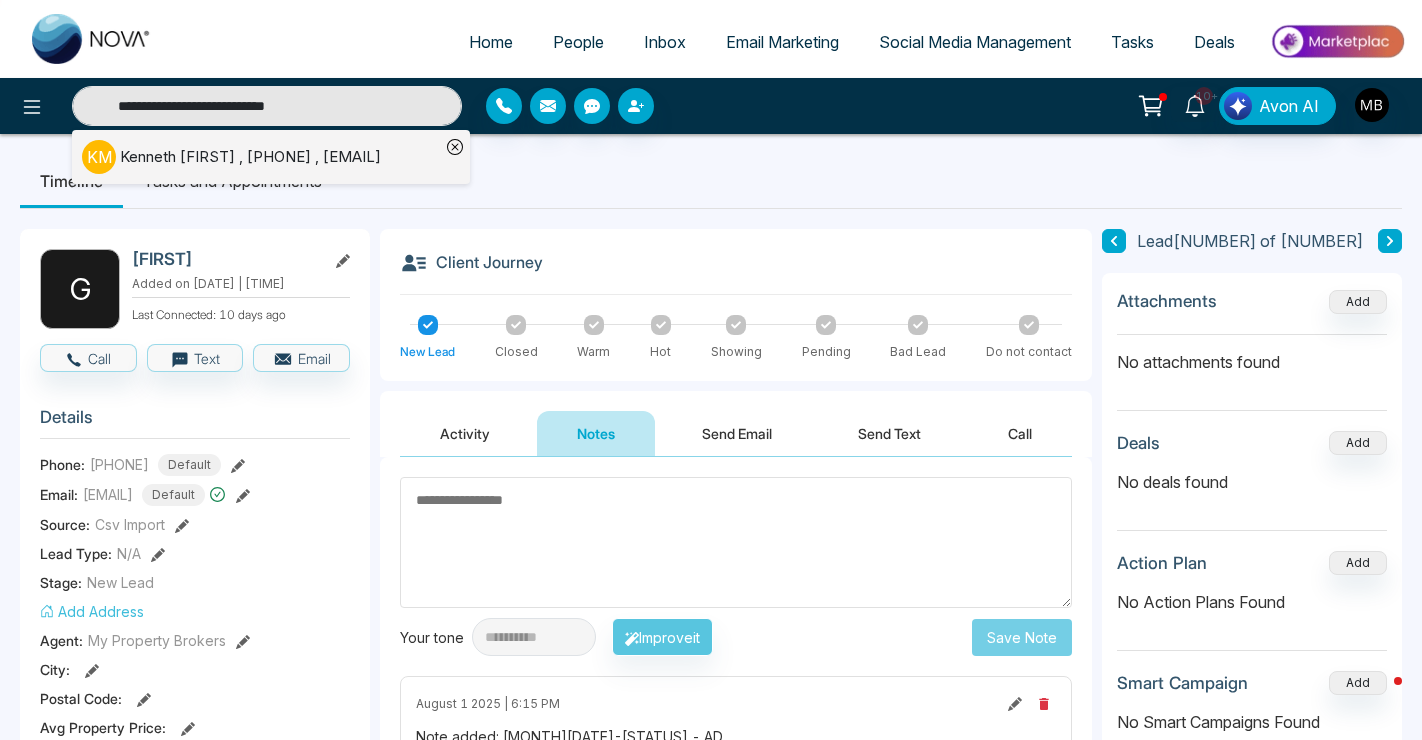 type on "**********" 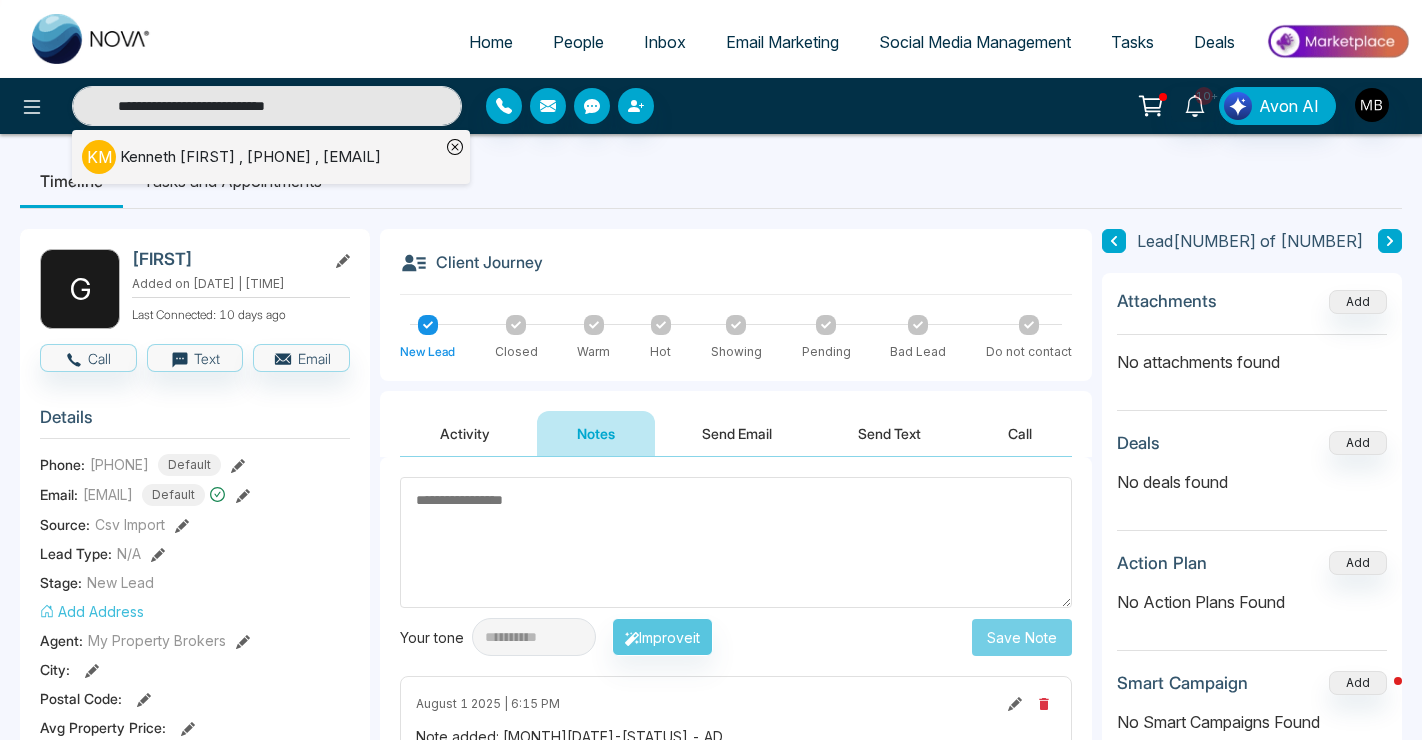 click on "[FIRST] [LAST] , [PHONE] , [EMAIL]" at bounding box center [250, 157] 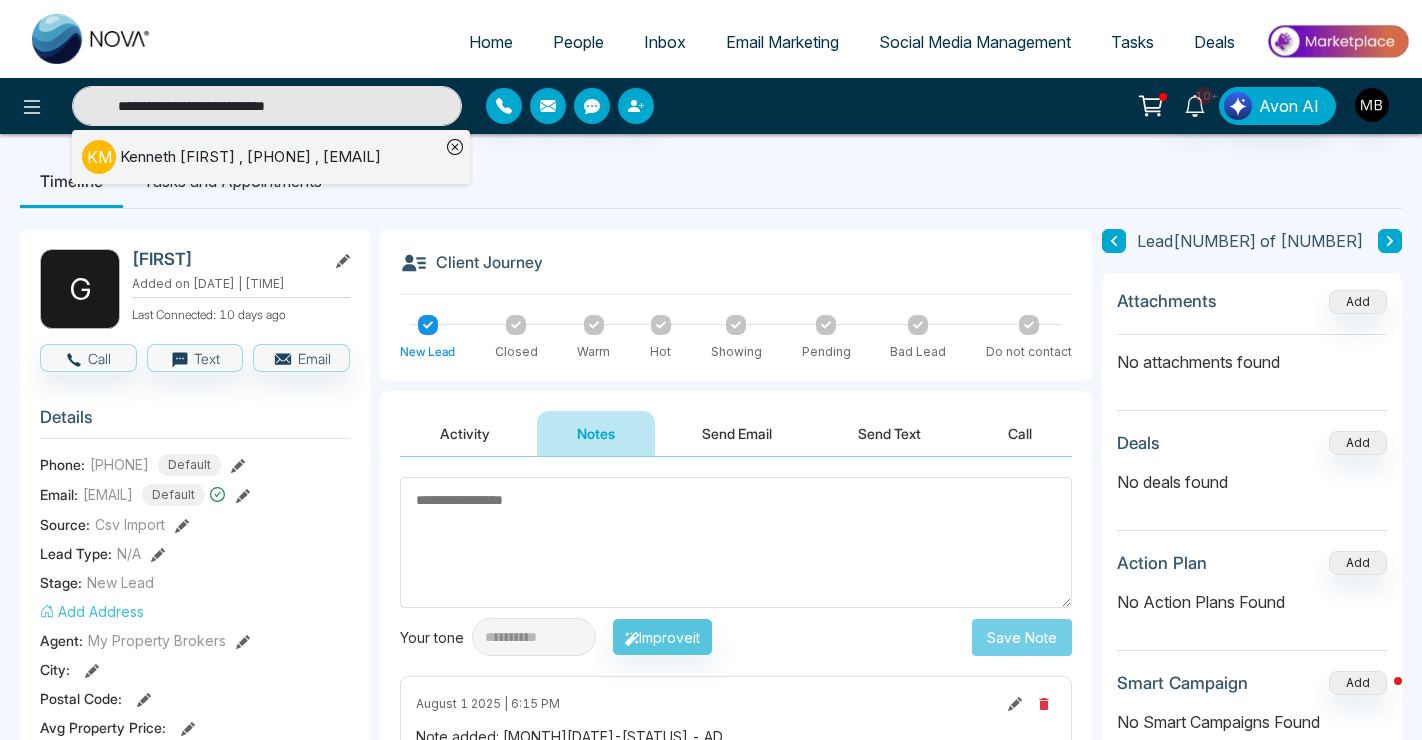 type 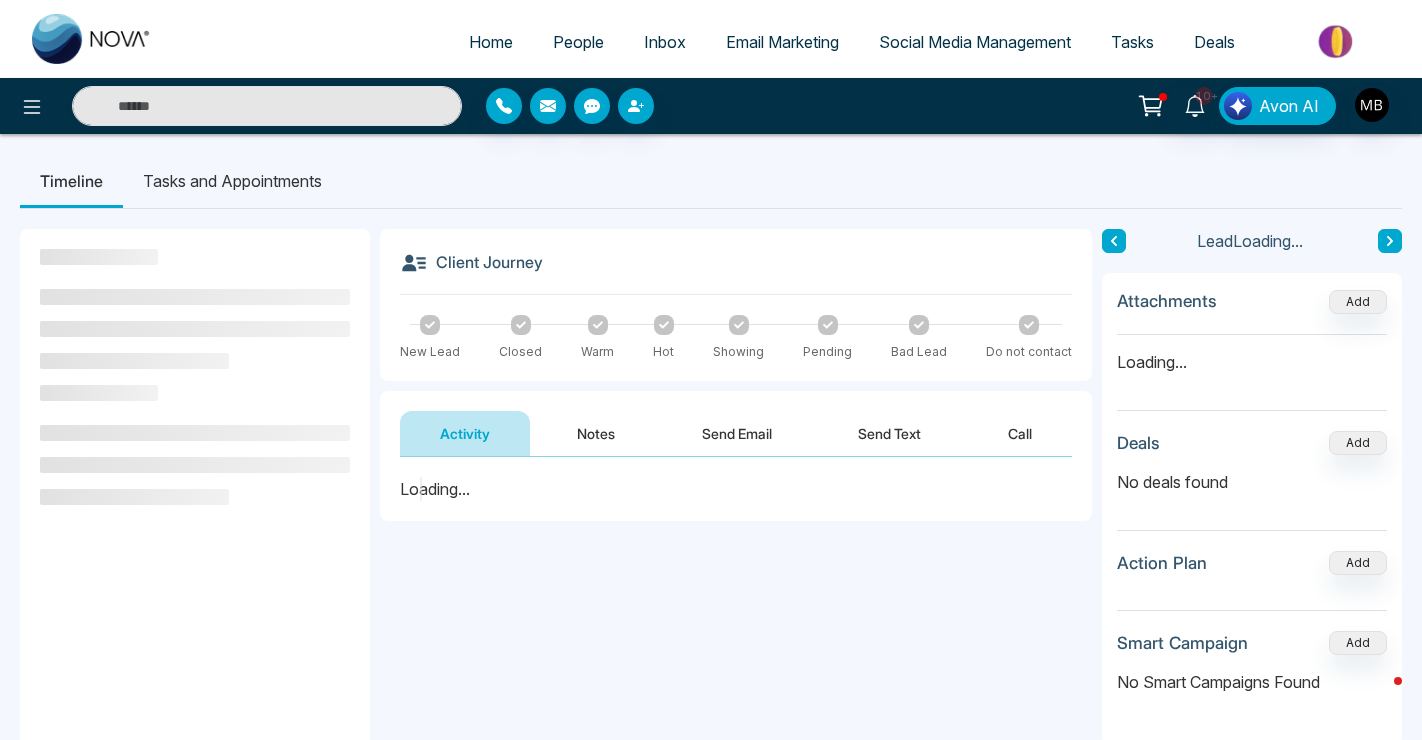 click on "Notes" at bounding box center [596, 433] 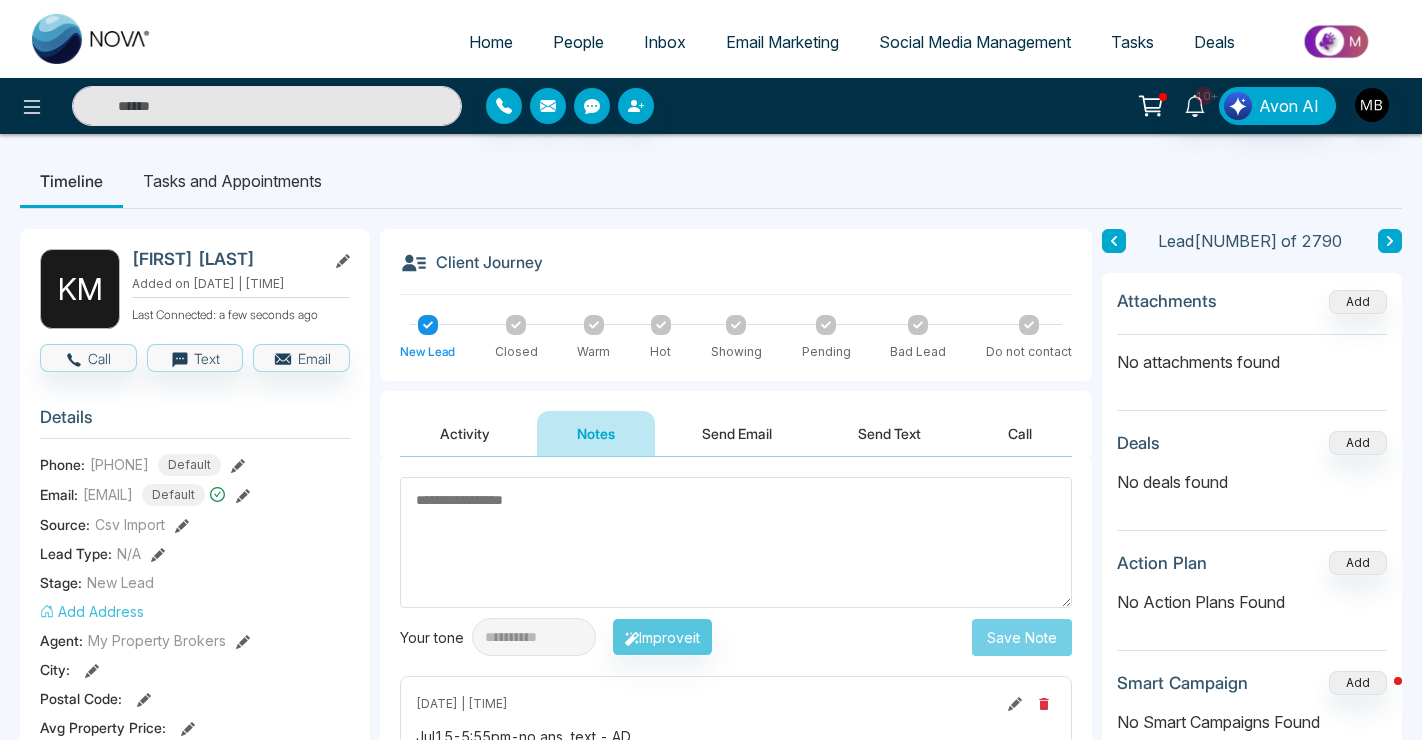 click at bounding box center (736, 542) 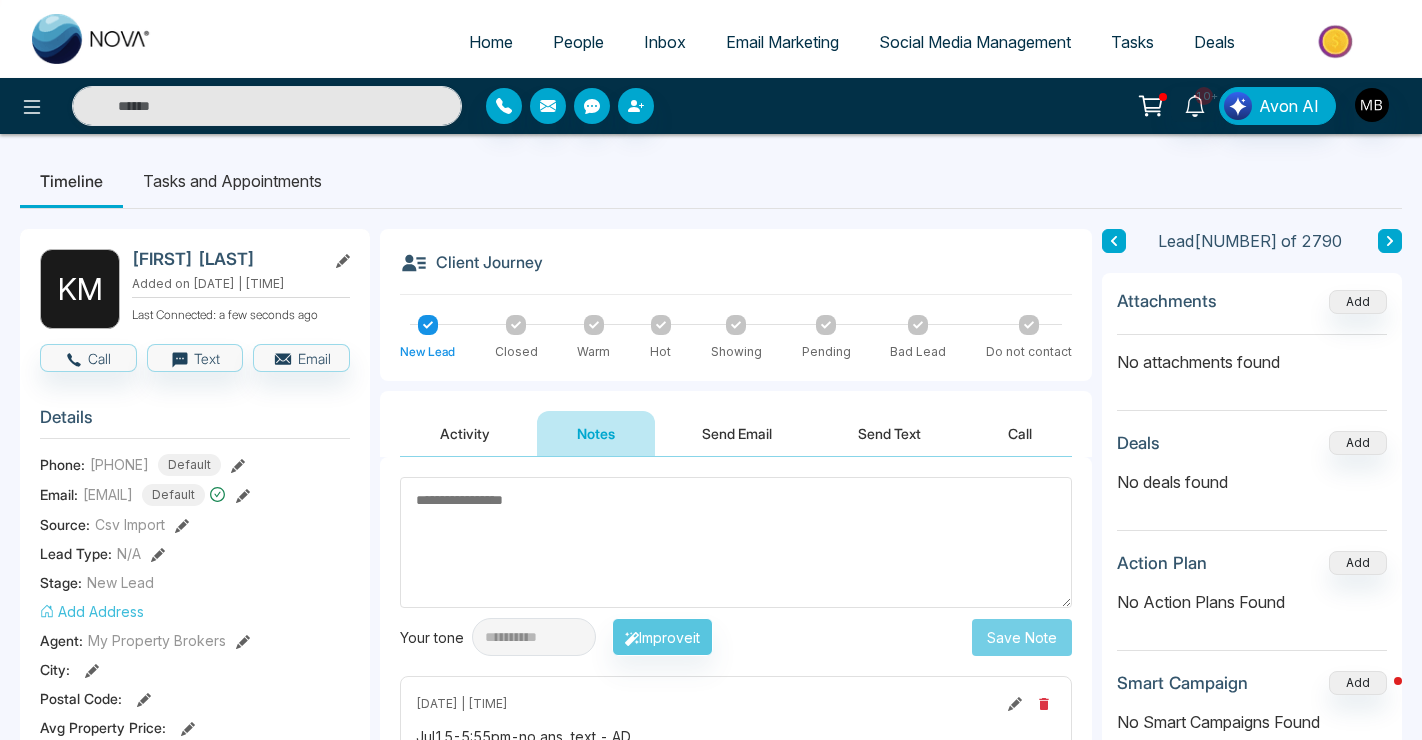 paste on "**********" 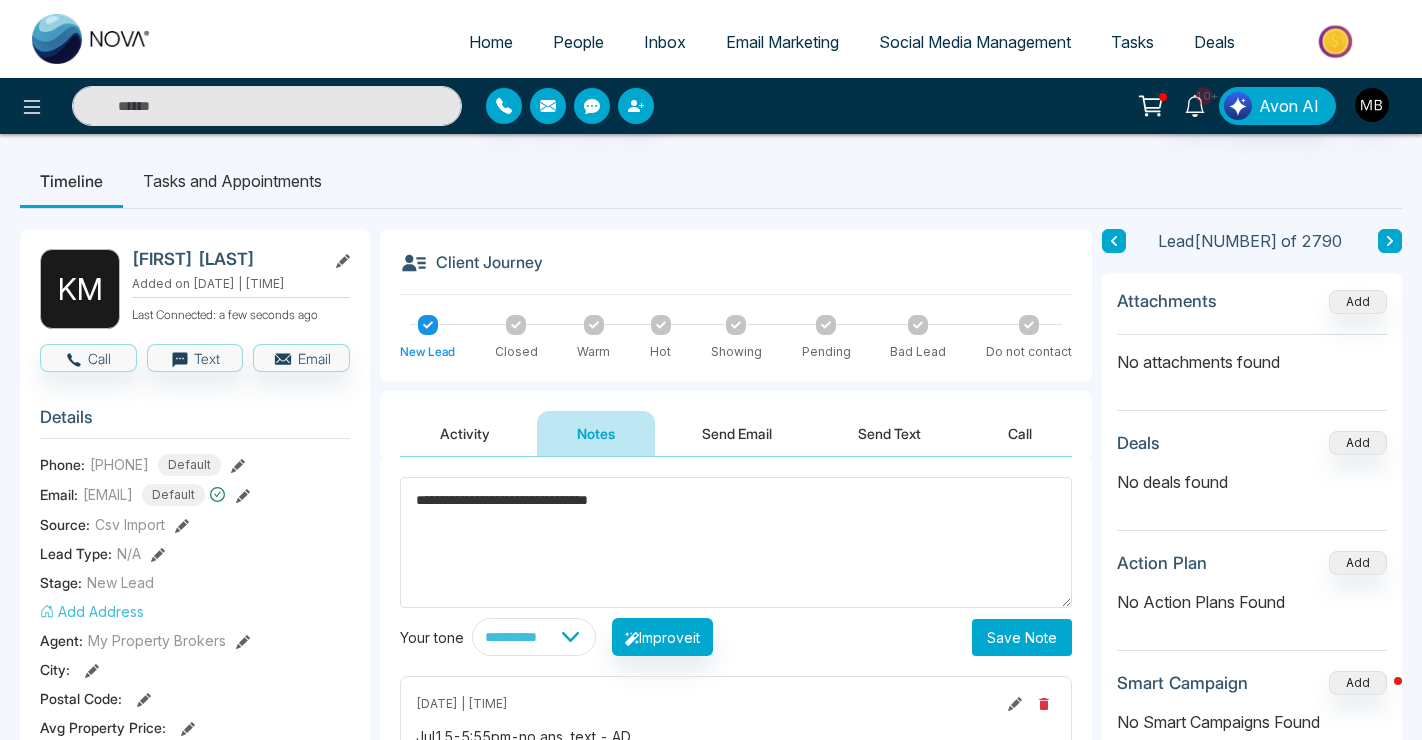 type on "**********" 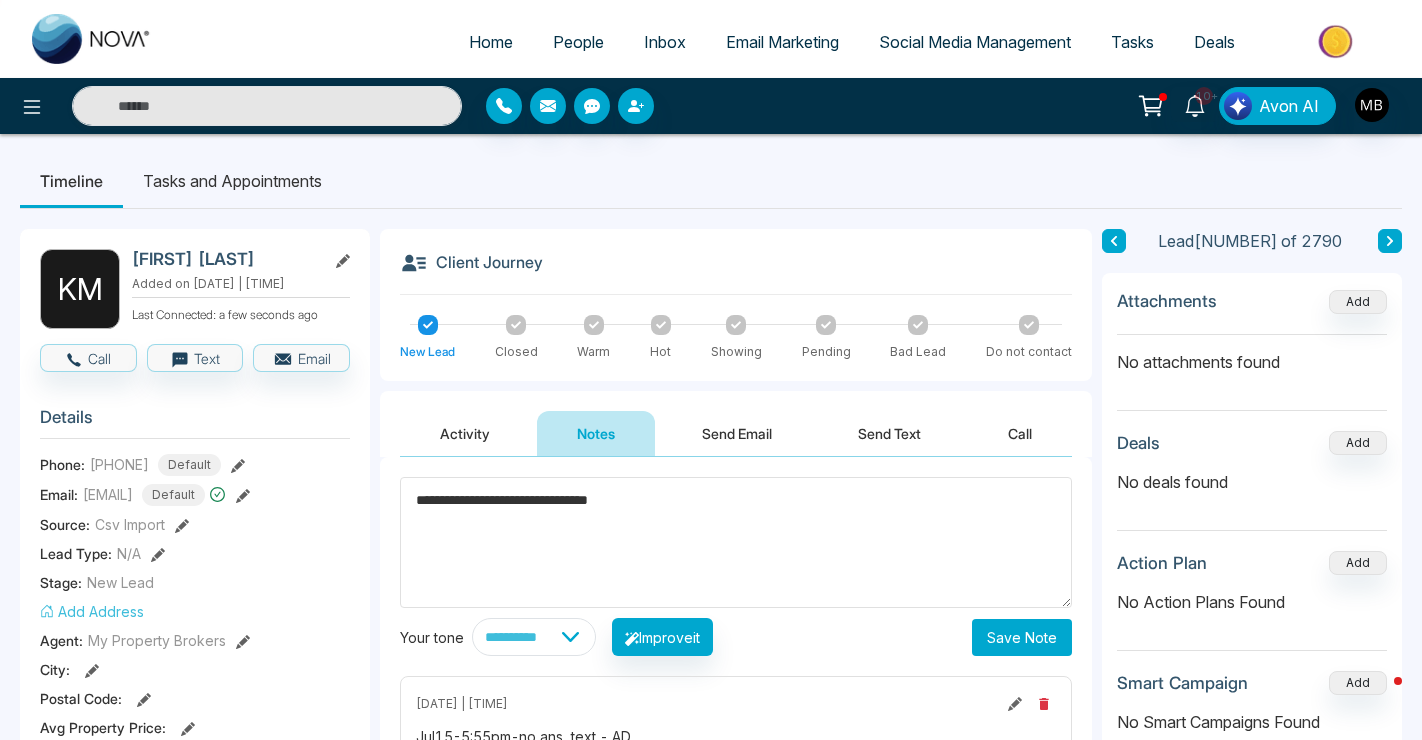click on "Save Note" at bounding box center [1022, 637] 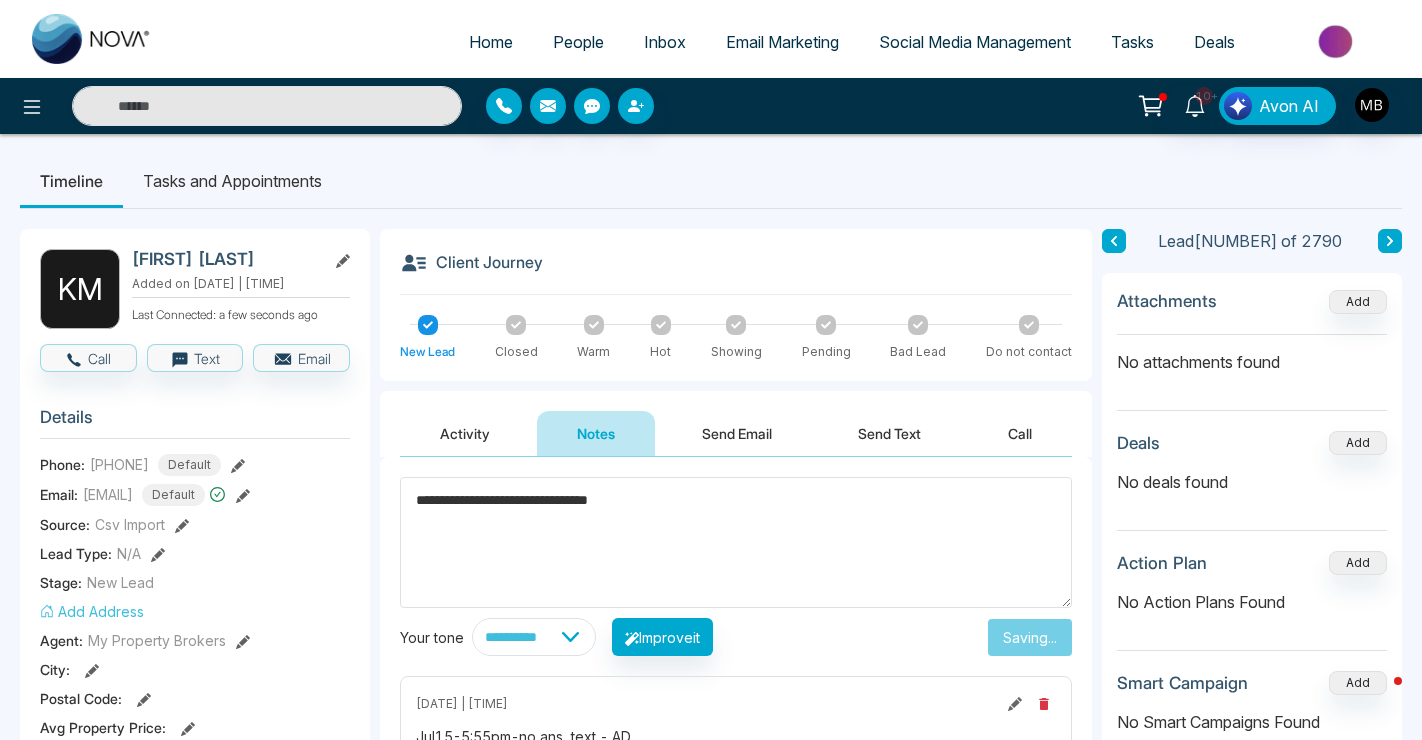 type 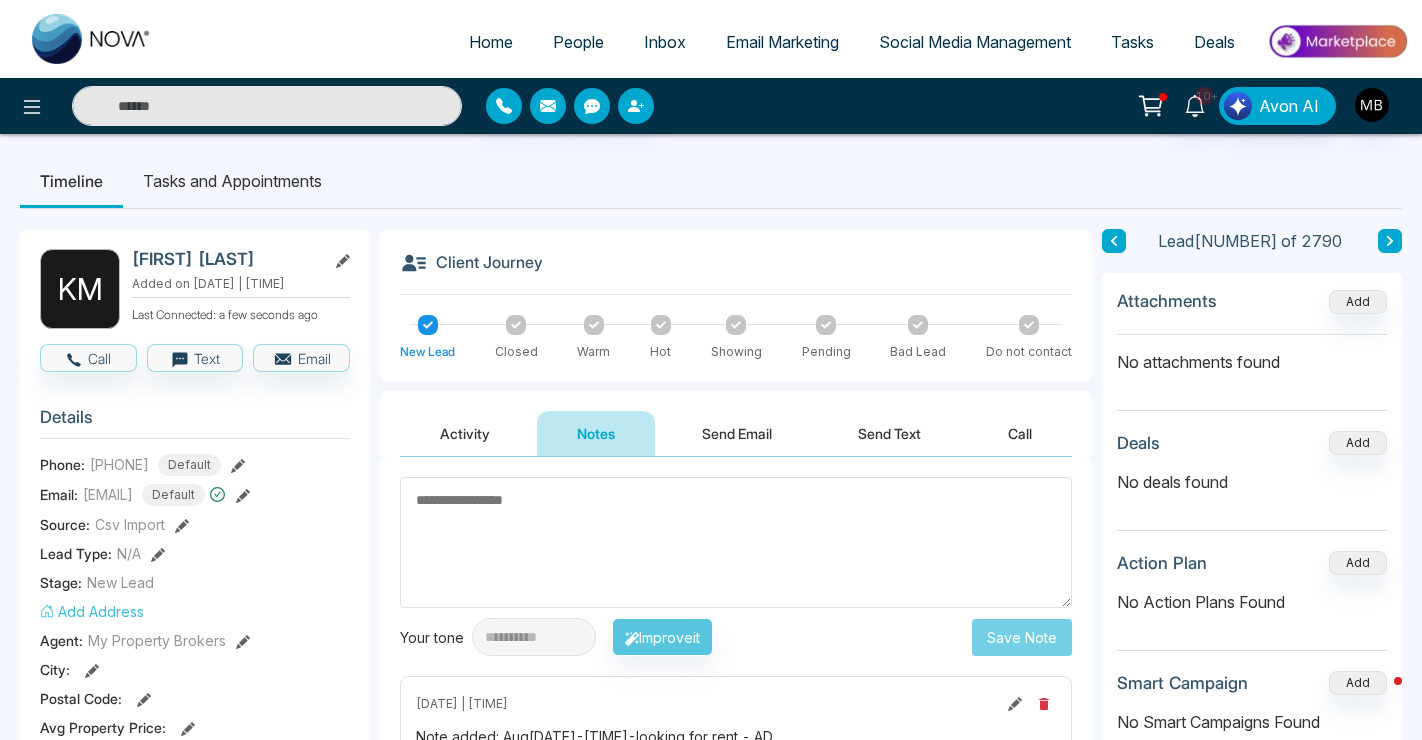 click at bounding box center [267, 106] 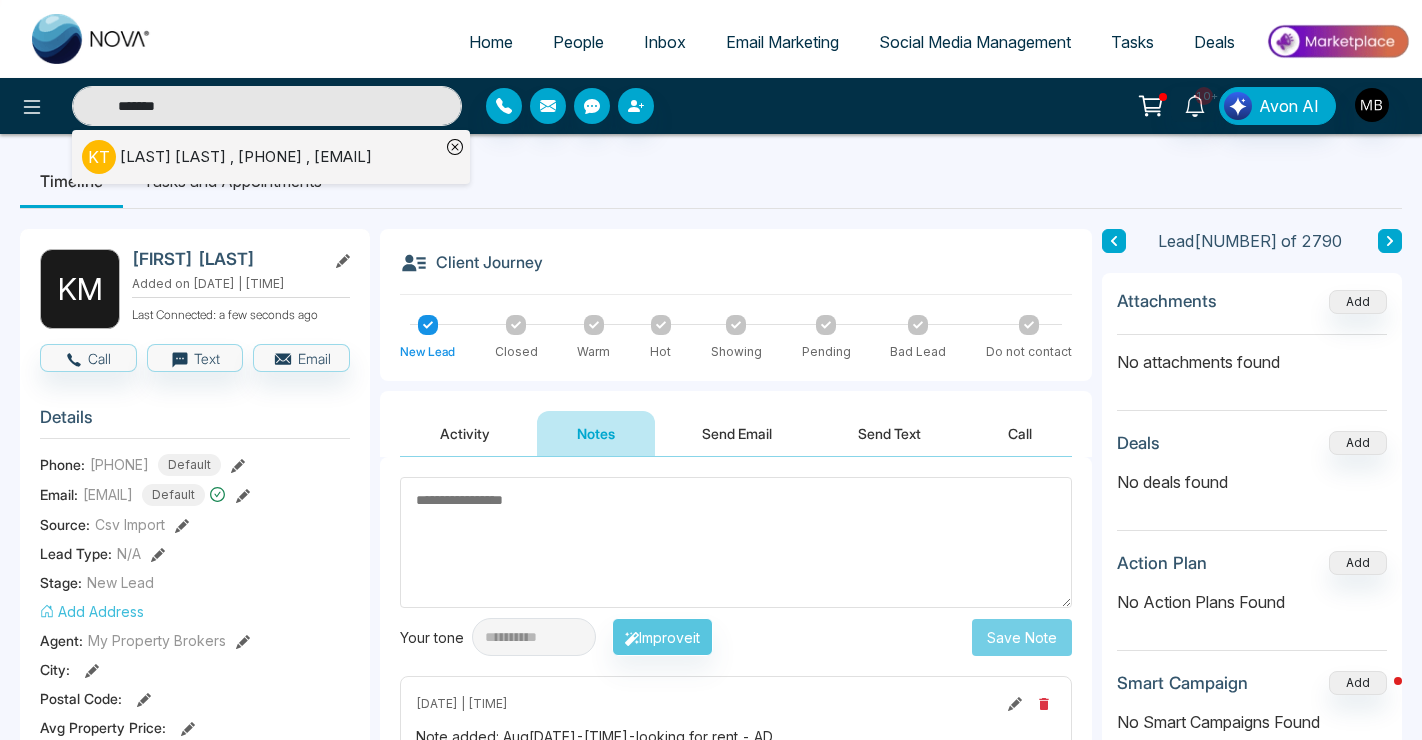 type on "*******" 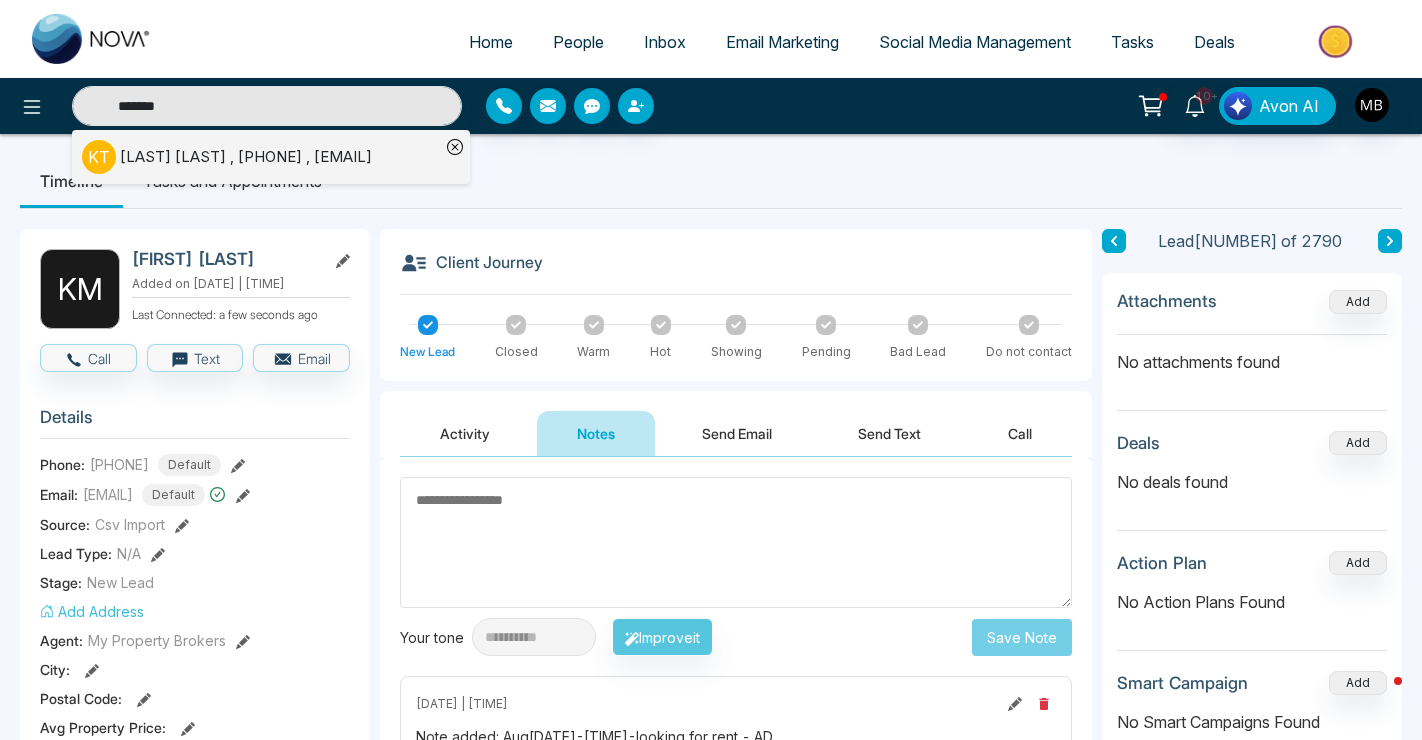 click on "[FIRST] [LAST] , [PHONE] , [EMAIL]" at bounding box center [246, 157] 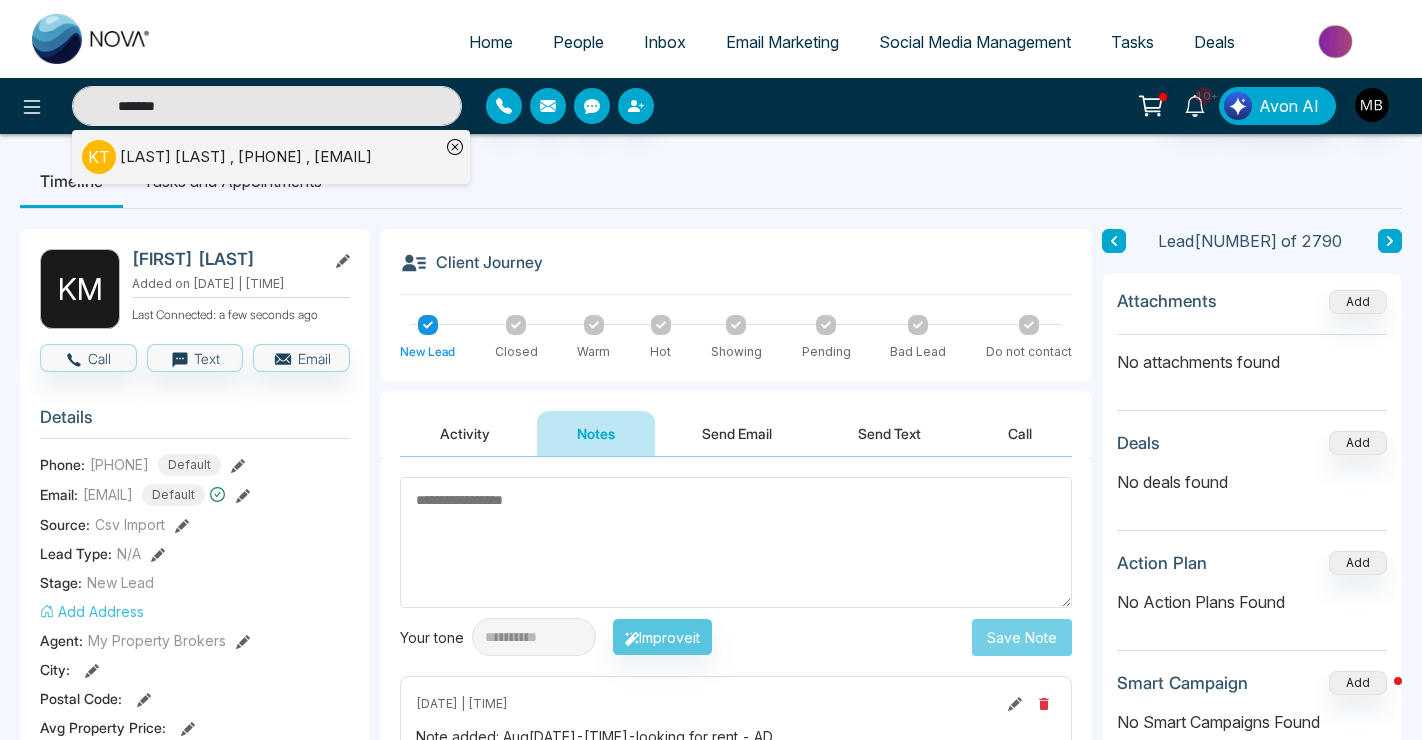 type 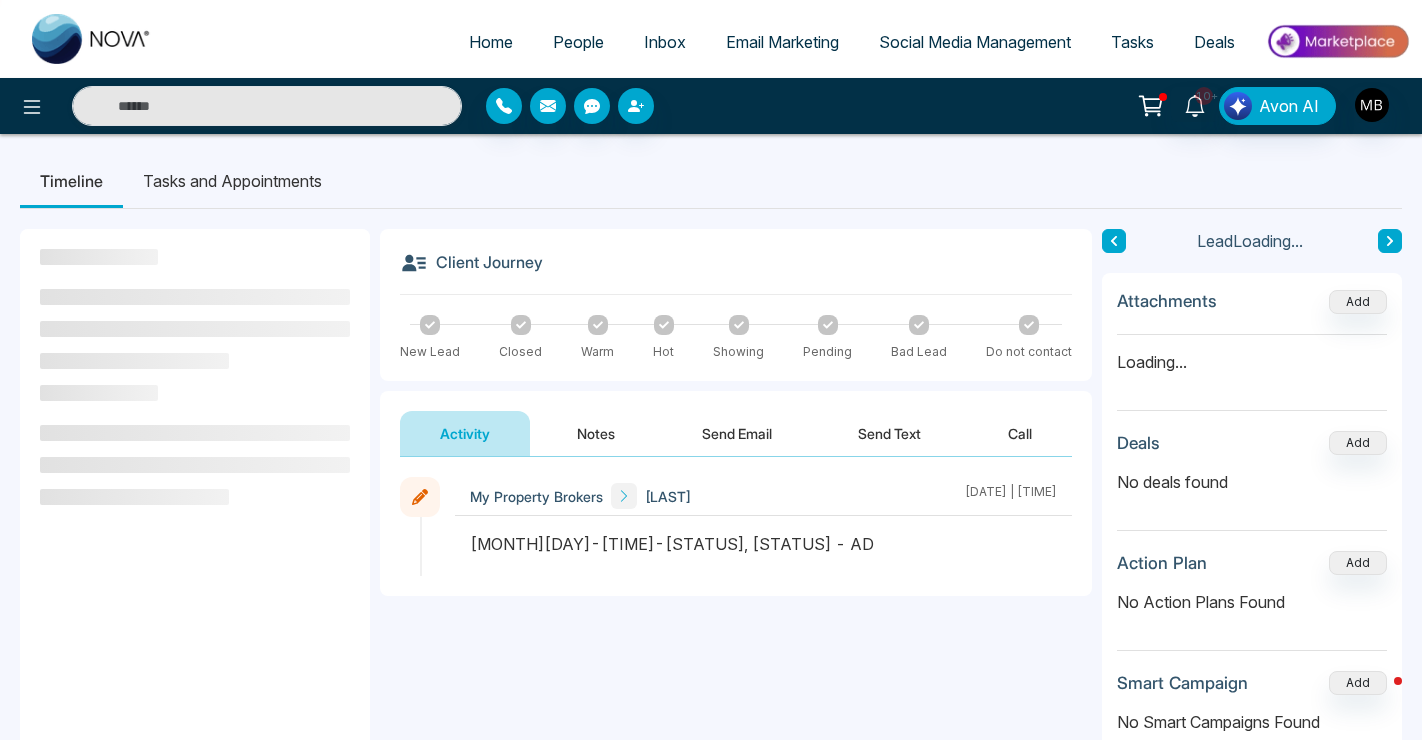 click on "Notes" at bounding box center (596, 433) 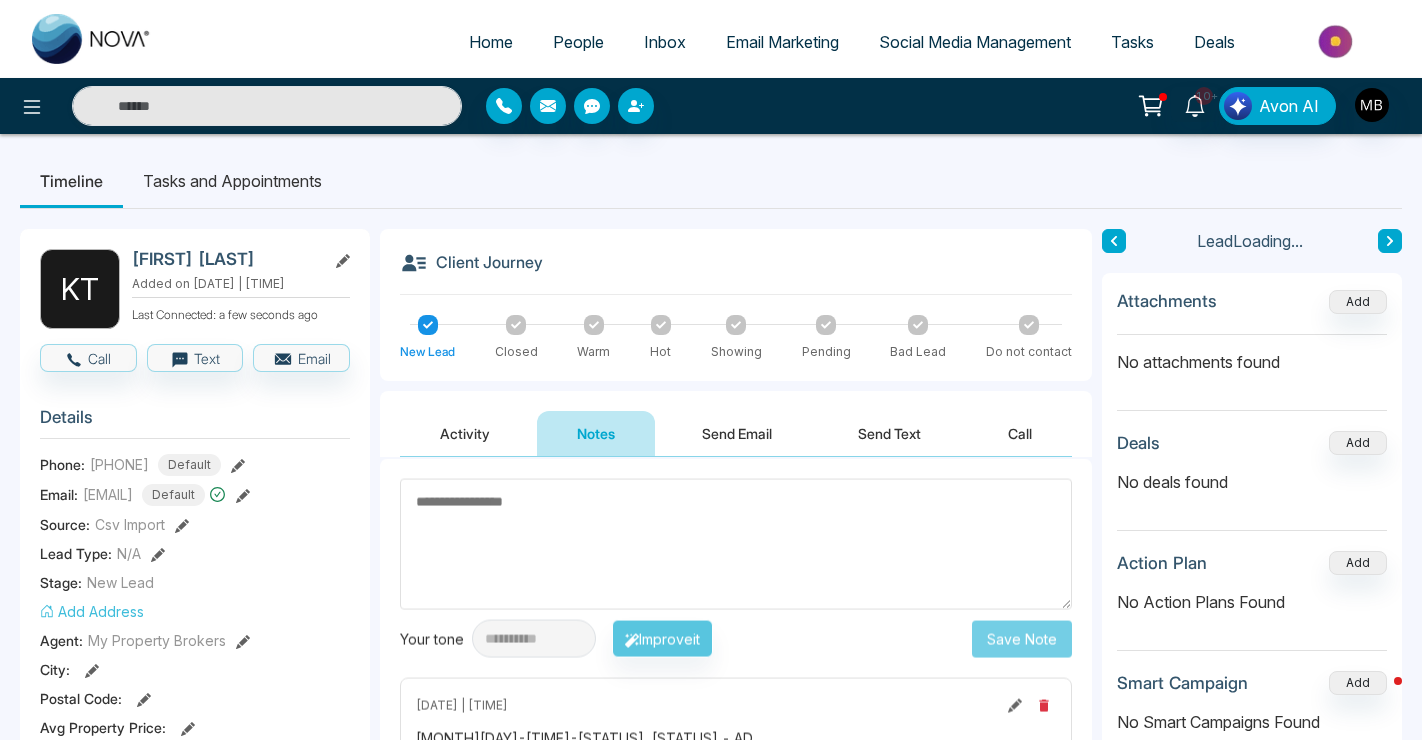click at bounding box center (736, 544) 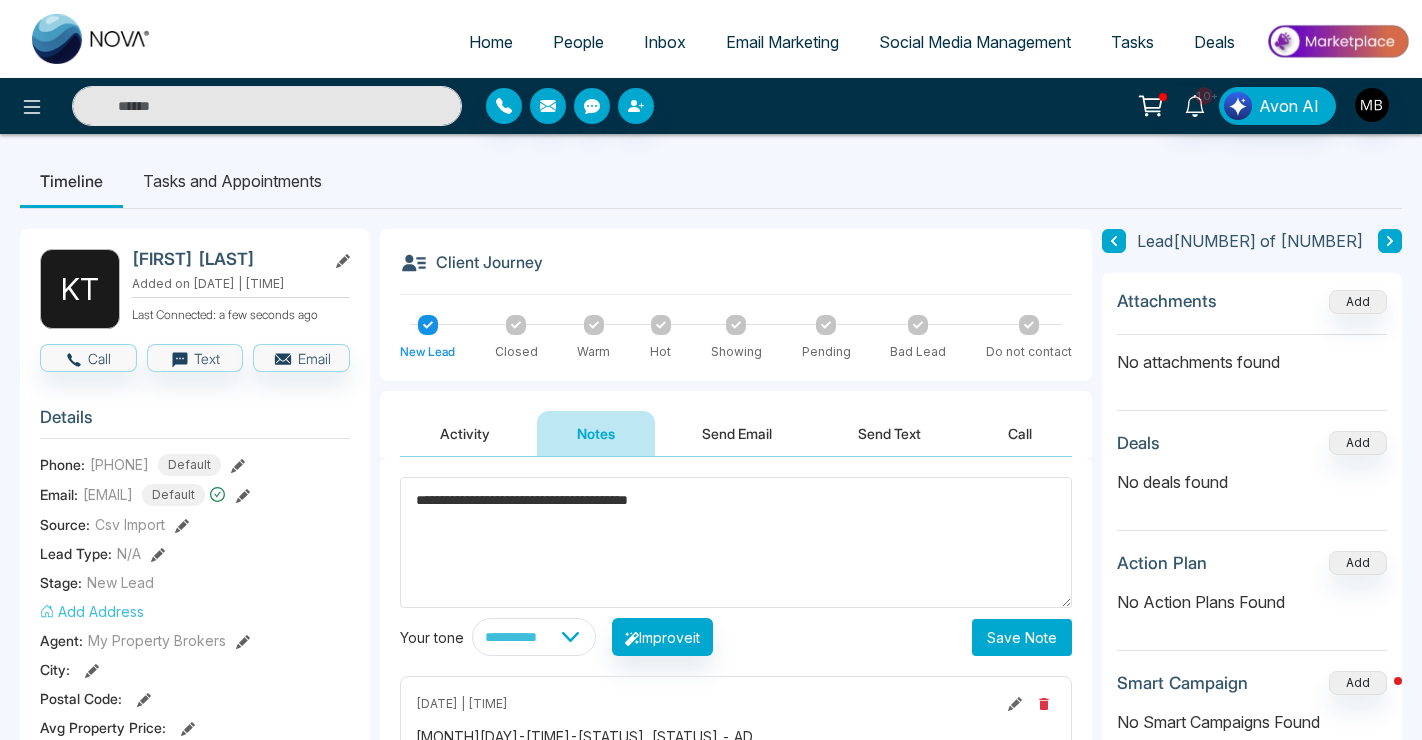 type on "**********" 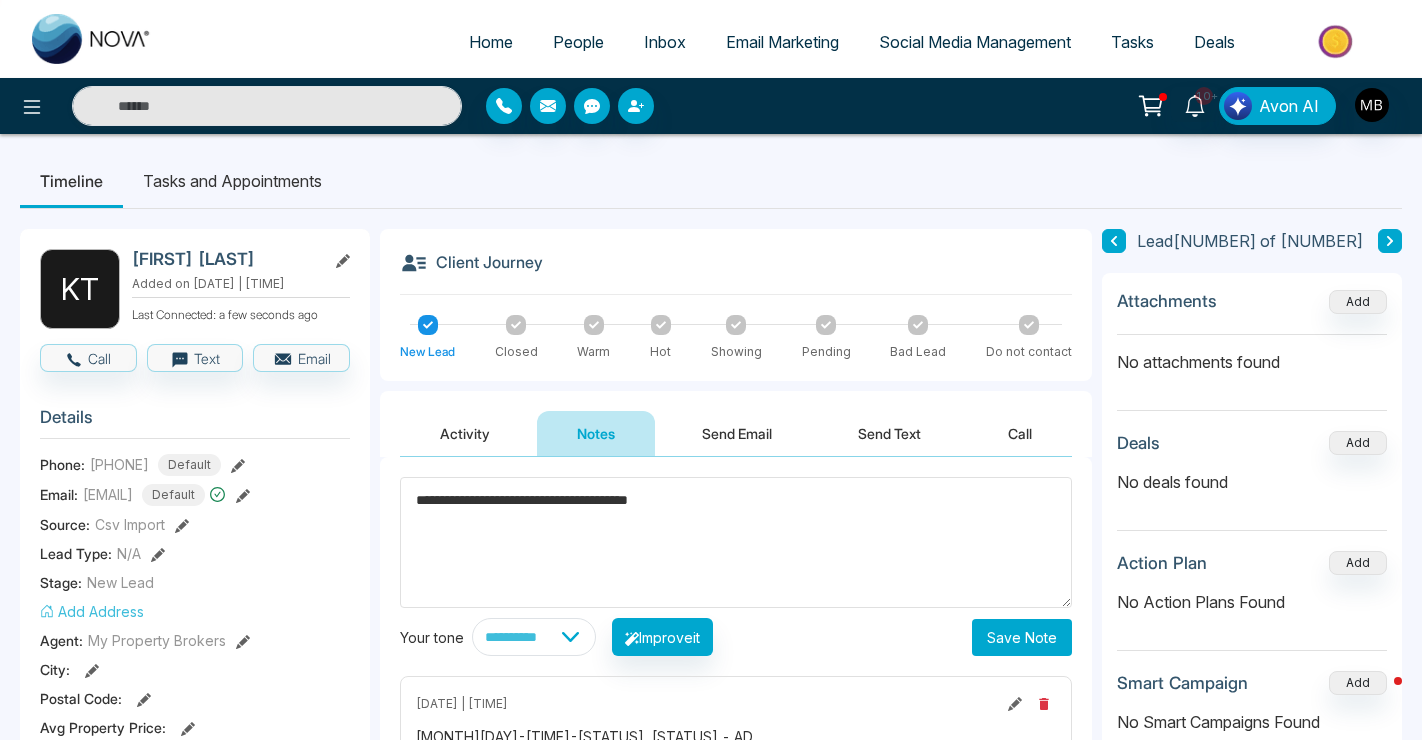 click on "Save Note" at bounding box center (1022, 637) 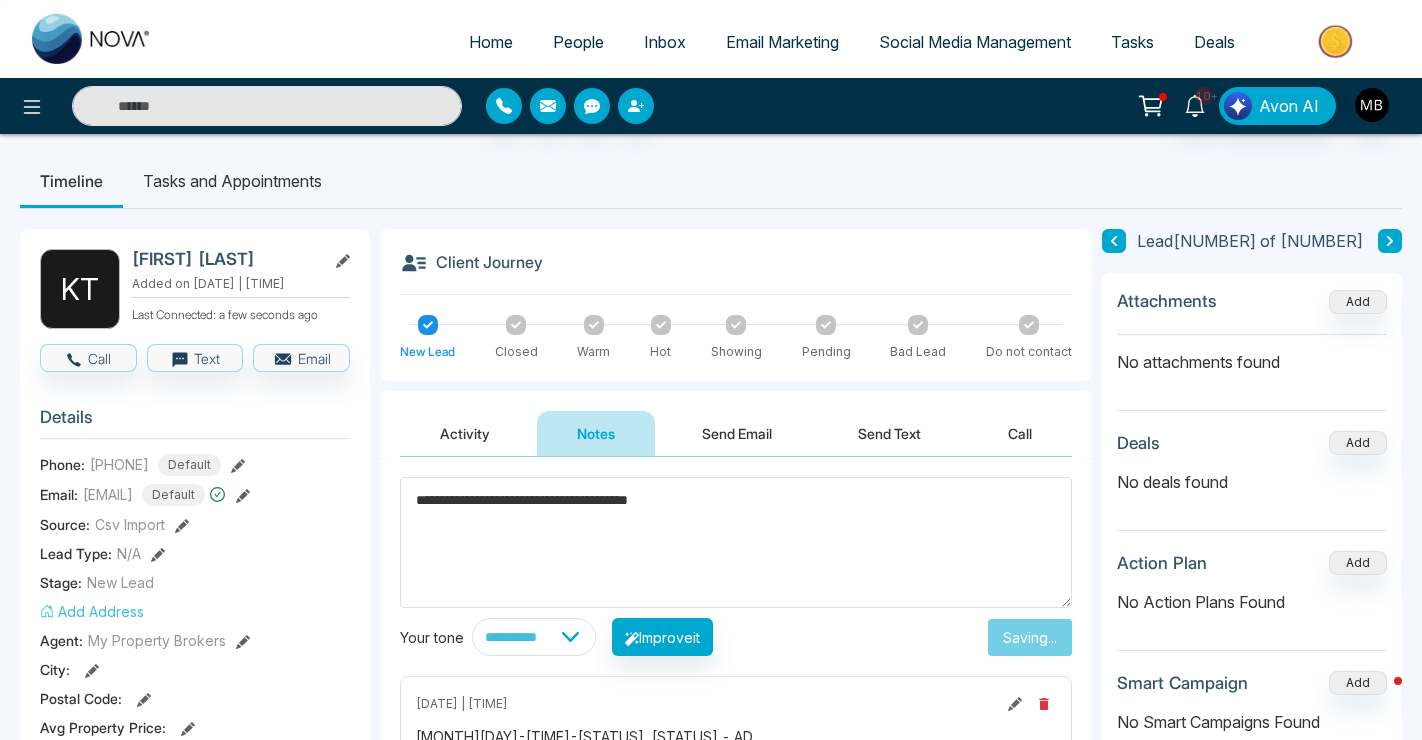 type 